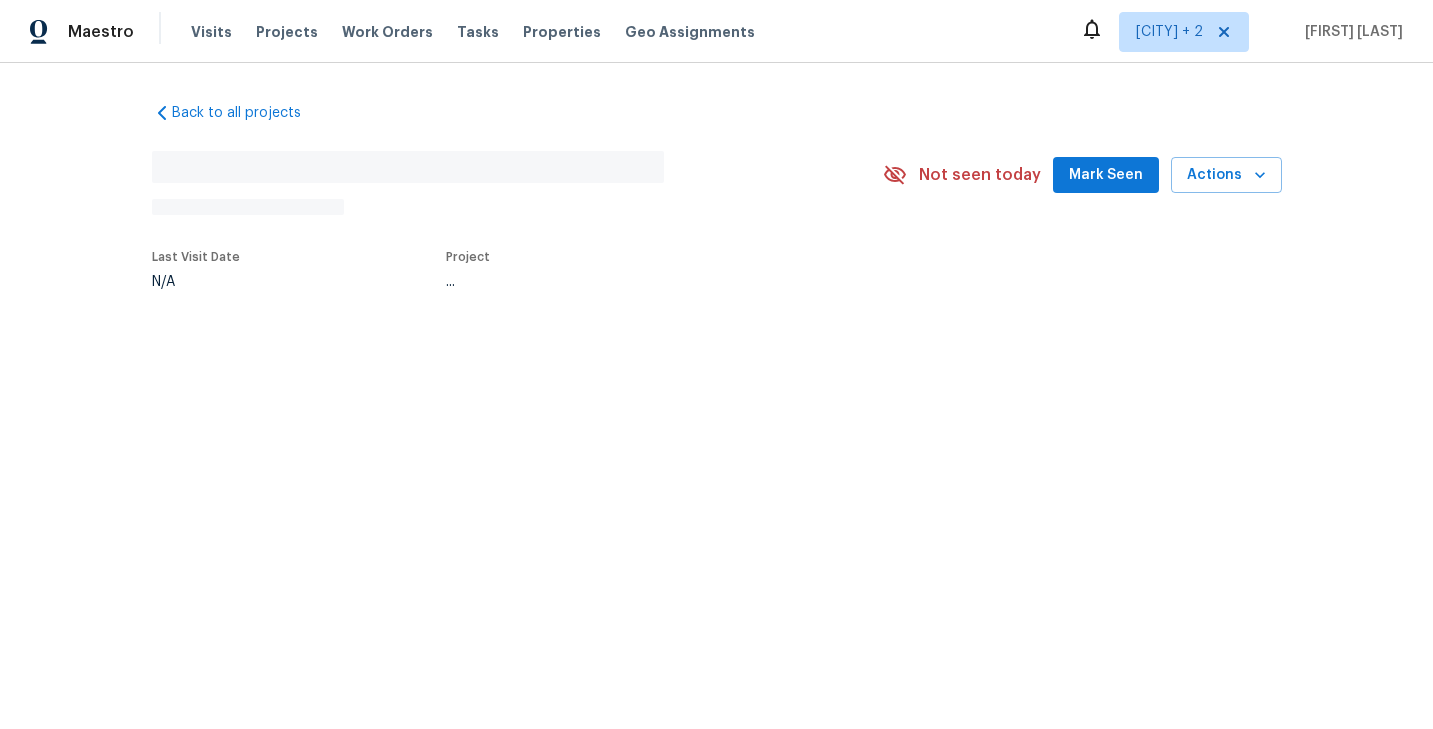 scroll, scrollTop: 0, scrollLeft: 0, axis: both 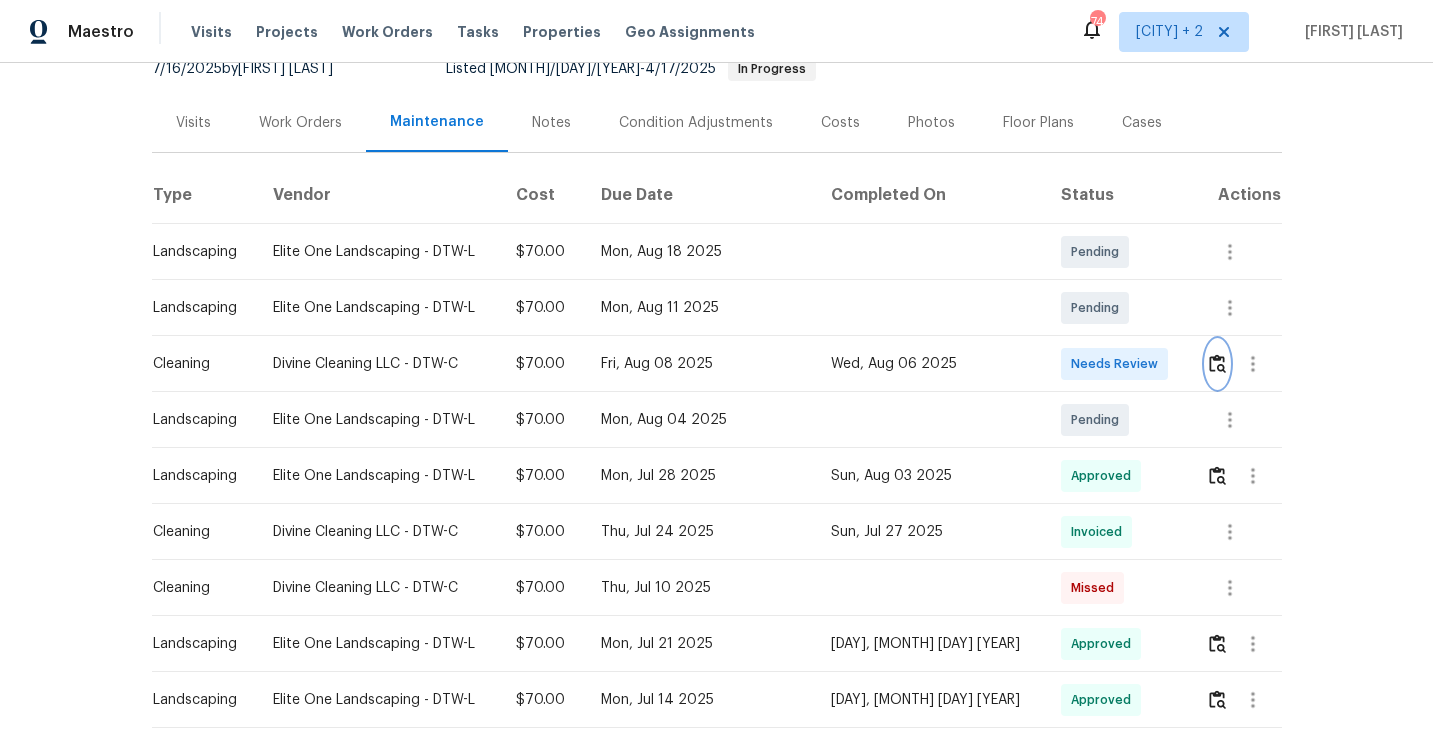 click at bounding box center [1217, 363] 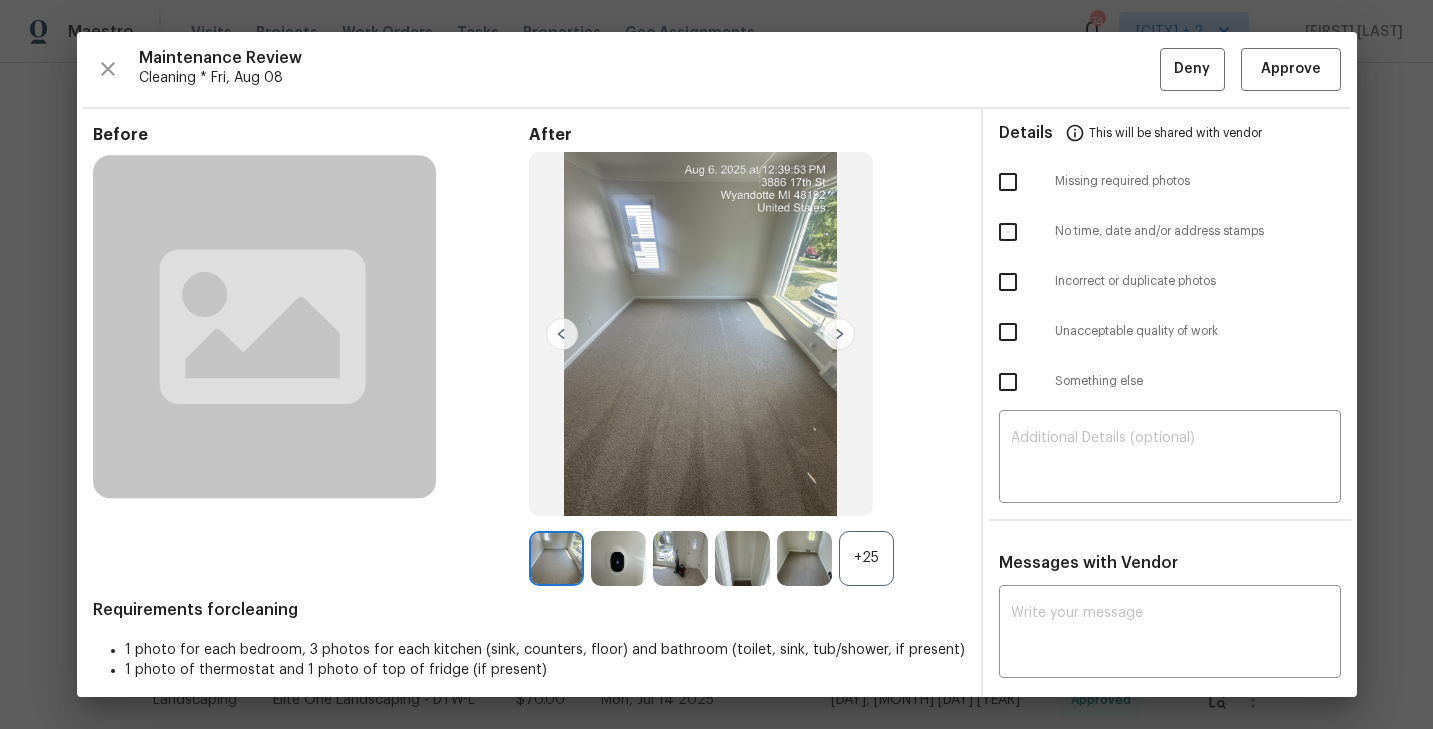 click on "+25" at bounding box center (866, 558) 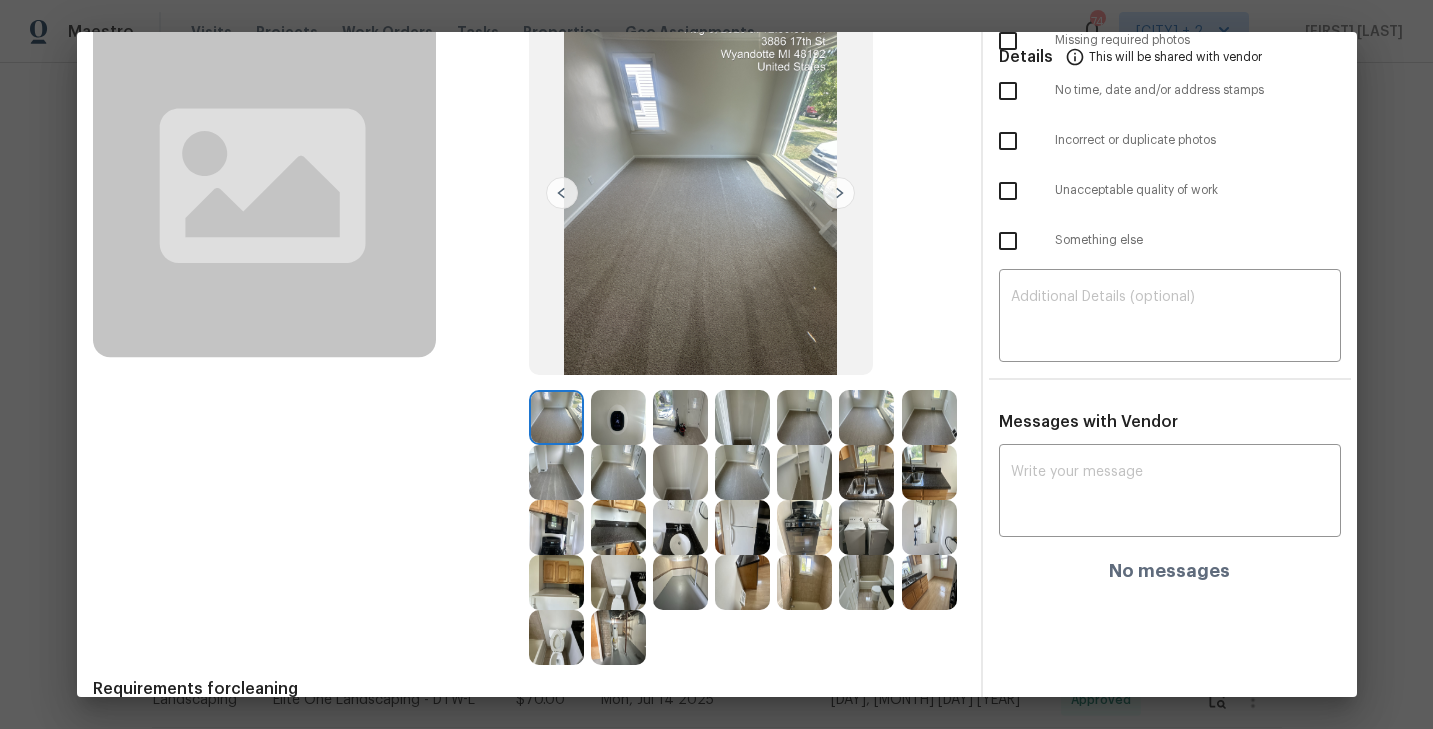 scroll, scrollTop: 0, scrollLeft: 0, axis: both 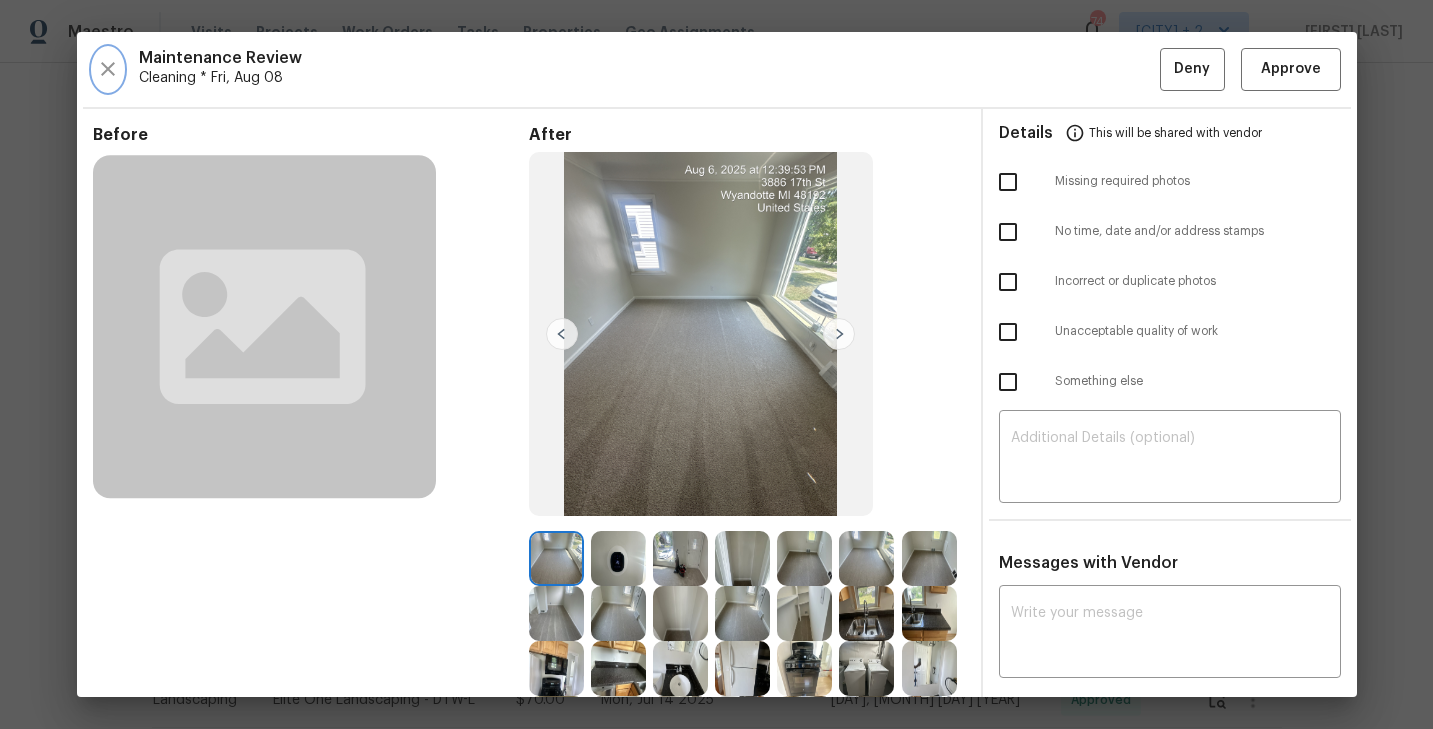 click 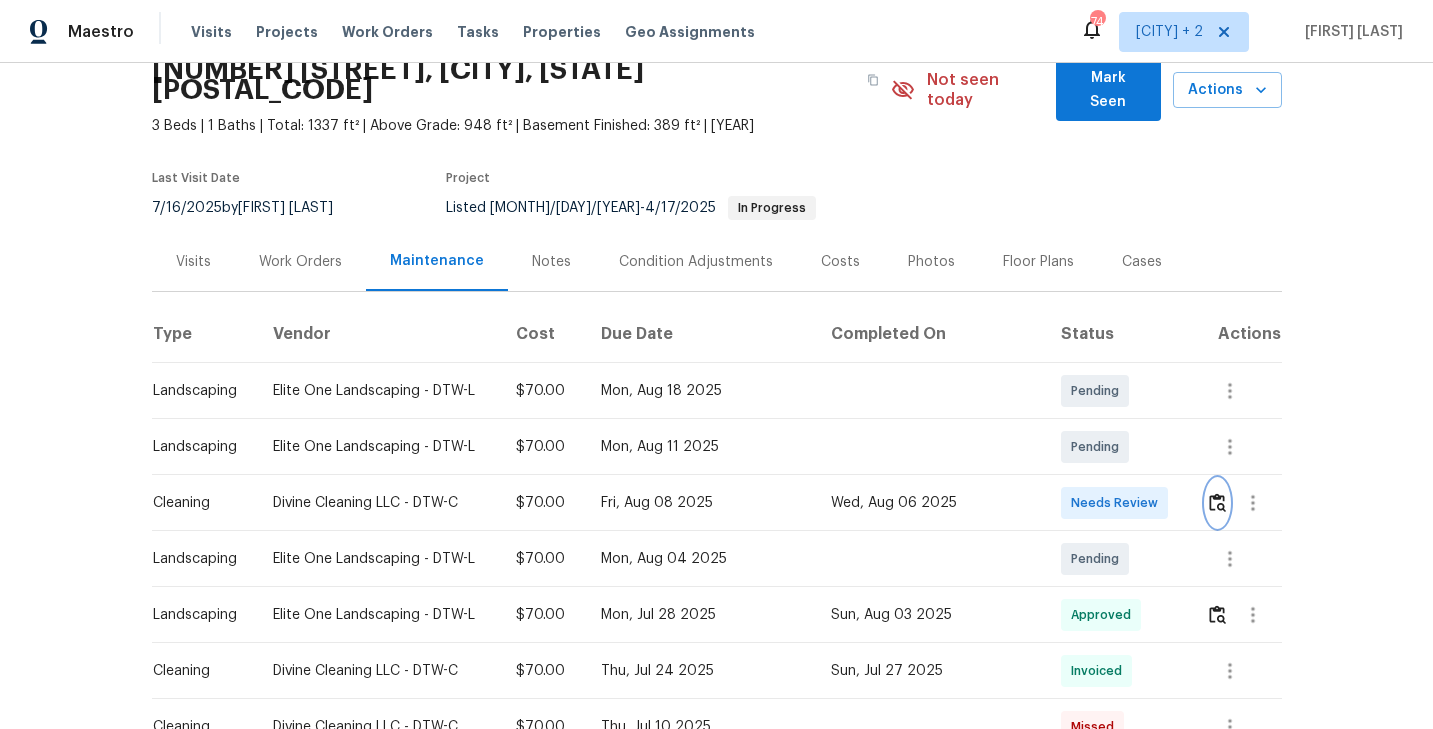 scroll, scrollTop: 121, scrollLeft: 0, axis: vertical 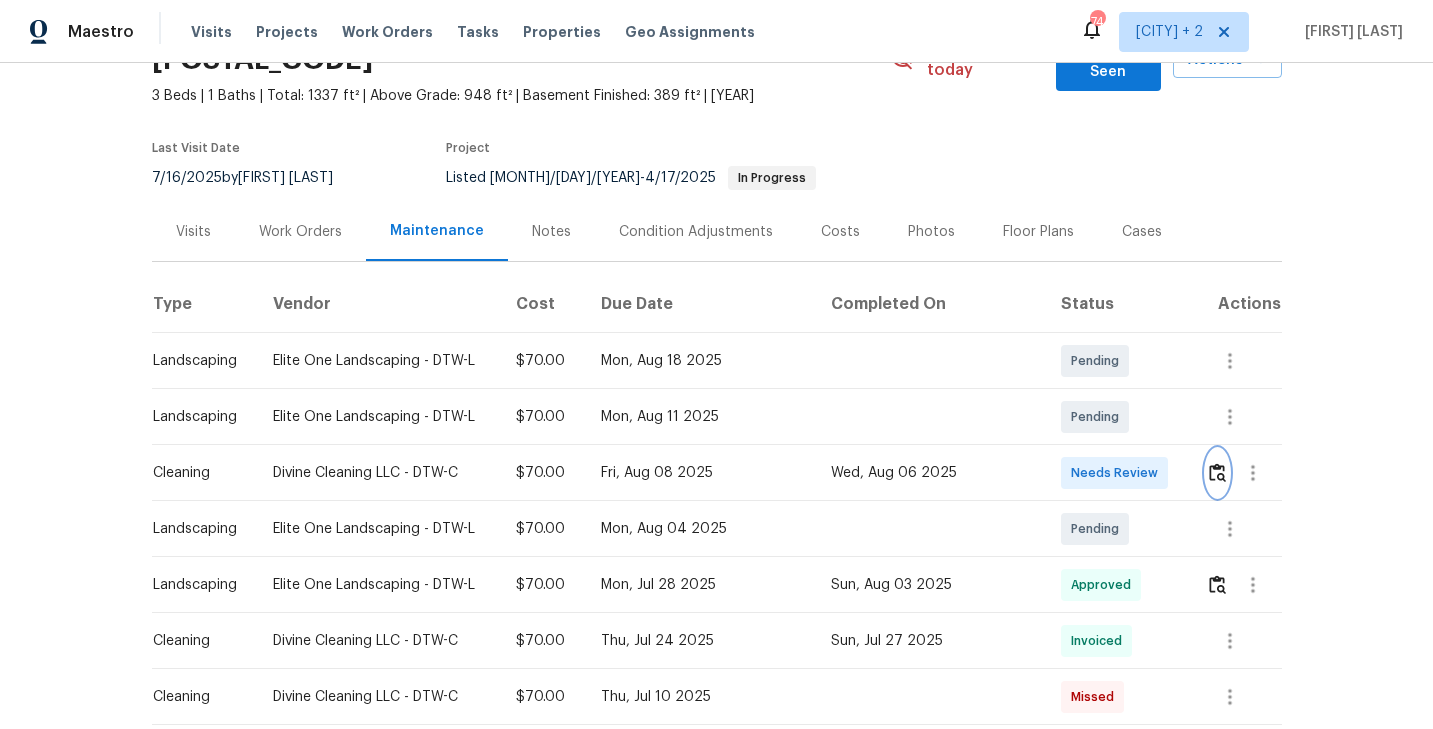 click at bounding box center (1217, 472) 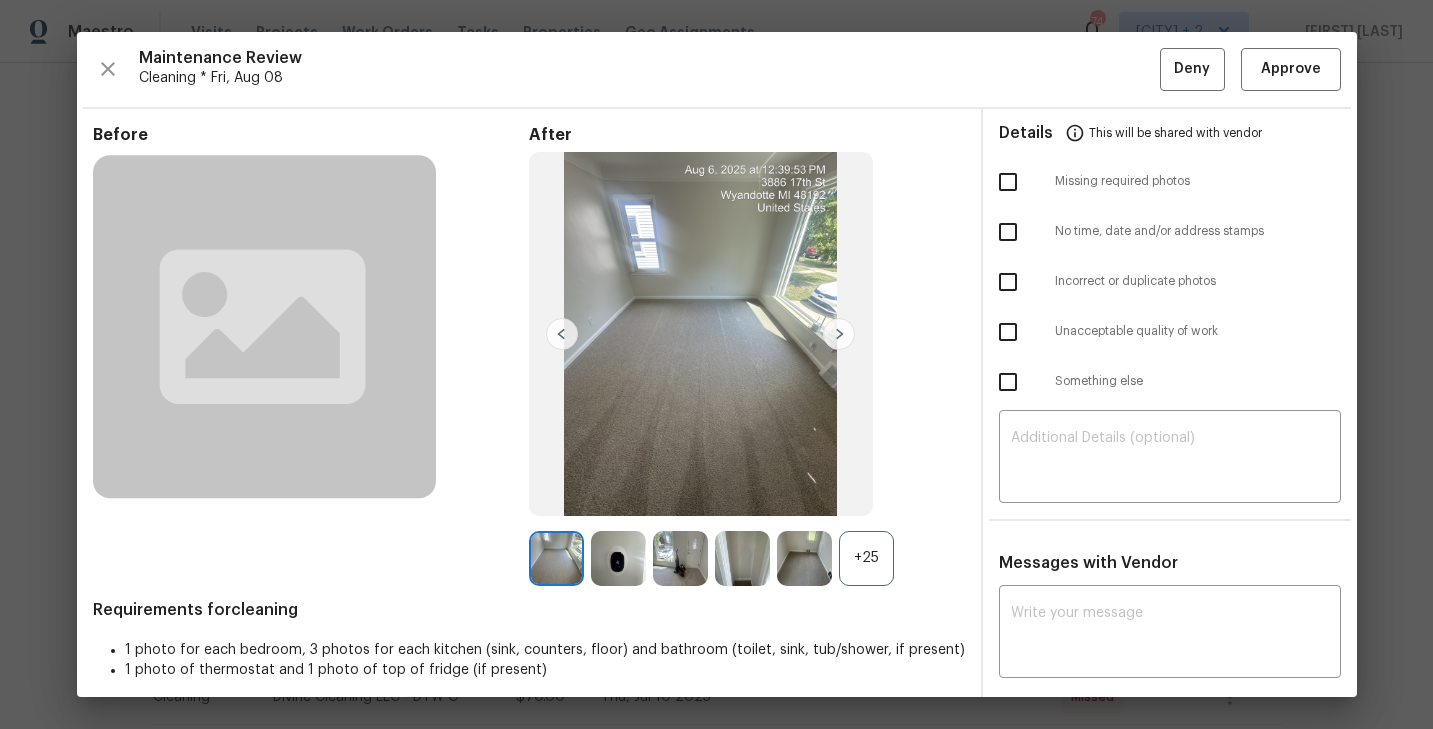 click on "+25" at bounding box center [866, 558] 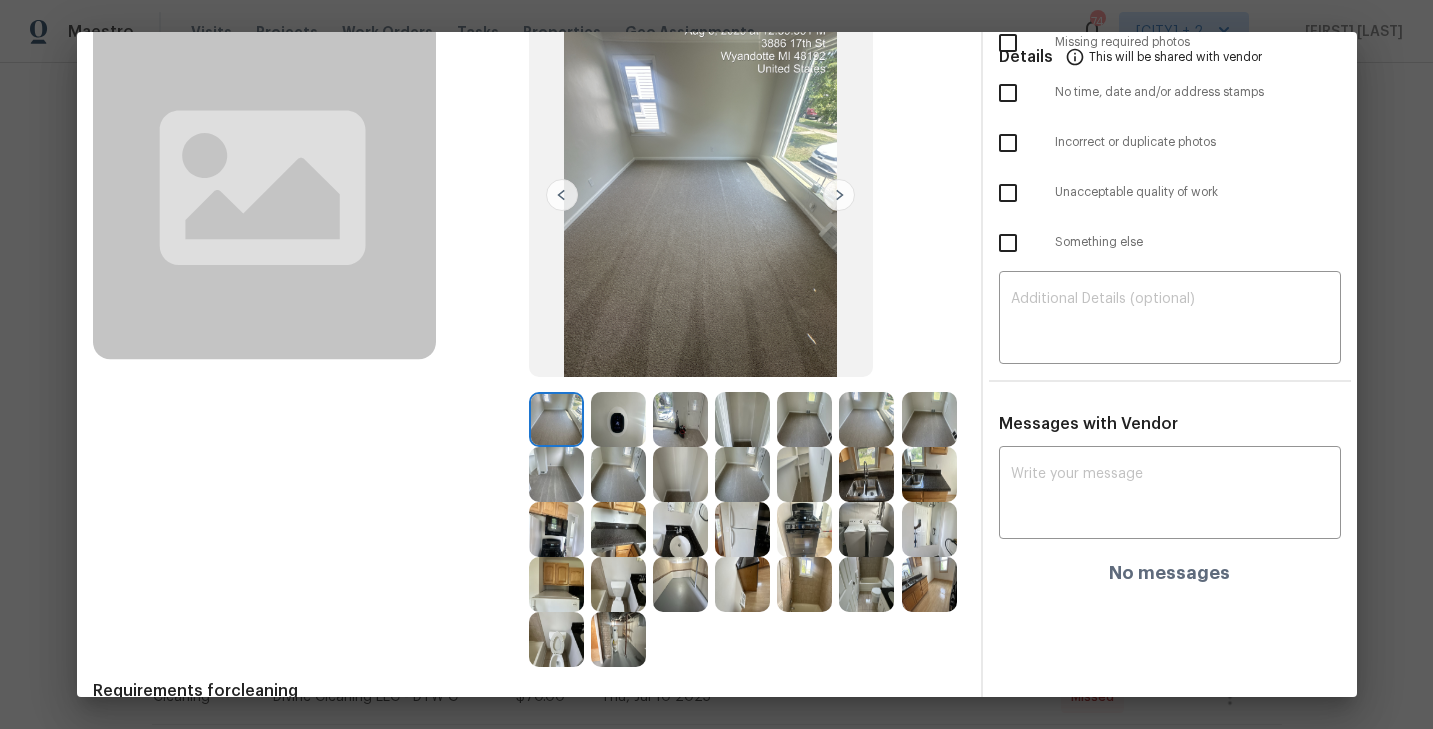 scroll, scrollTop: 138, scrollLeft: 0, axis: vertical 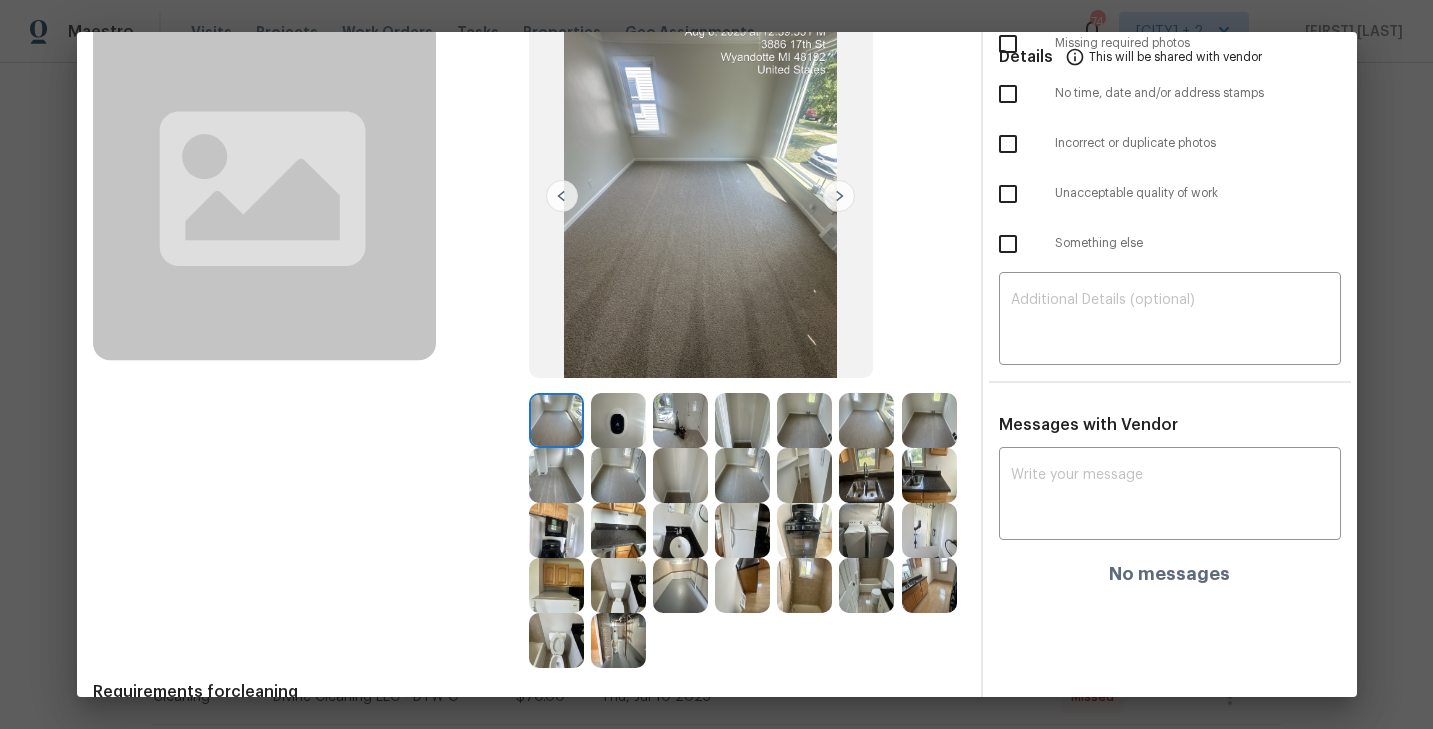 click at bounding box center [839, 196] 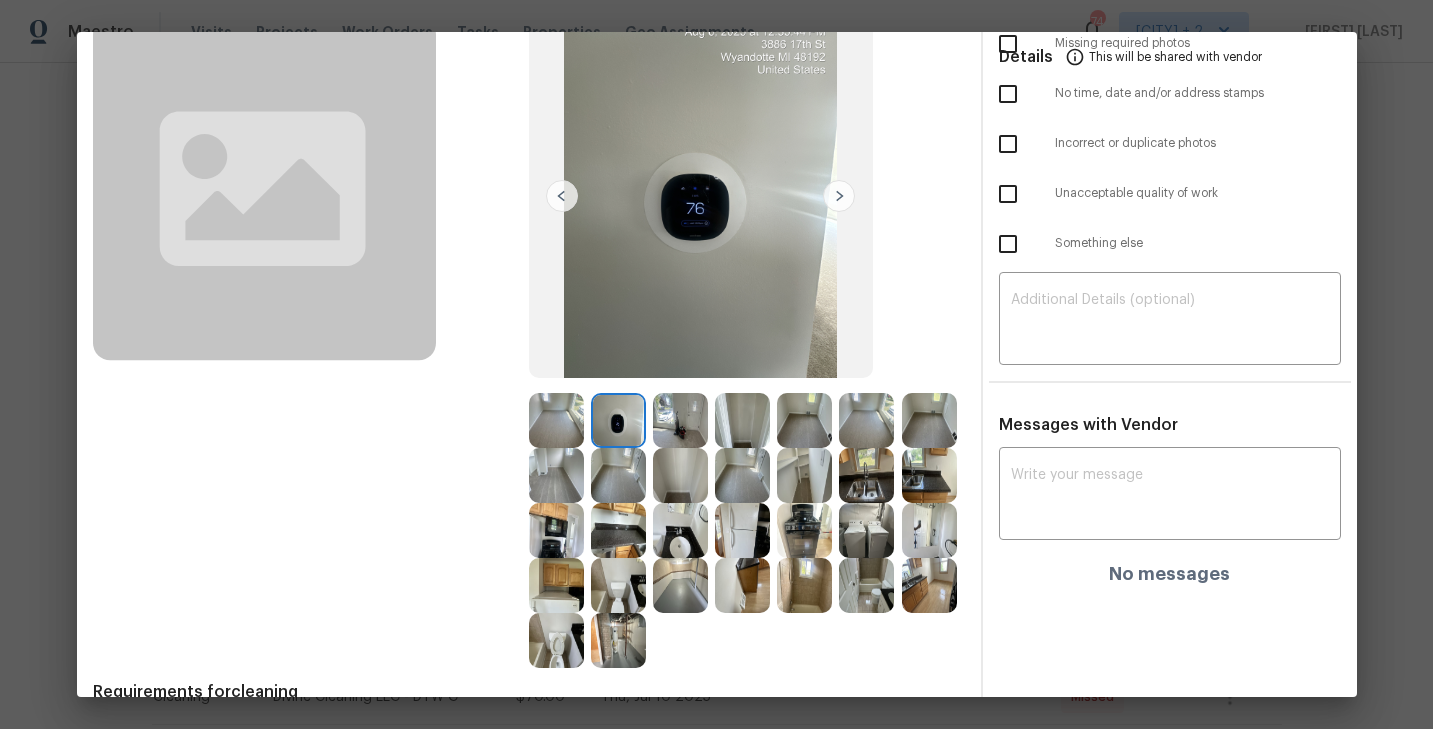 click at bounding box center [839, 196] 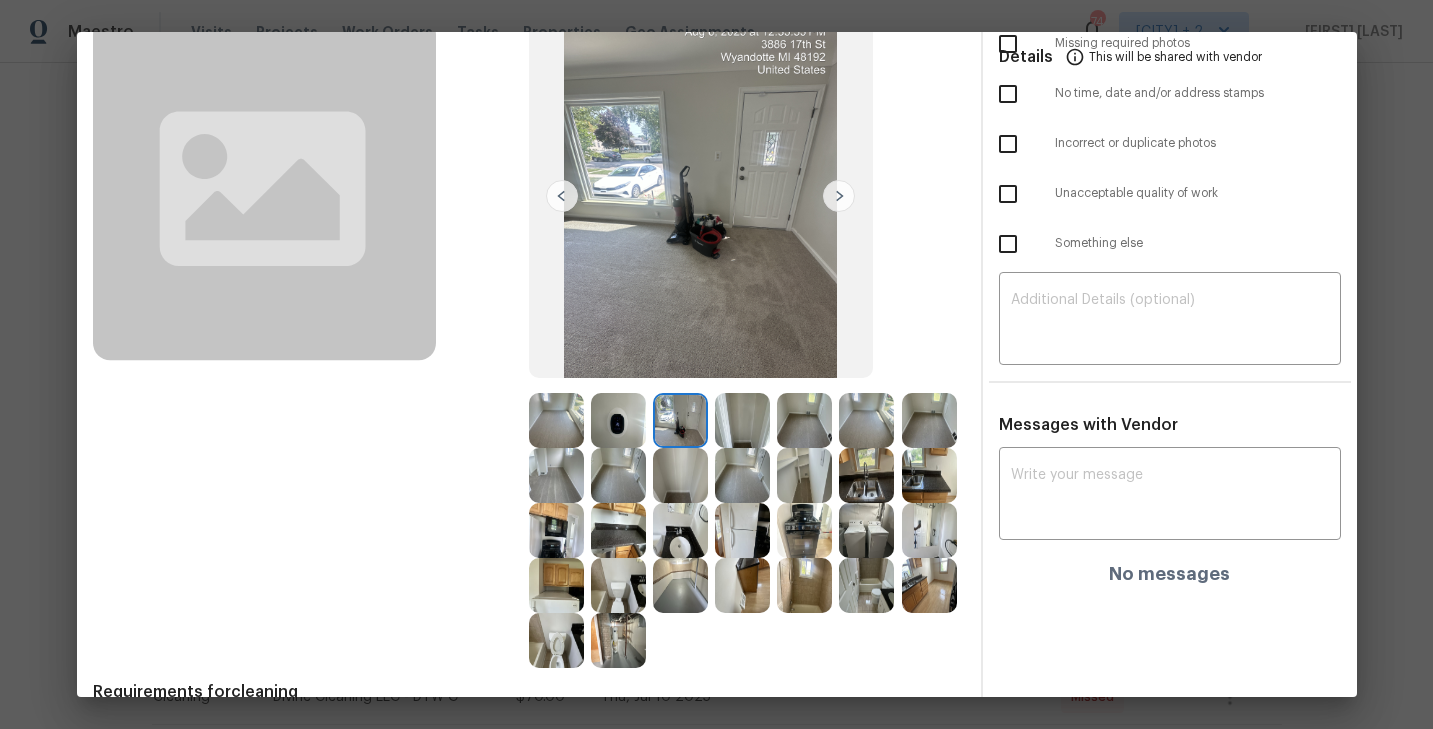 click at bounding box center (839, 196) 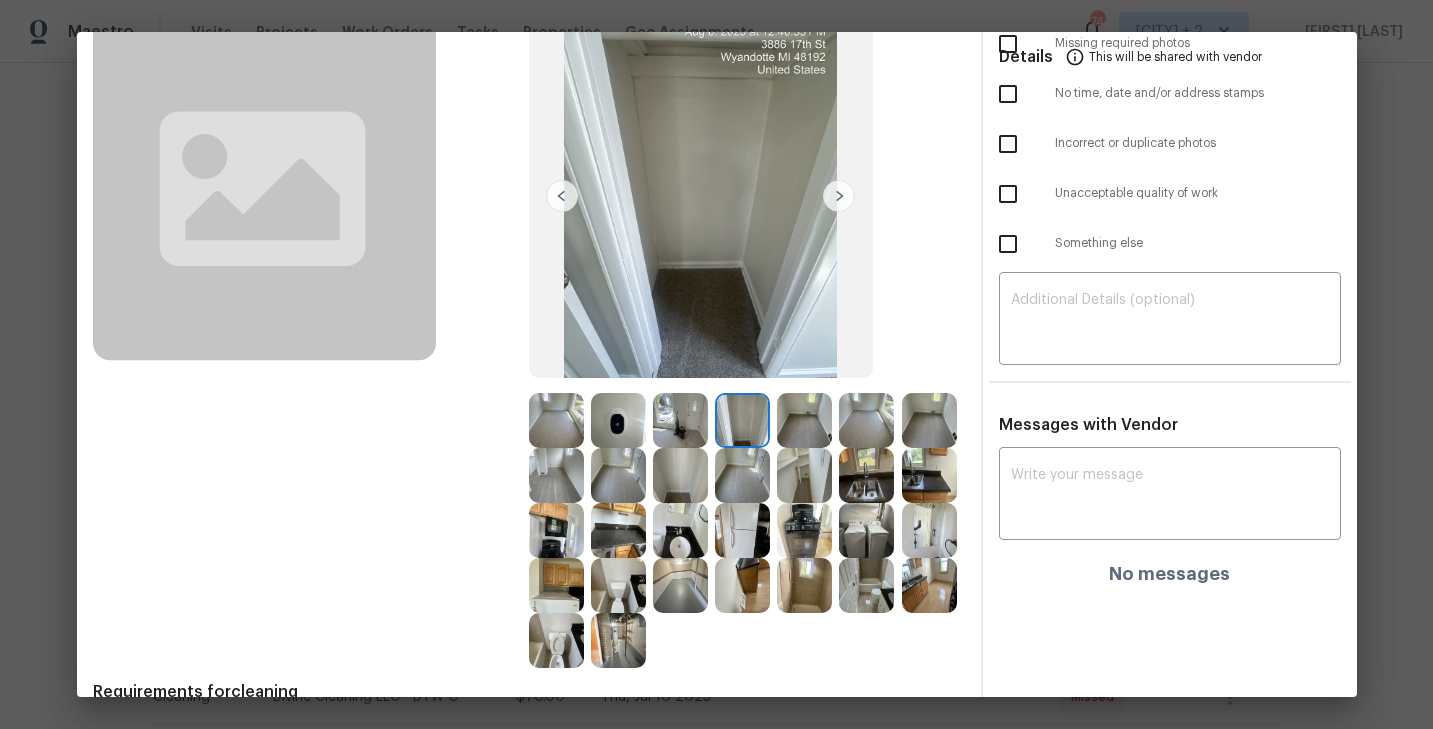 click at bounding box center [839, 196] 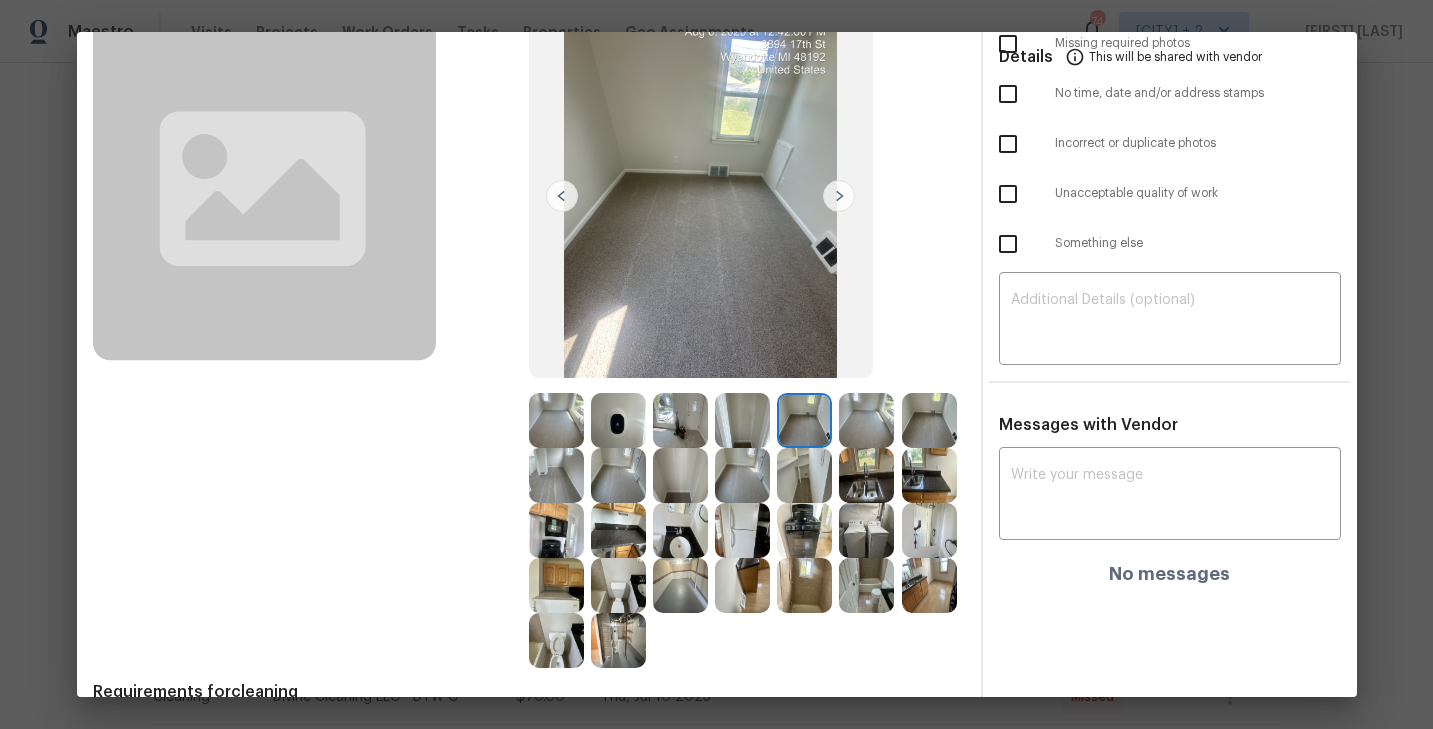 click at bounding box center [839, 196] 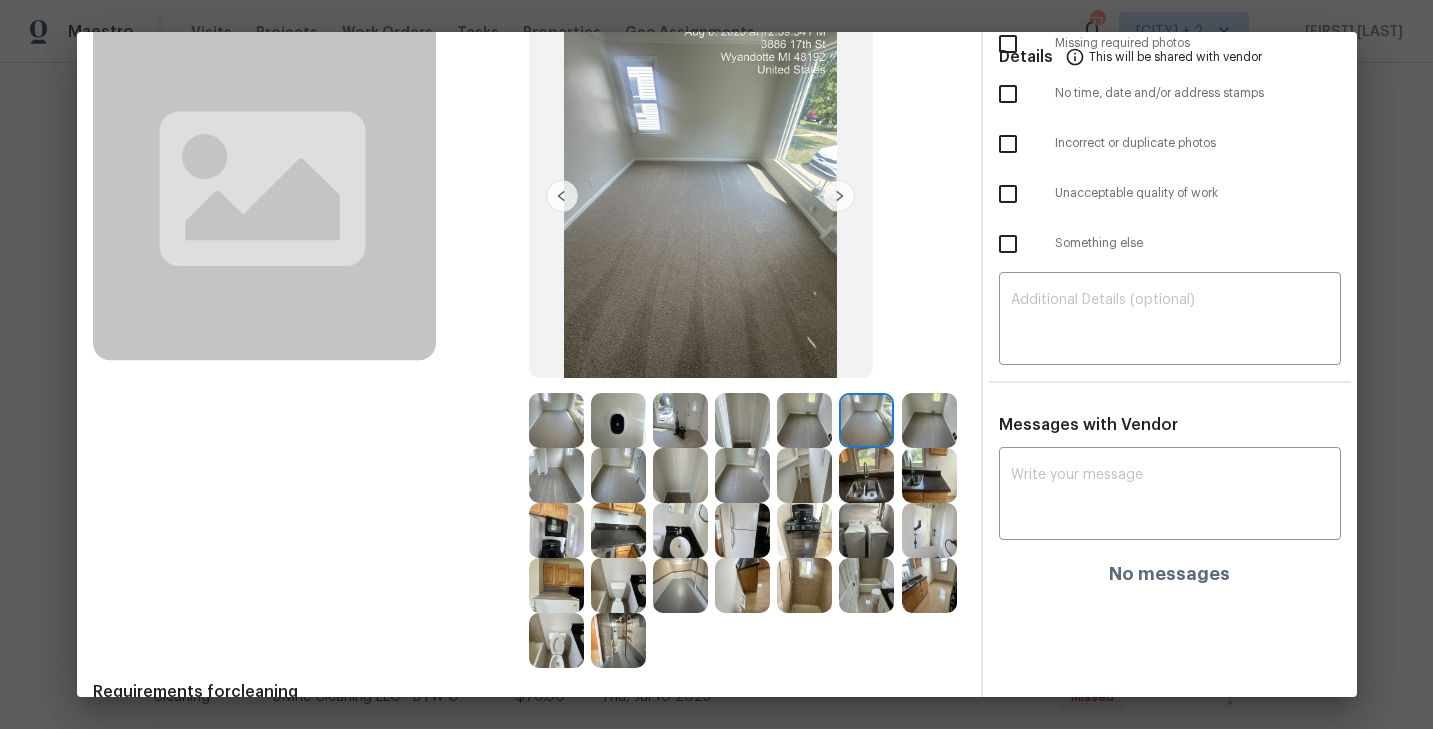 click at bounding box center (556, 420) 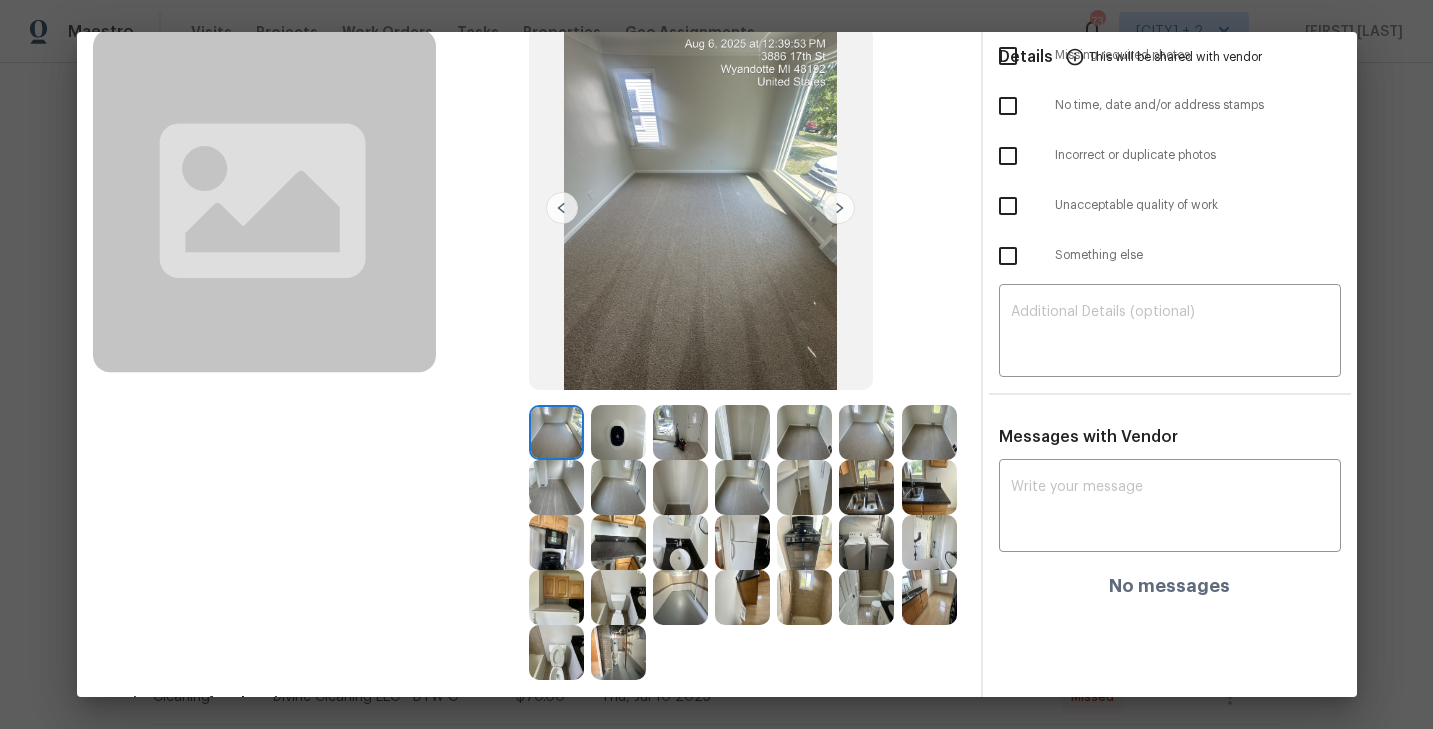 scroll, scrollTop: 123, scrollLeft: 0, axis: vertical 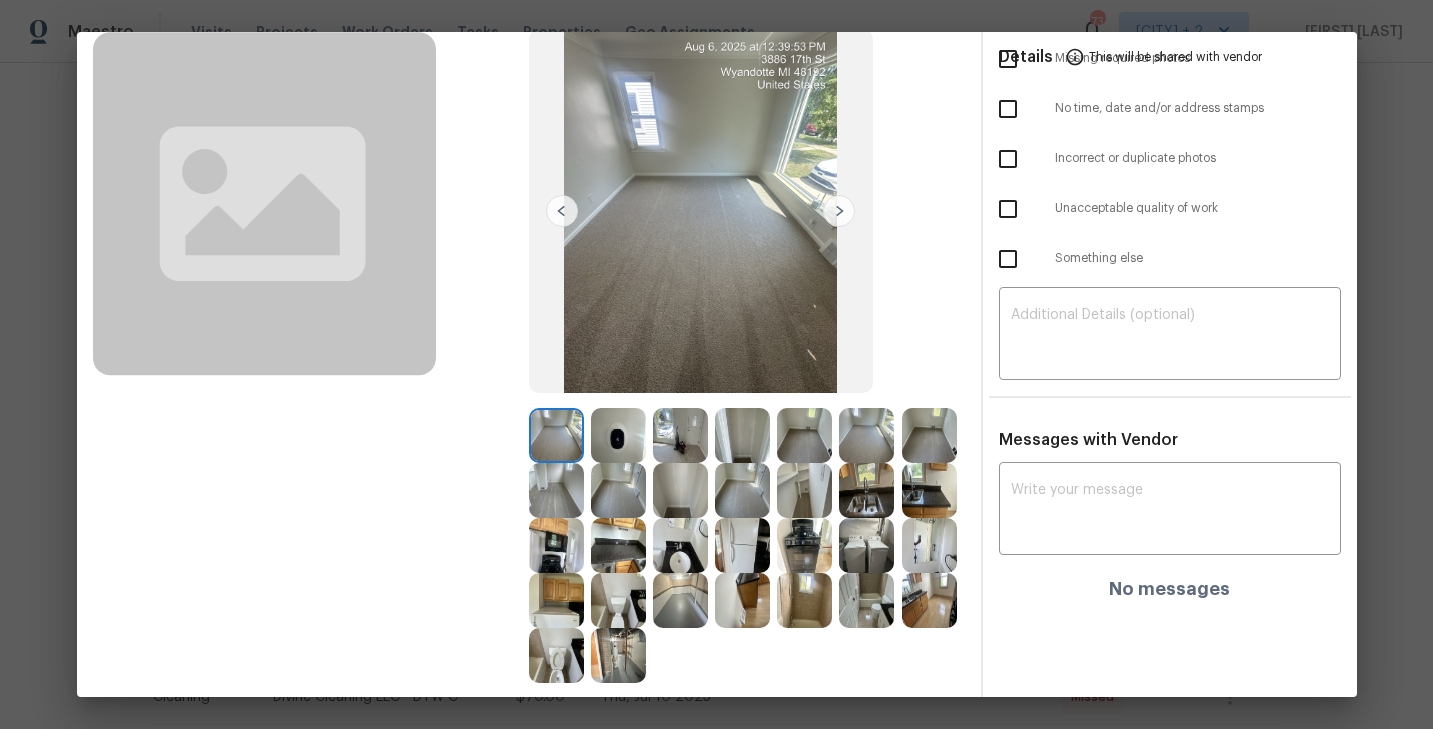 click at bounding box center (618, 435) 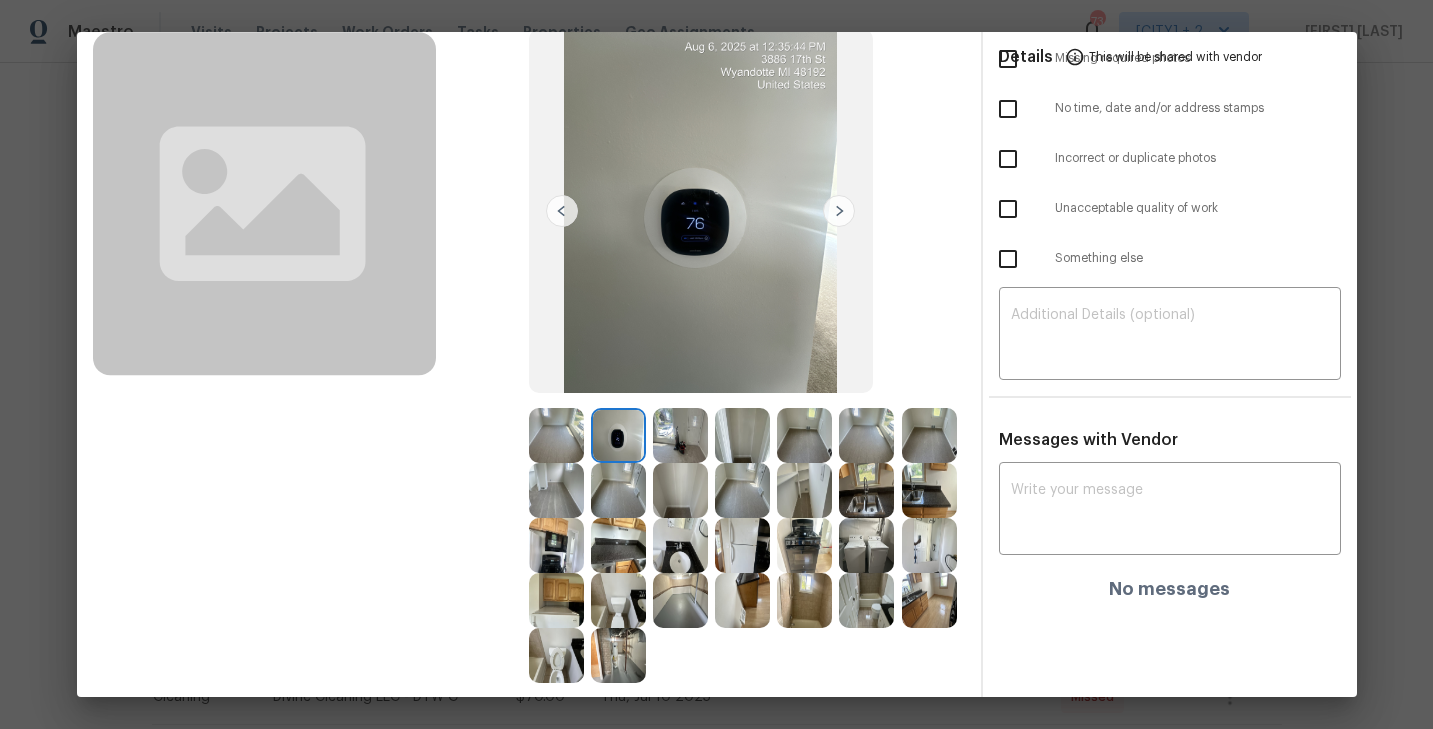 click at bounding box center (680, 435) 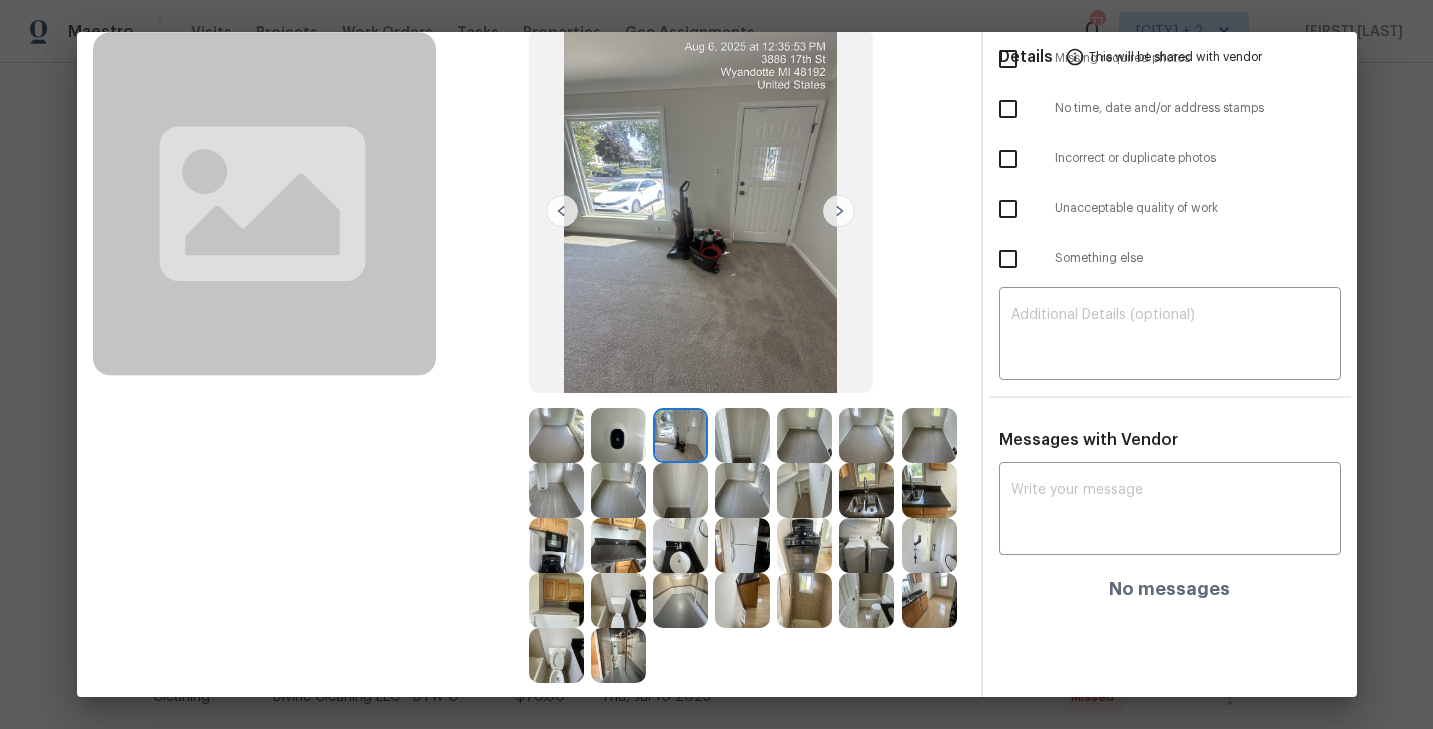 click at bounding box center [742, 435] 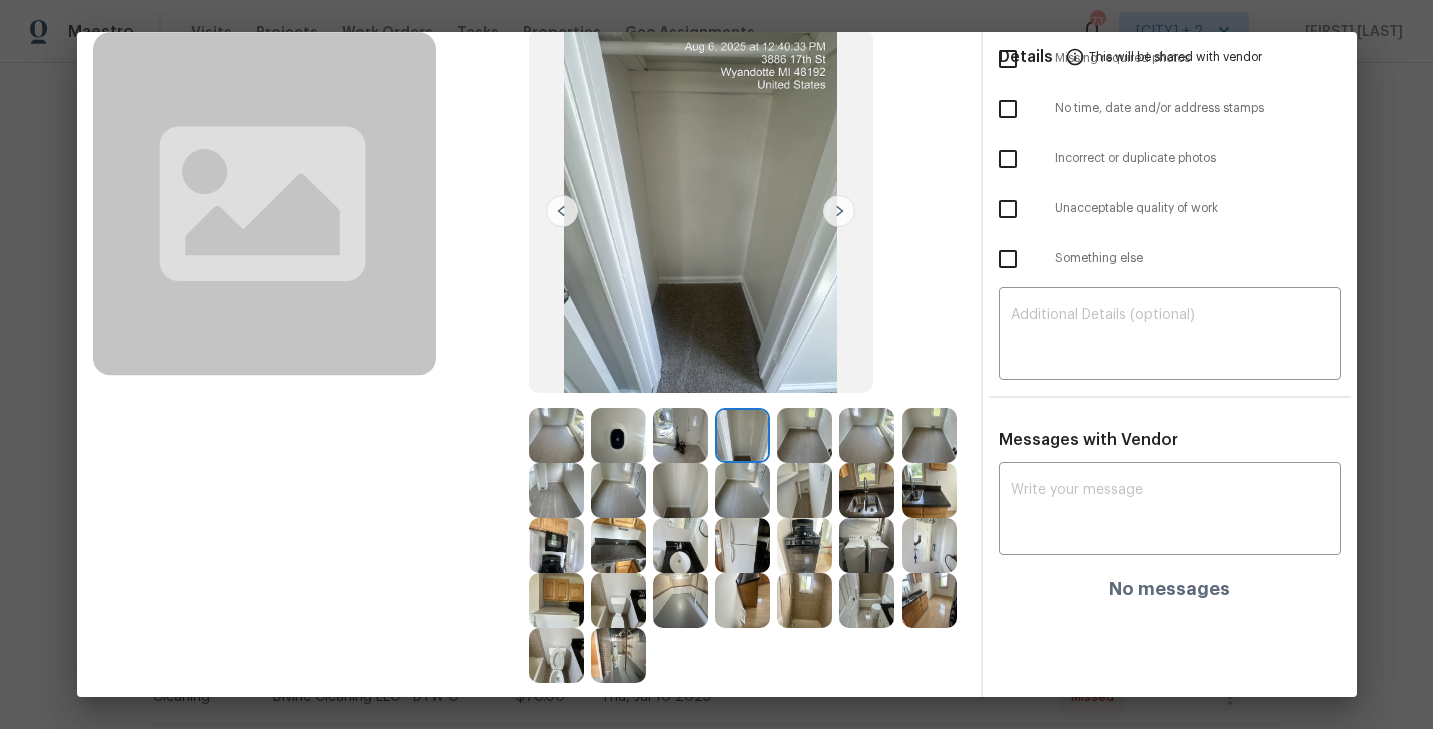 click at bounding box center [804, 435] 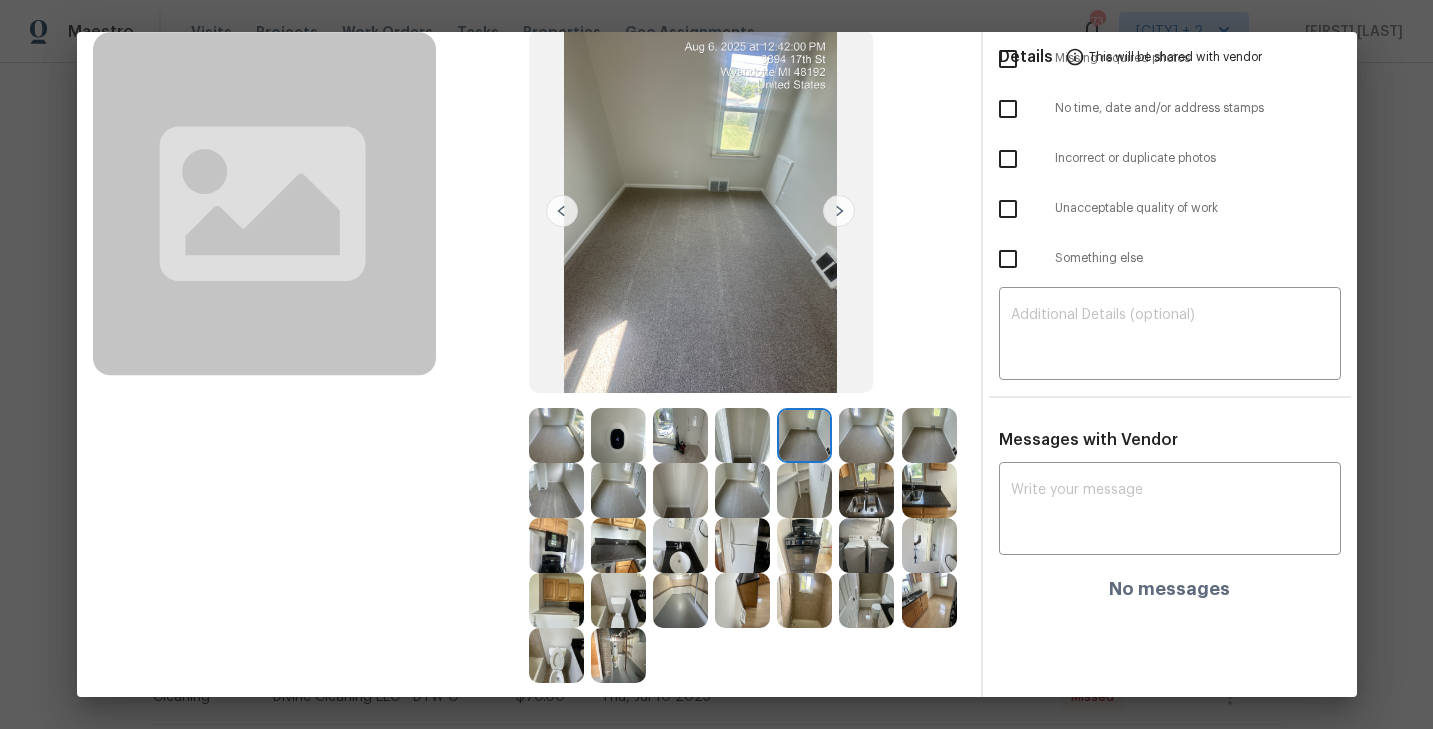 click at bounding box center (866, 435) 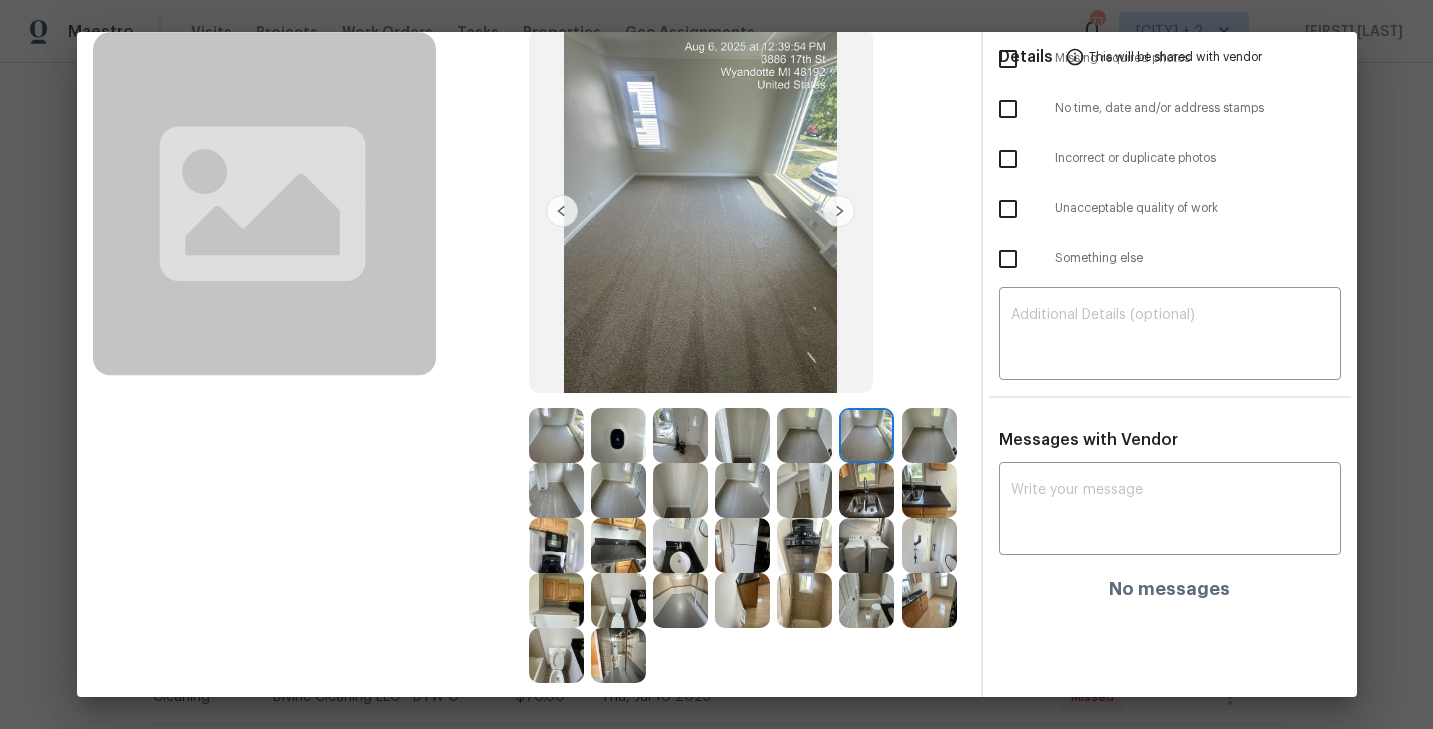 click at bounding box center [929, 435] 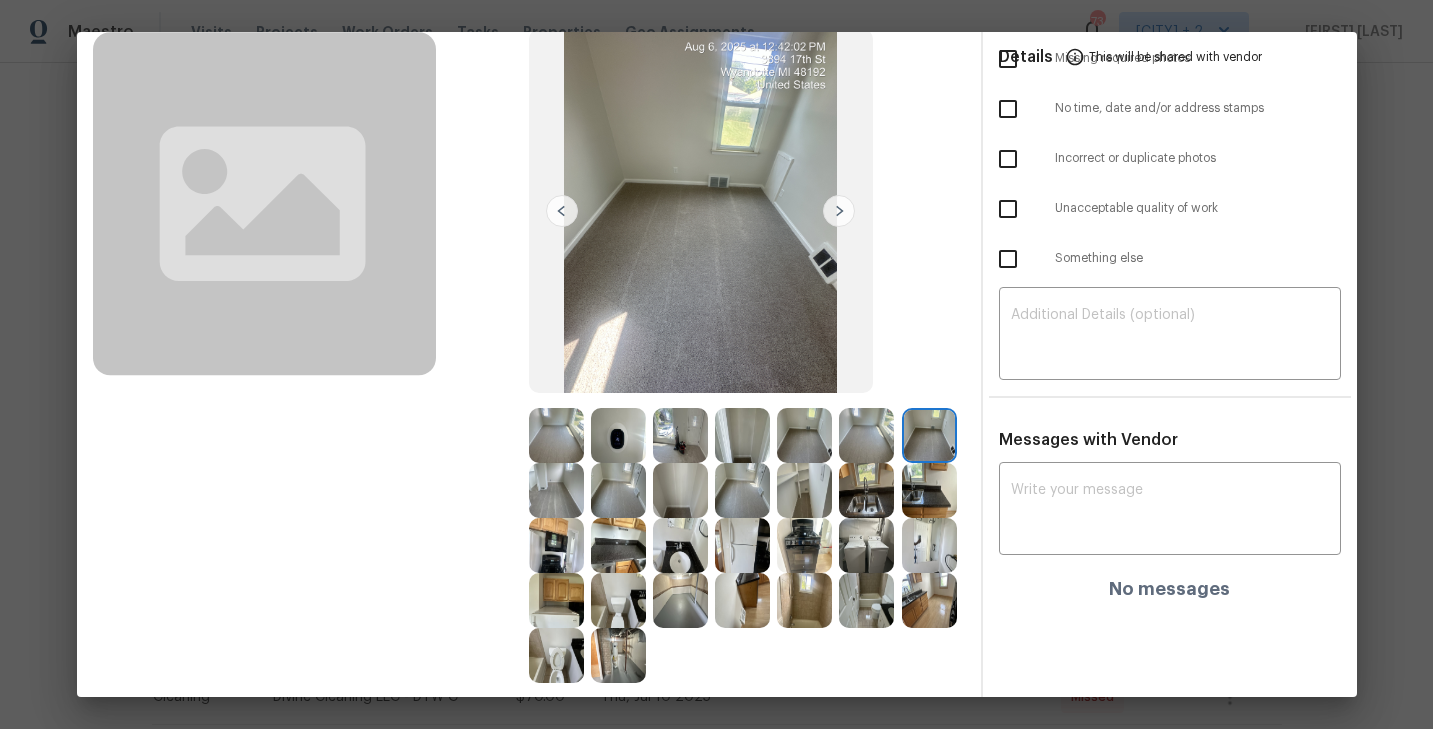 click at bounding box center [556, 490] 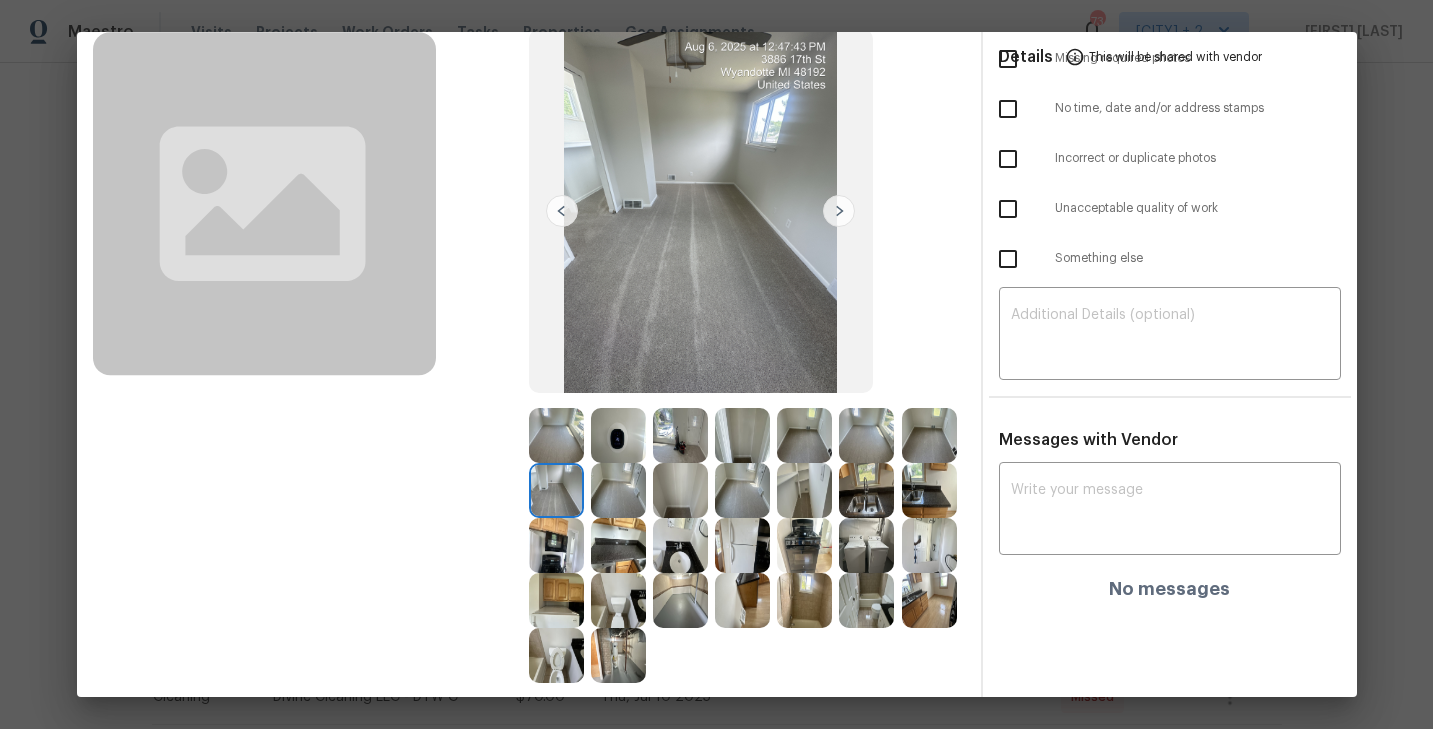 click at bounding box center [618, 490] 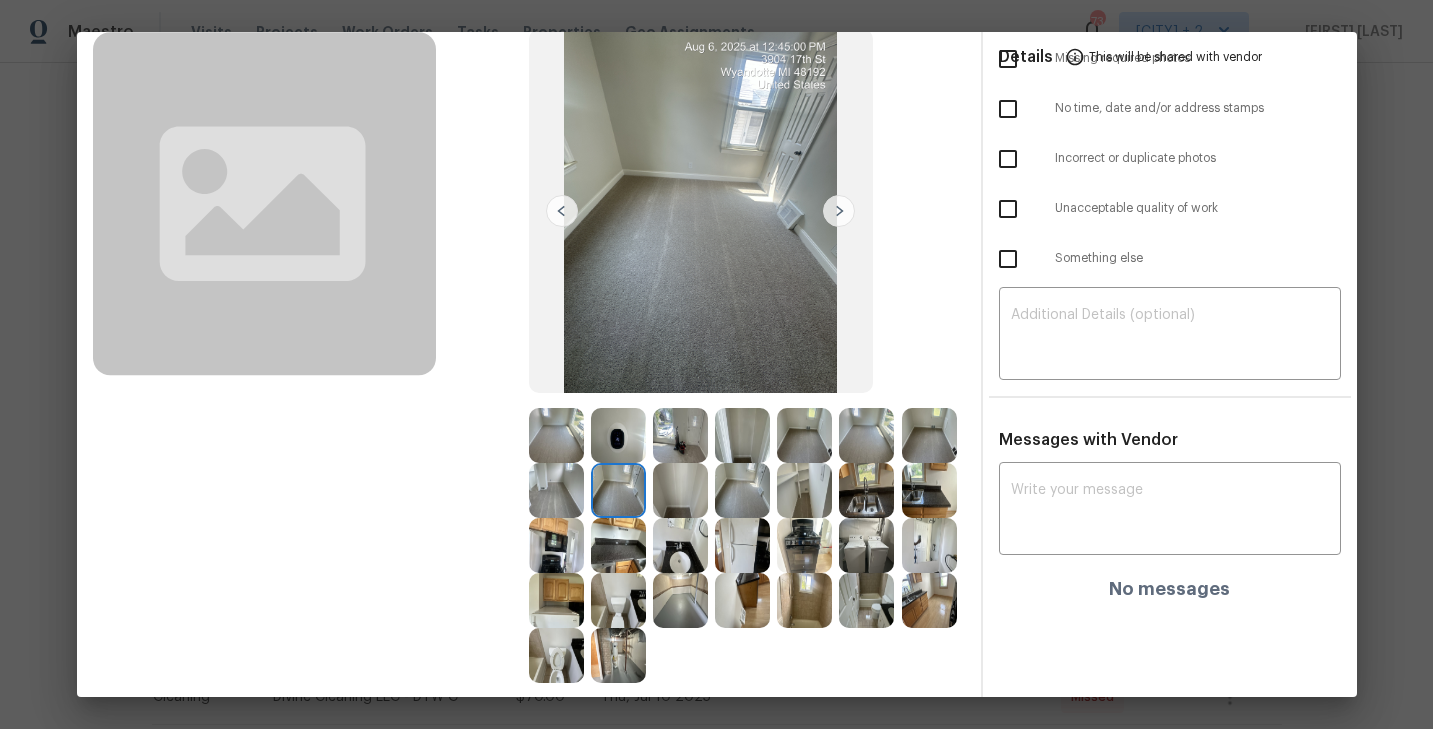 click at bounding box center (804, 545) 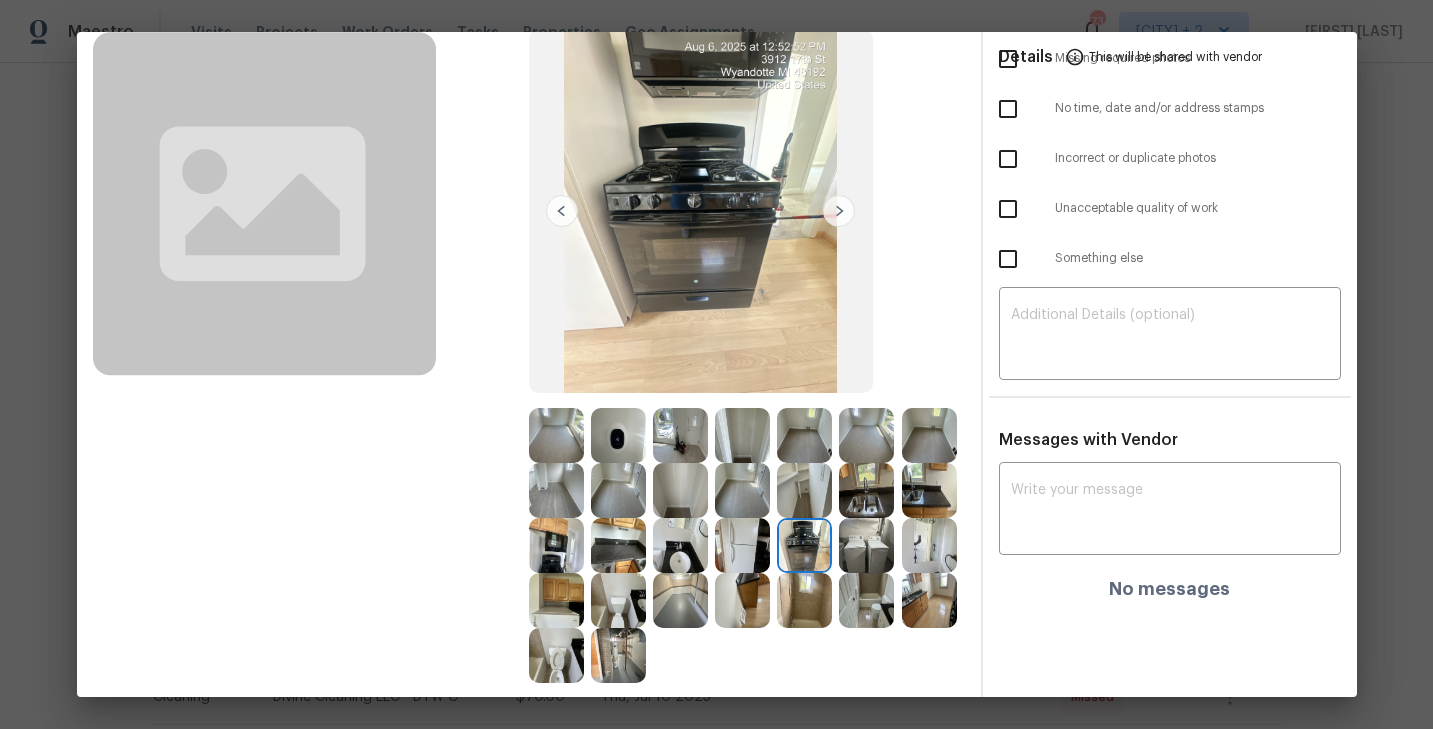 click at bounding box center (618, 545) 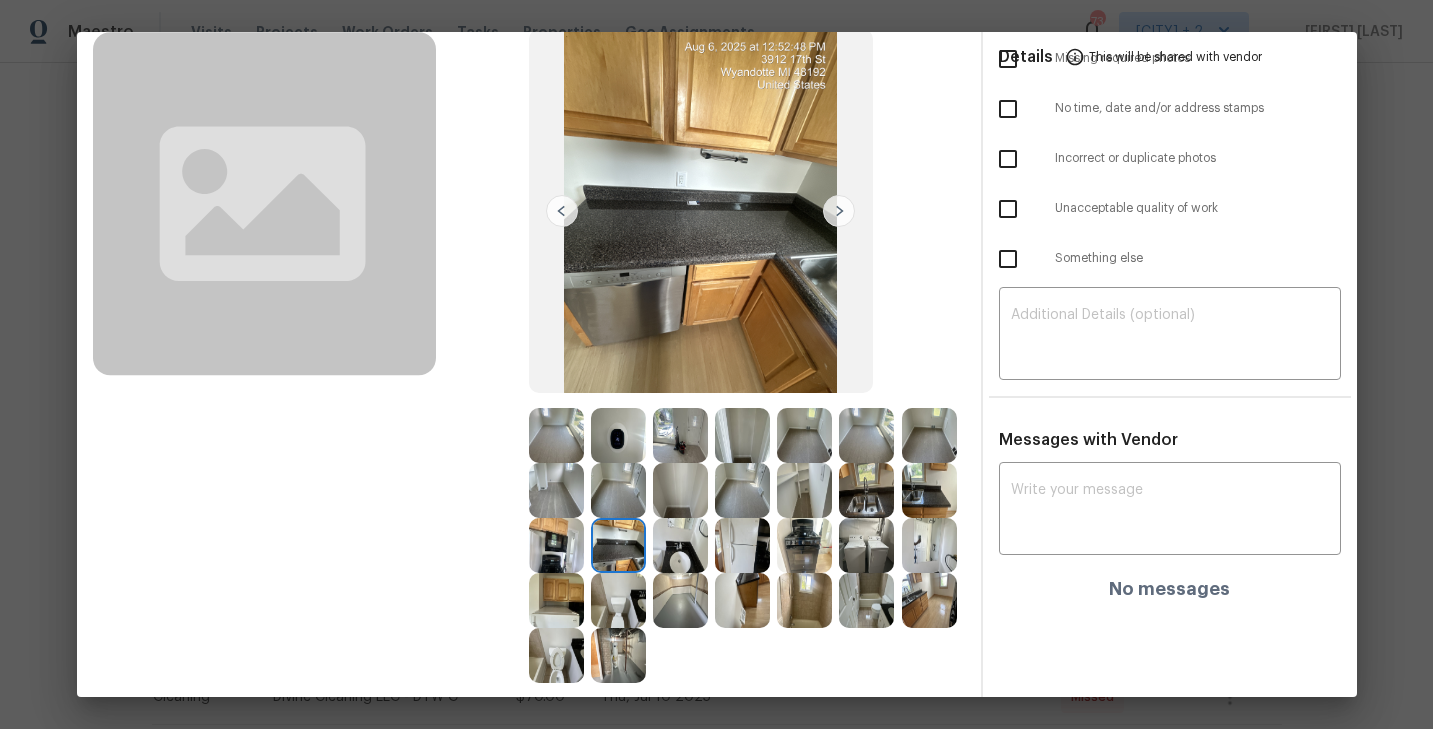 scroll, scrollTop: 0, scrollLeft: 0, axis: both 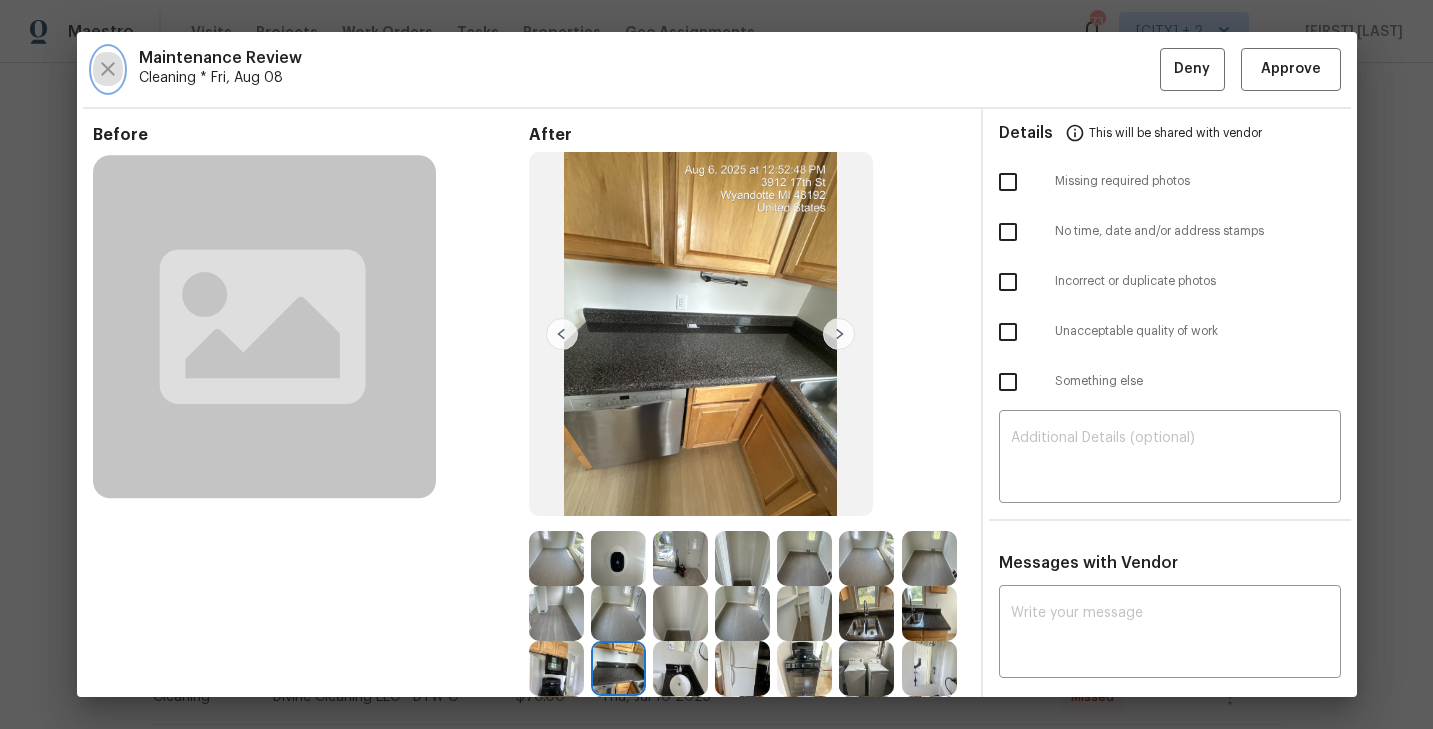 click 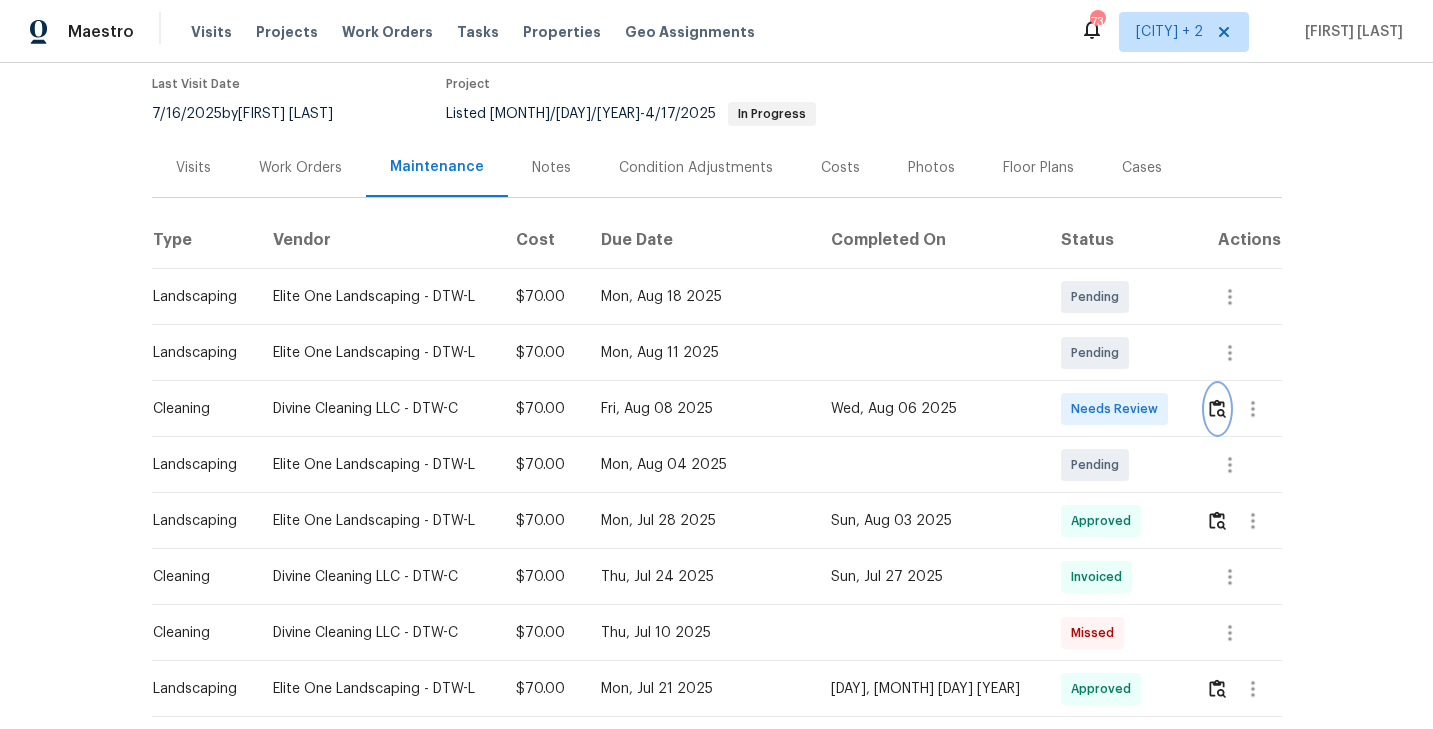 scroll, scrollTop: 200, scrollLeft: 0, axis: vertical 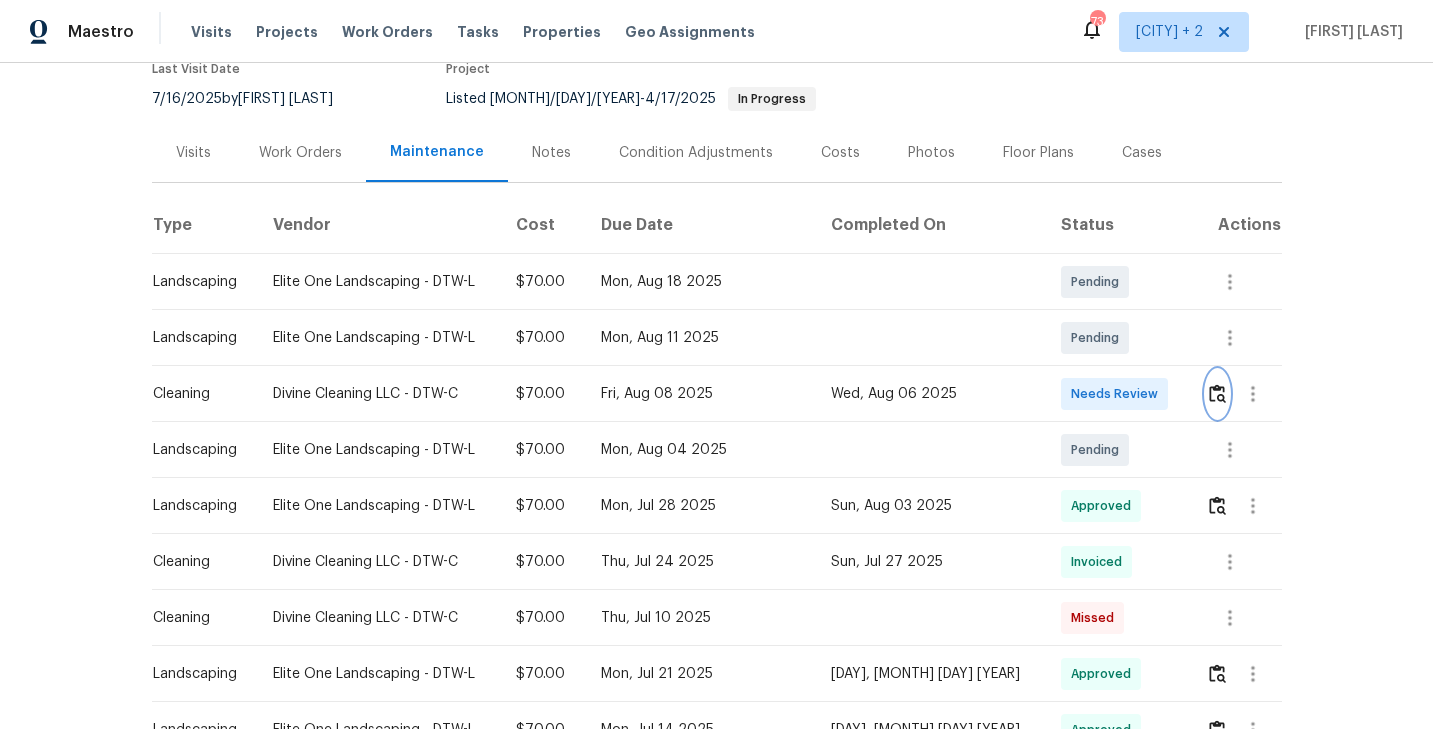 click at bounding box center [1217, 394] 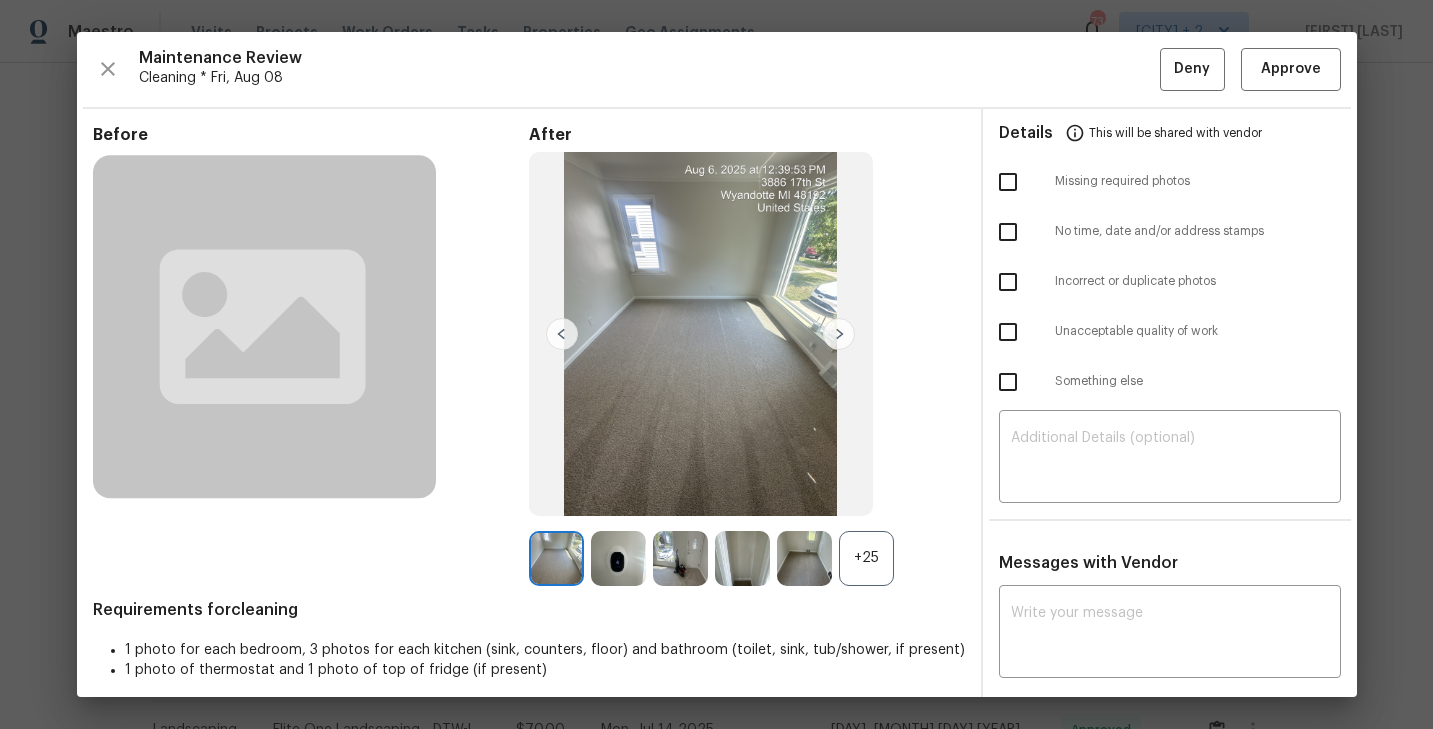 click on "+25" at bounding box center [866, 558] 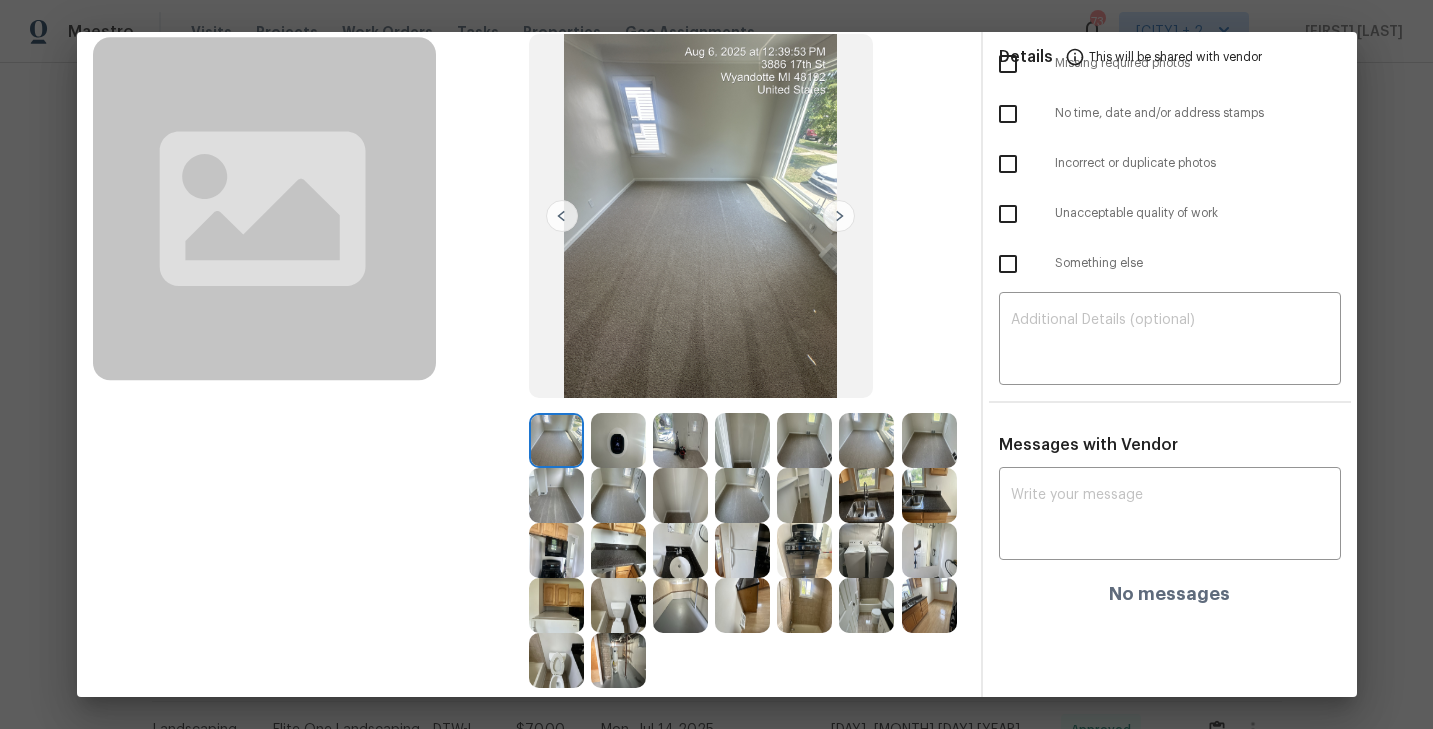 scroll, scrollTop: 143, scrollLeft: 0, axis: vertical 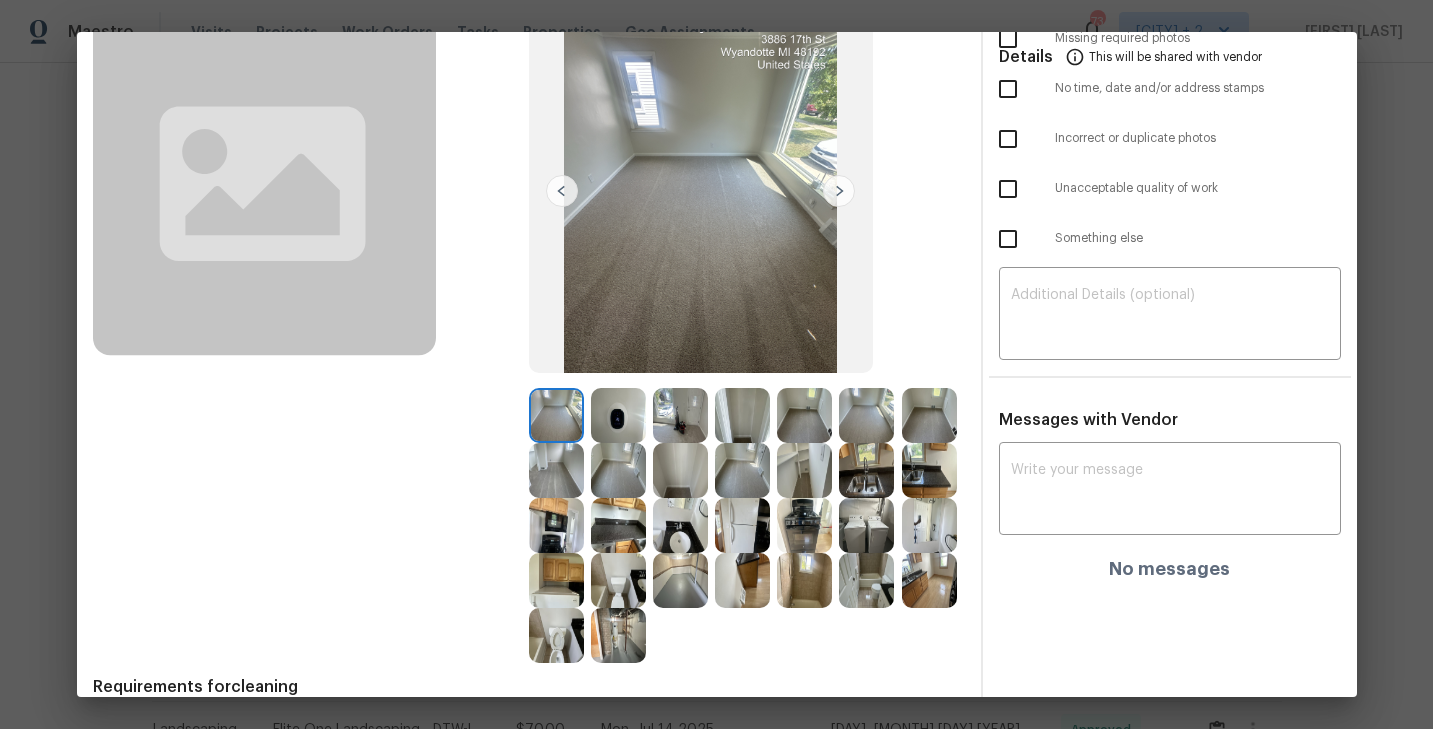 click at bounding box center (618, 525) 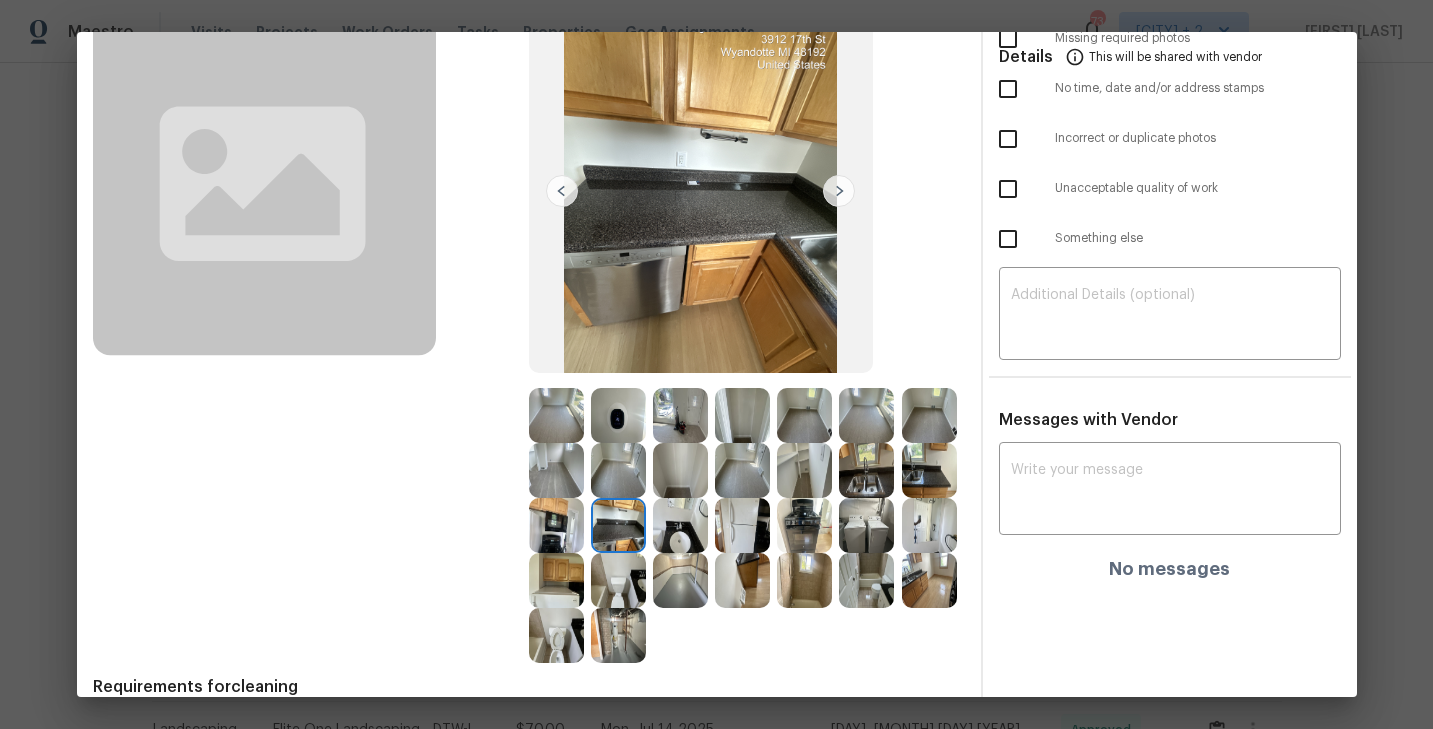 click at bounding box center [556, 580] 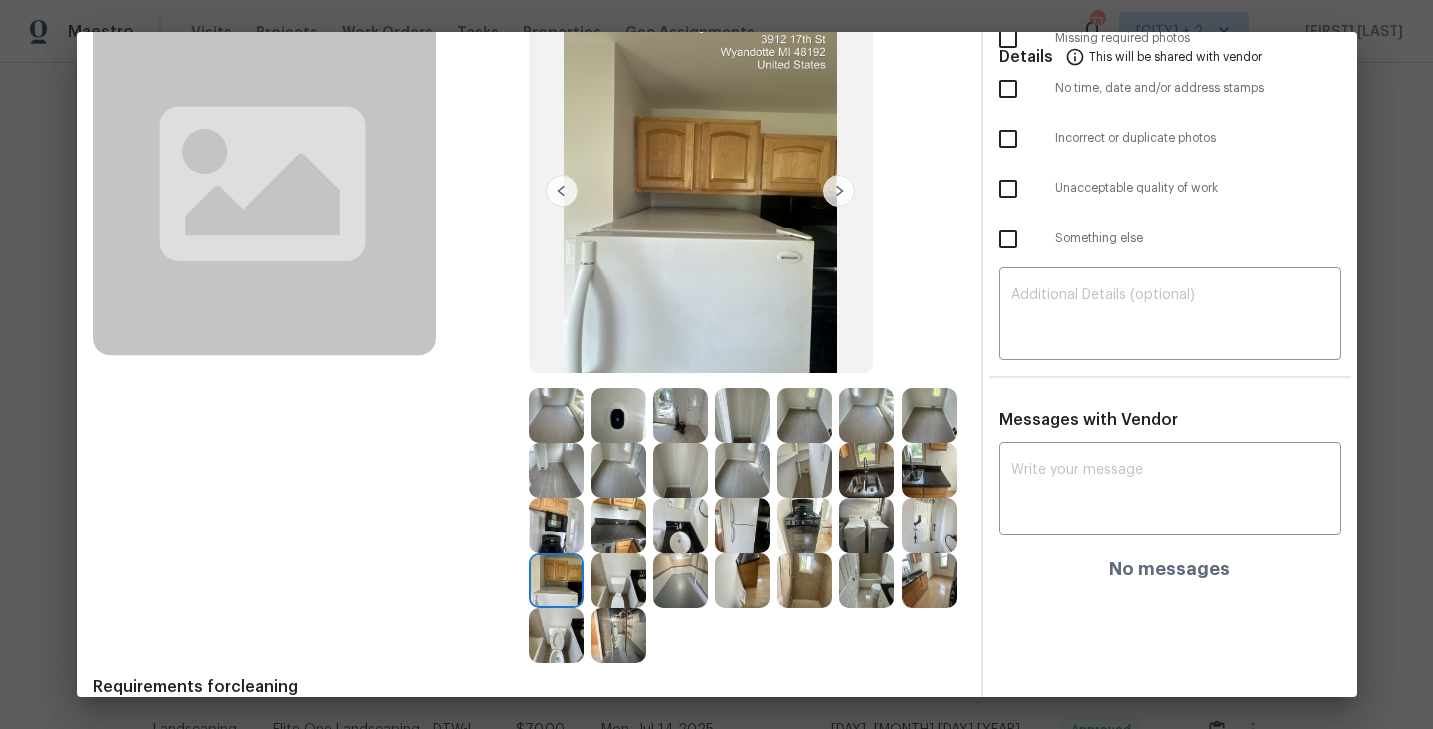click at bounding box center (929, 580) 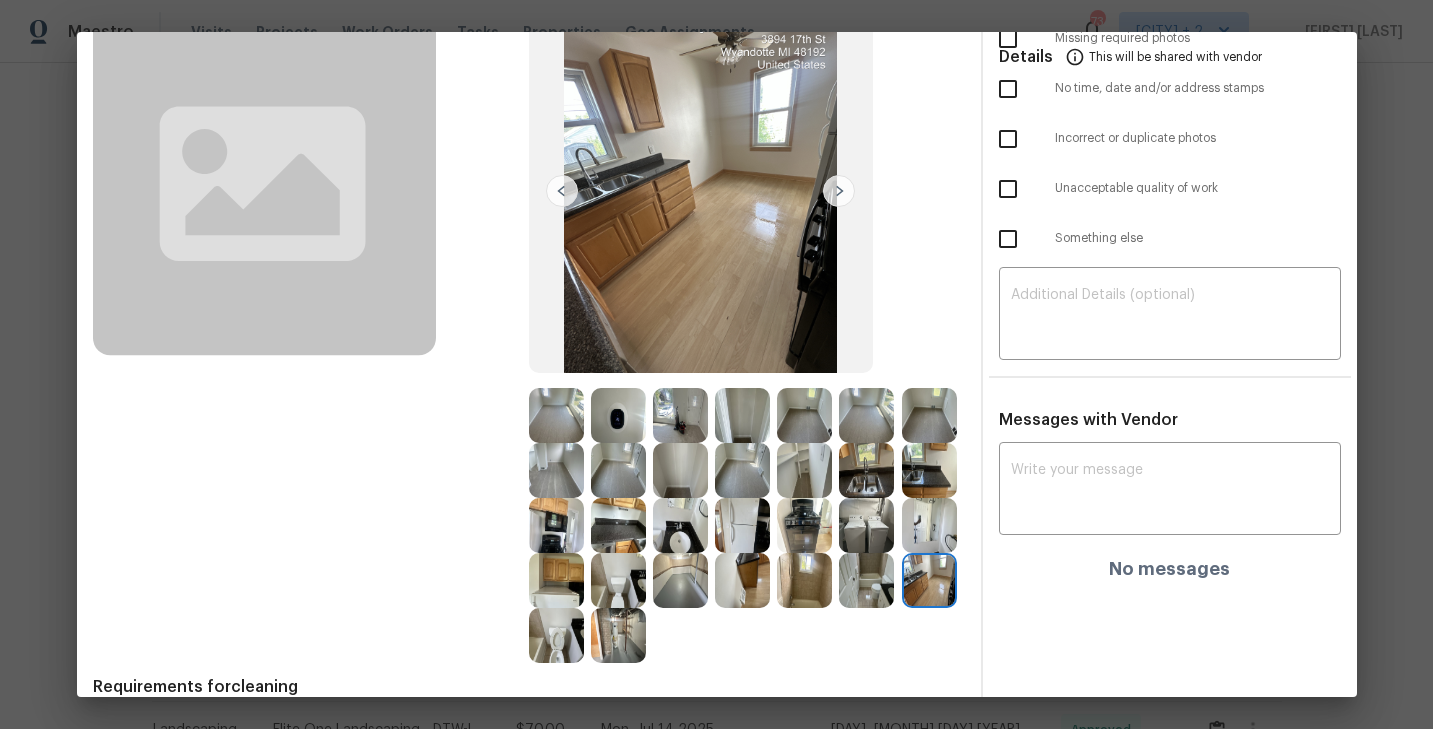 click at bounding box center [556, 635] 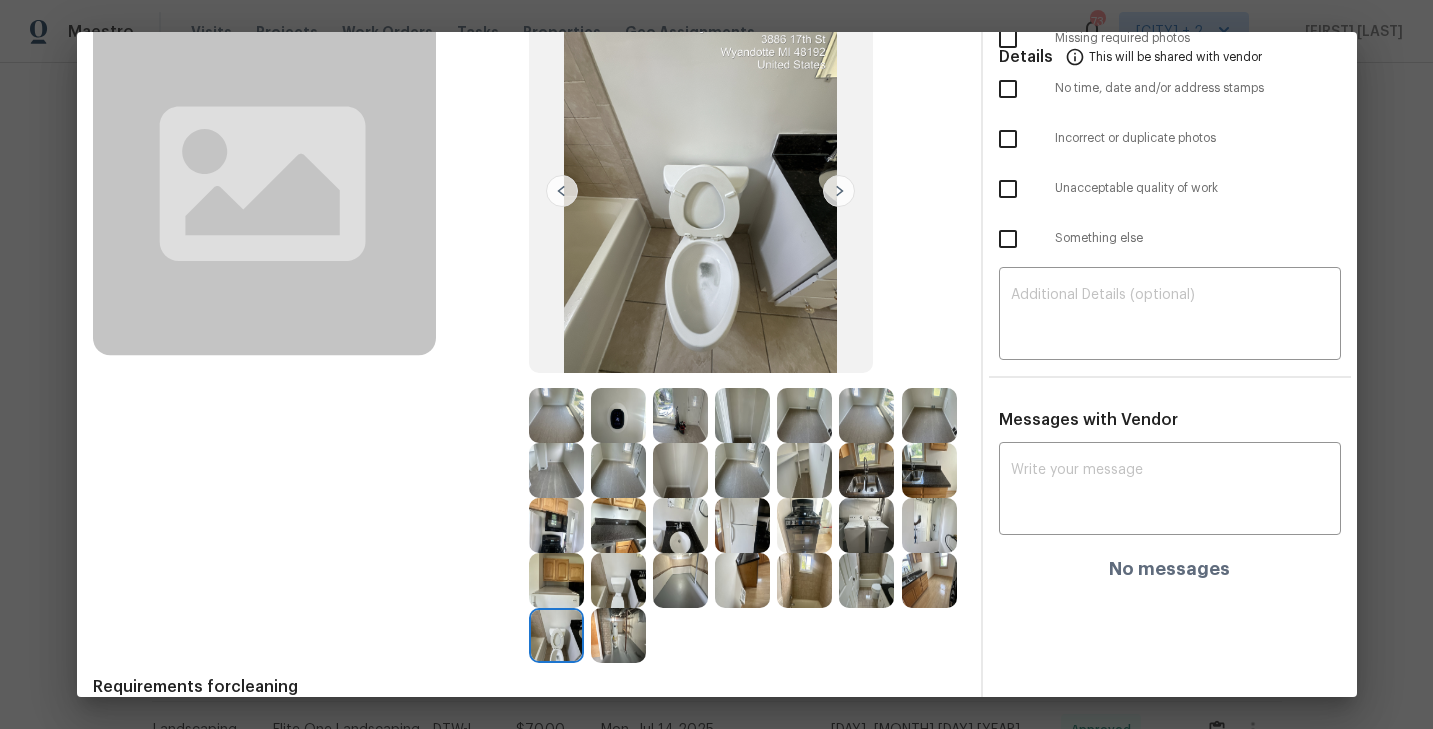 click at bounding box center [866, 470] 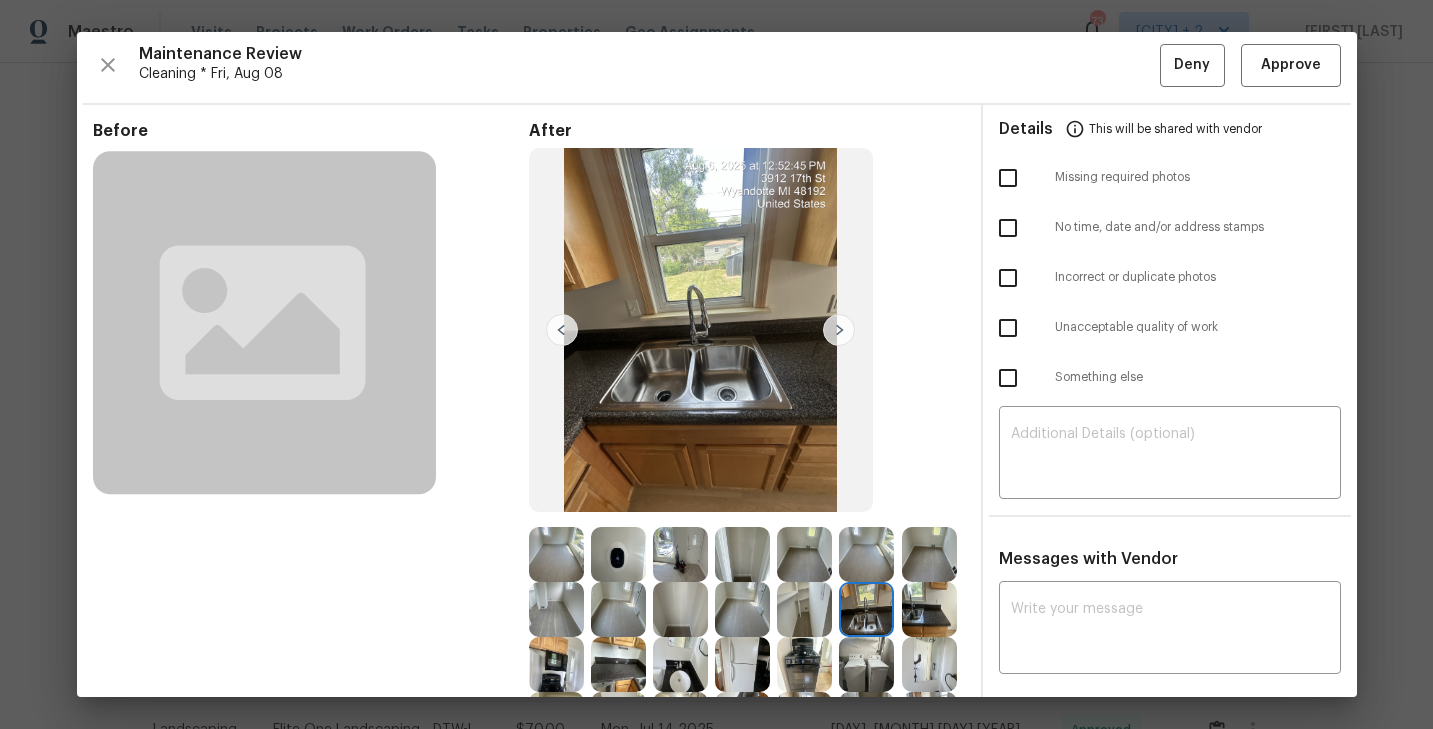 scroll, scrollTop: 0, scrollLeft: 0, axis: both 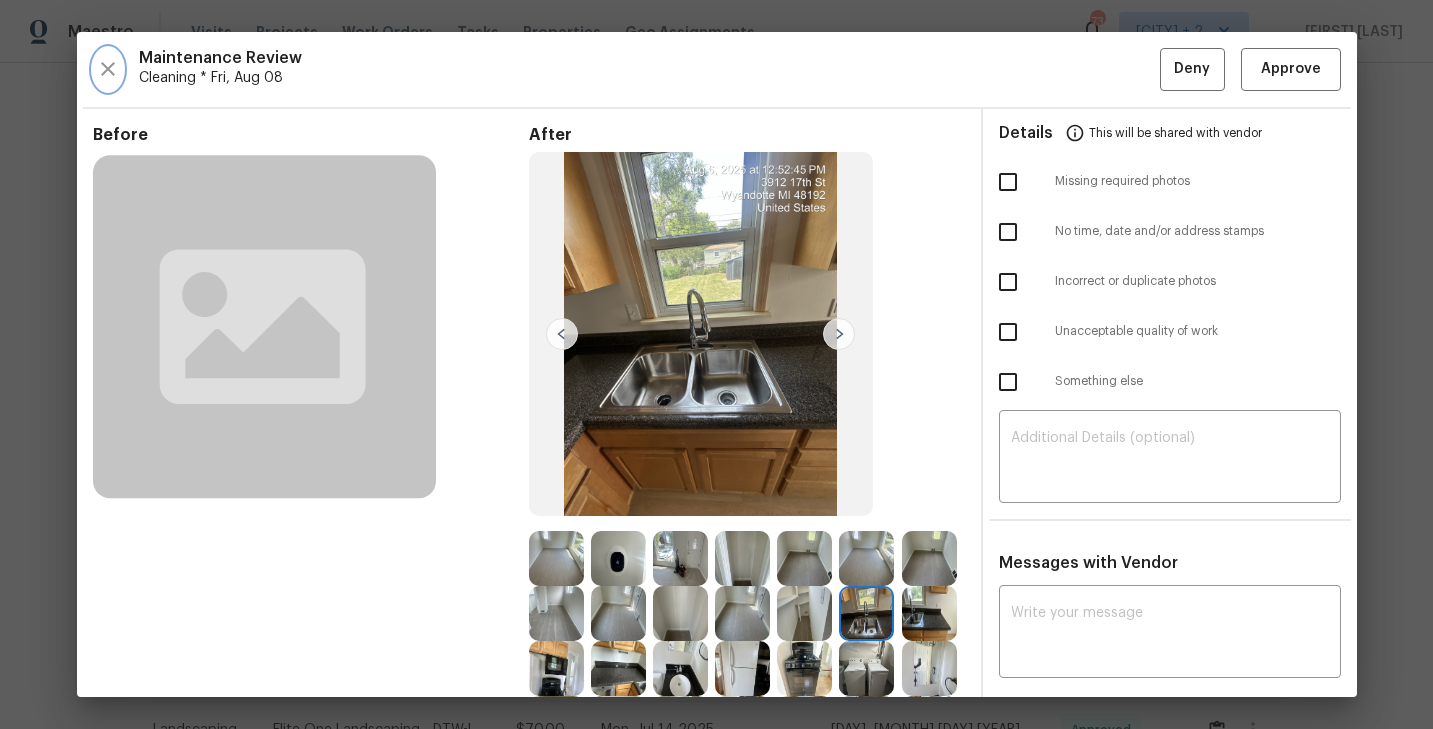 click 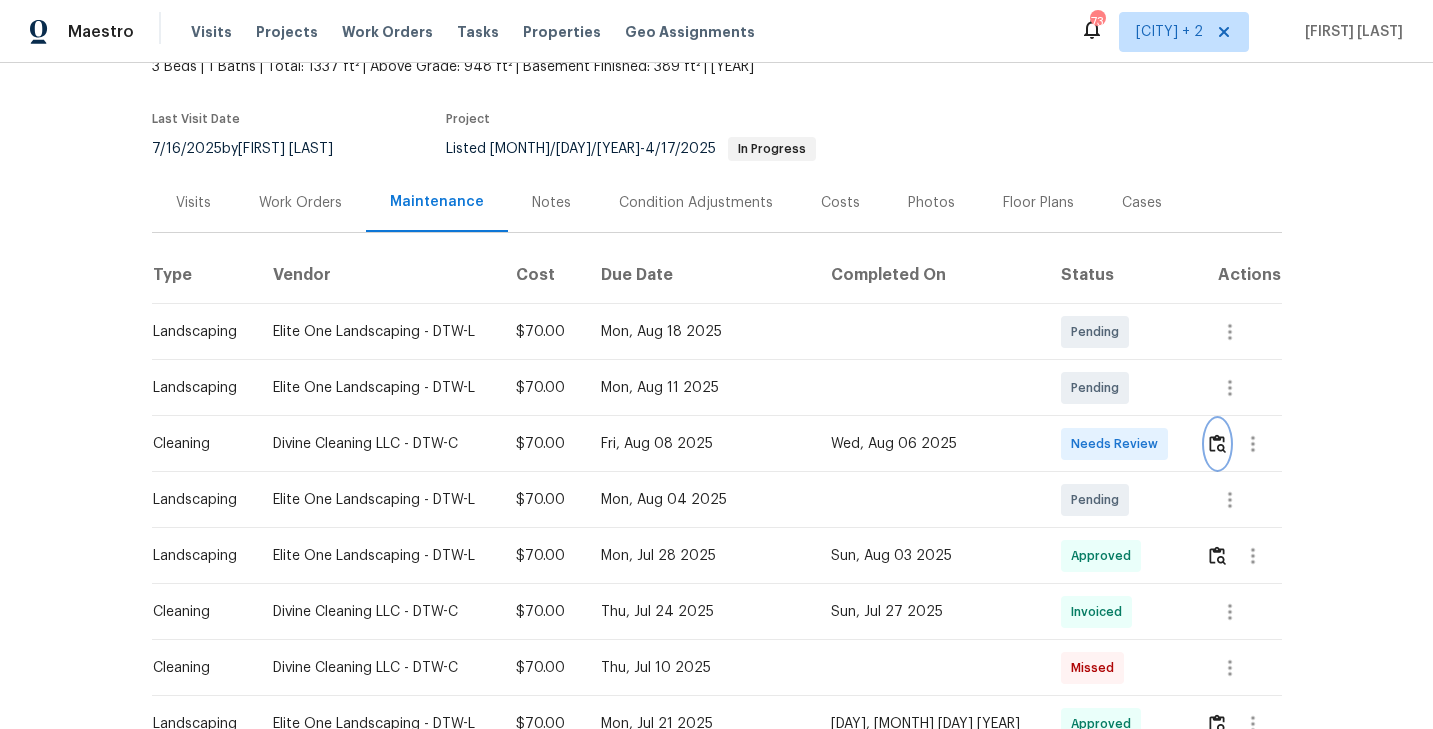 scroll, scrollTop: 133, scrollLeft: 0, axis: vertical 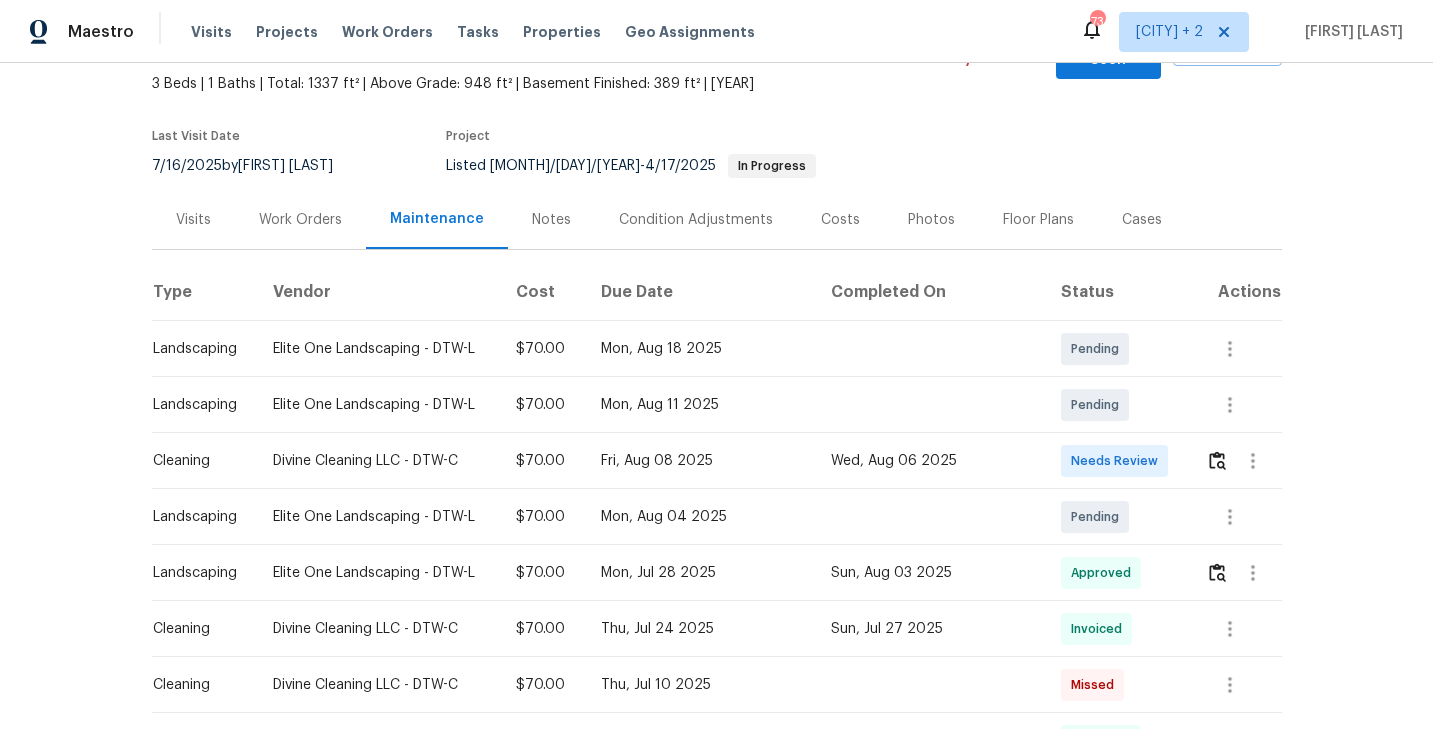 click at bounding box center [1243, 461] 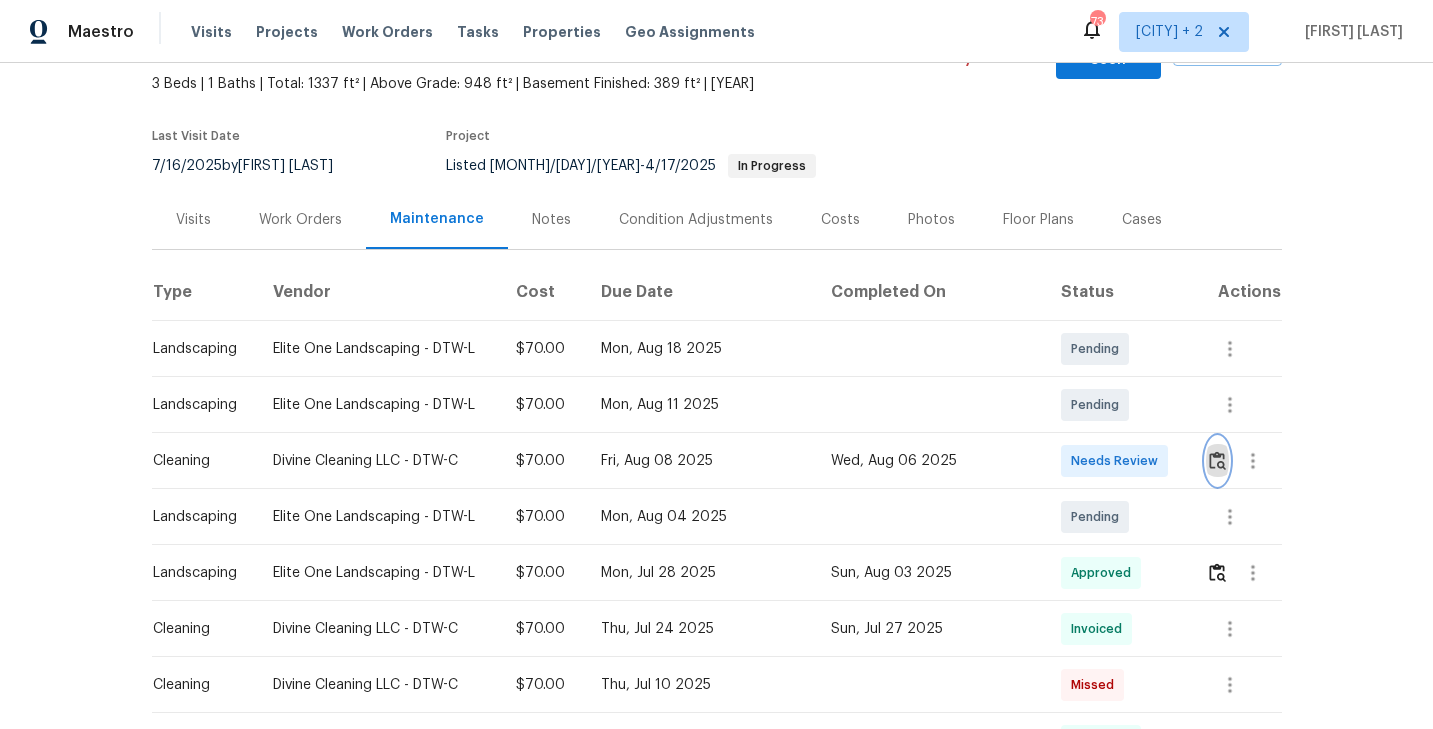 click at bounding box center [1217, 461] 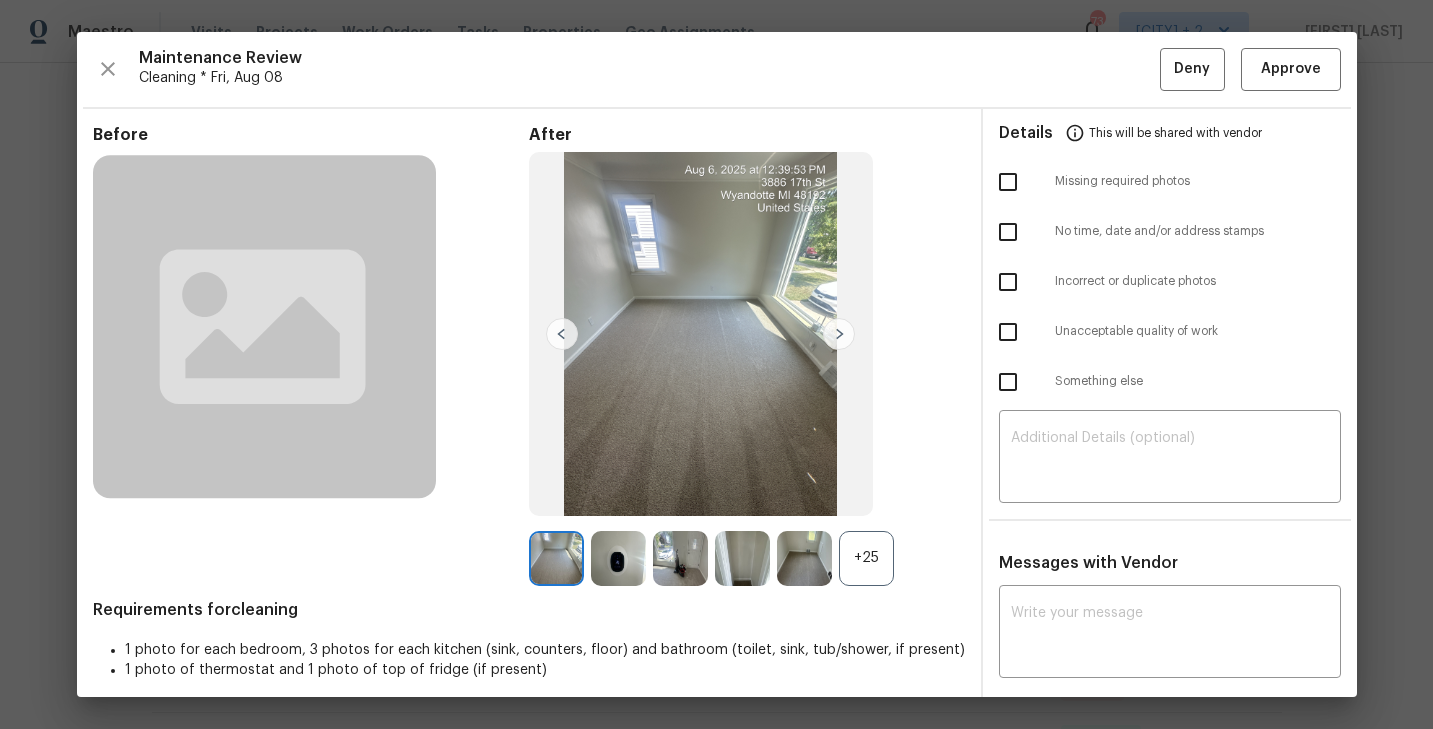 click on "+25" at bounding box center [866, 558] 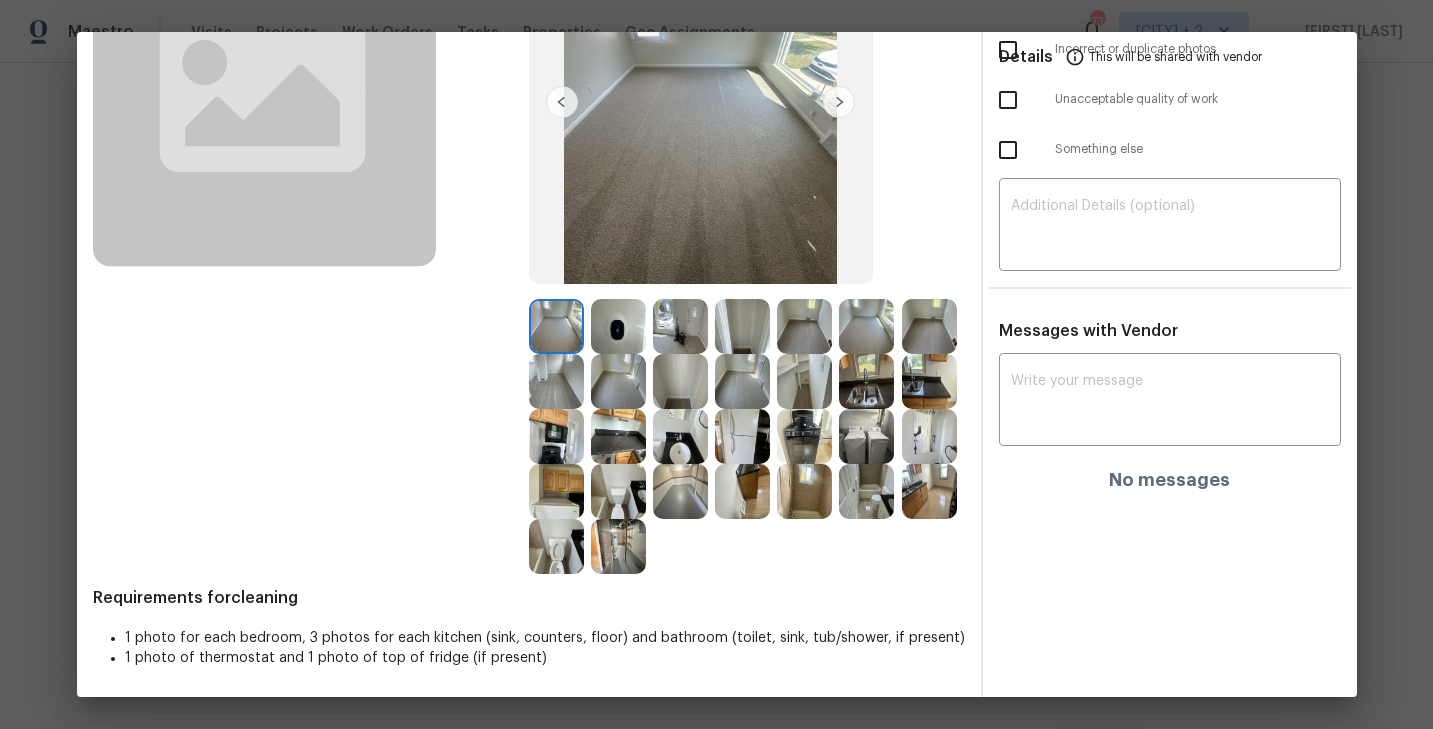 scroll, scrollTop: 0, scrollLeft: 0, axis: both 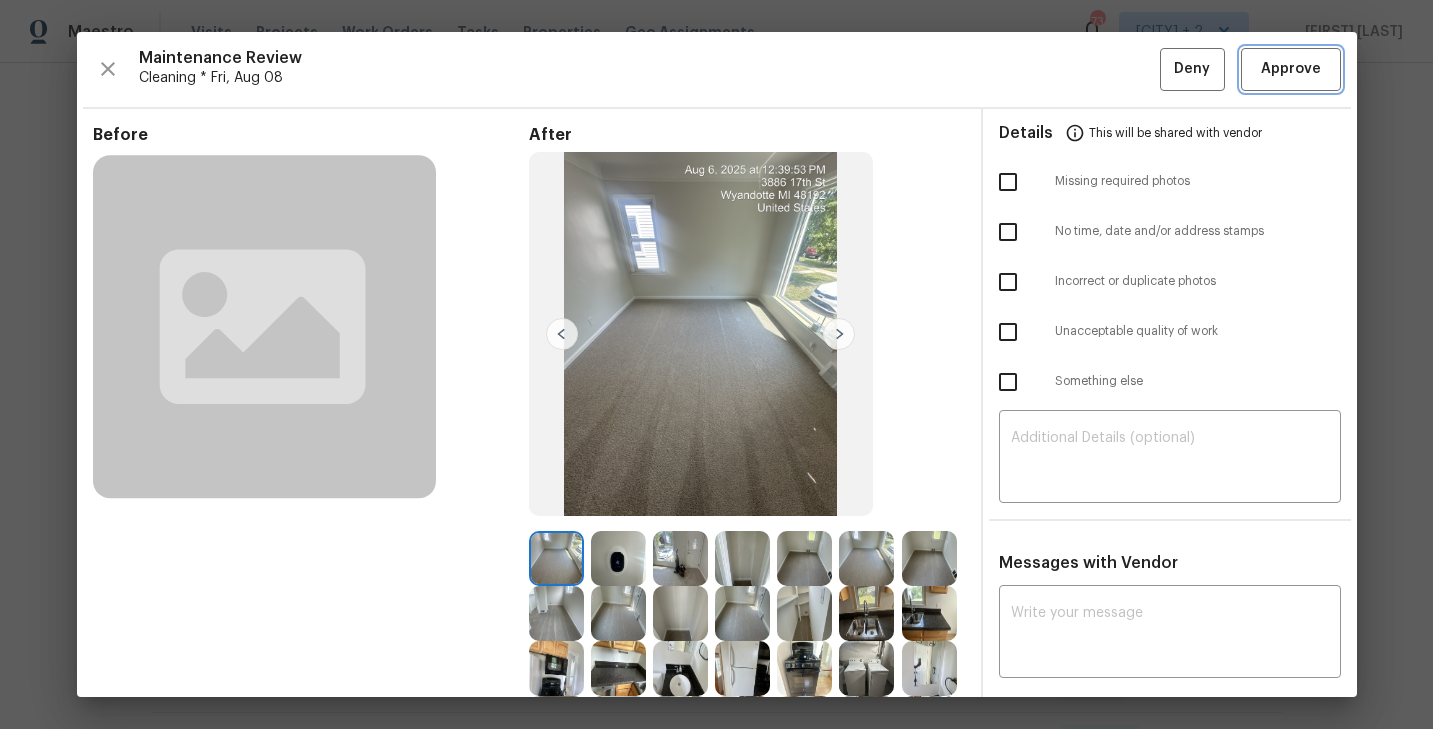 click on "Approve" at bounding box center (1291, 69) 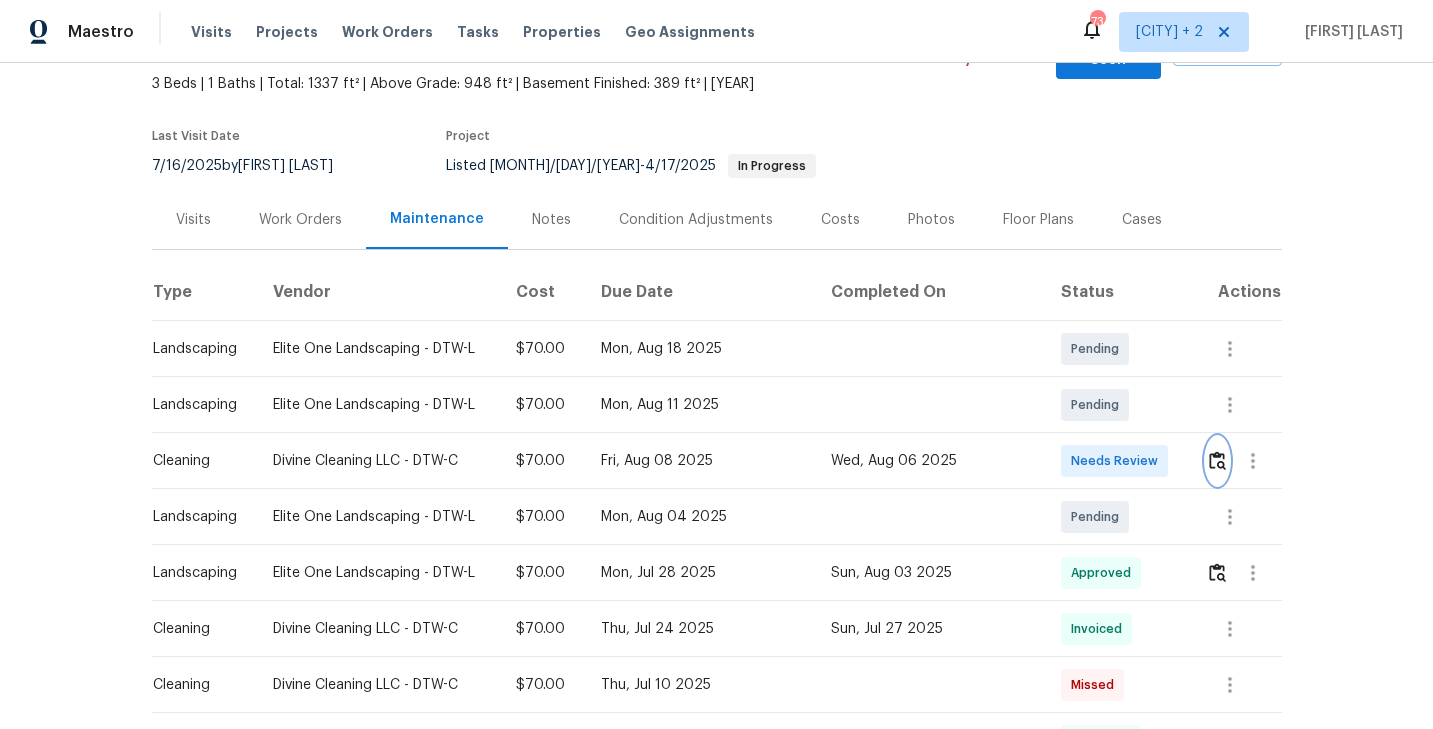 scroll, scrollTop: 0, scrollLeft: 0, axis: both 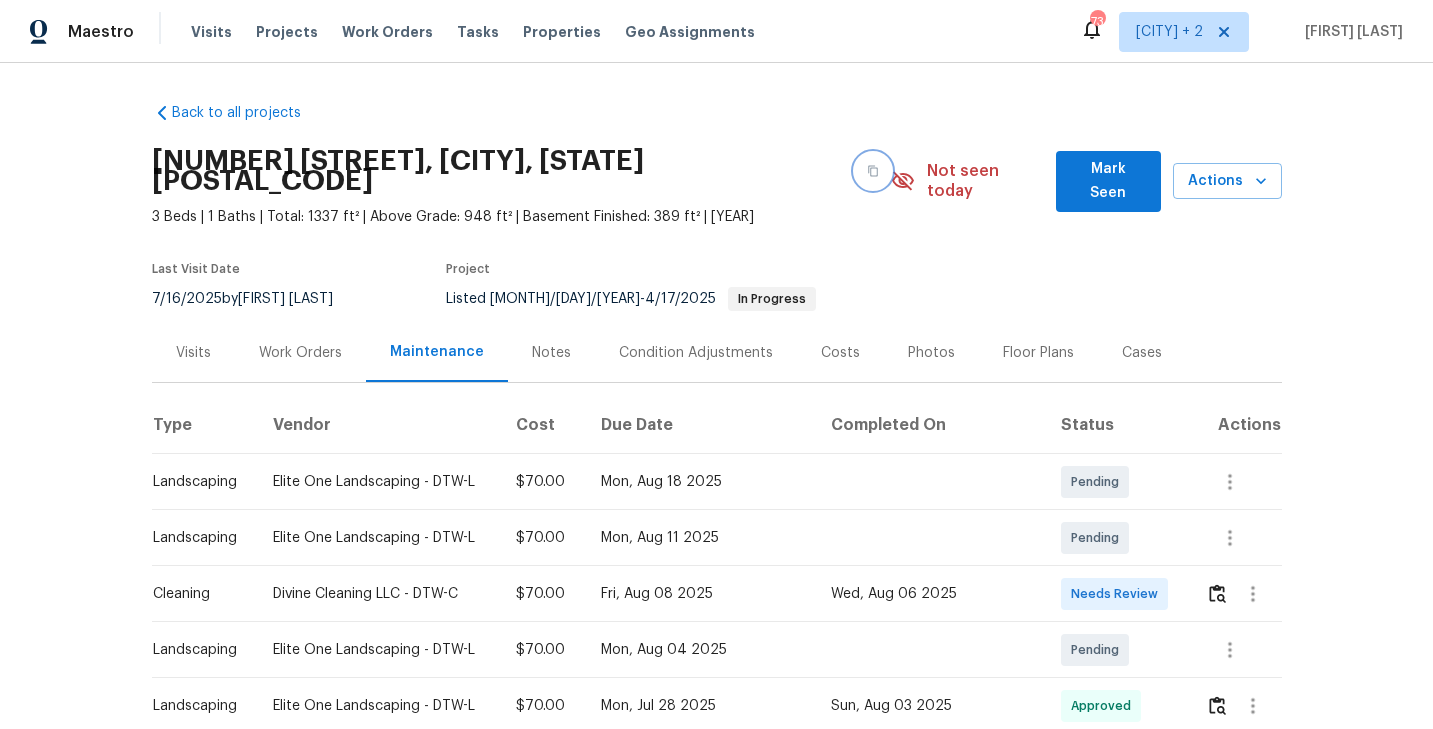 click 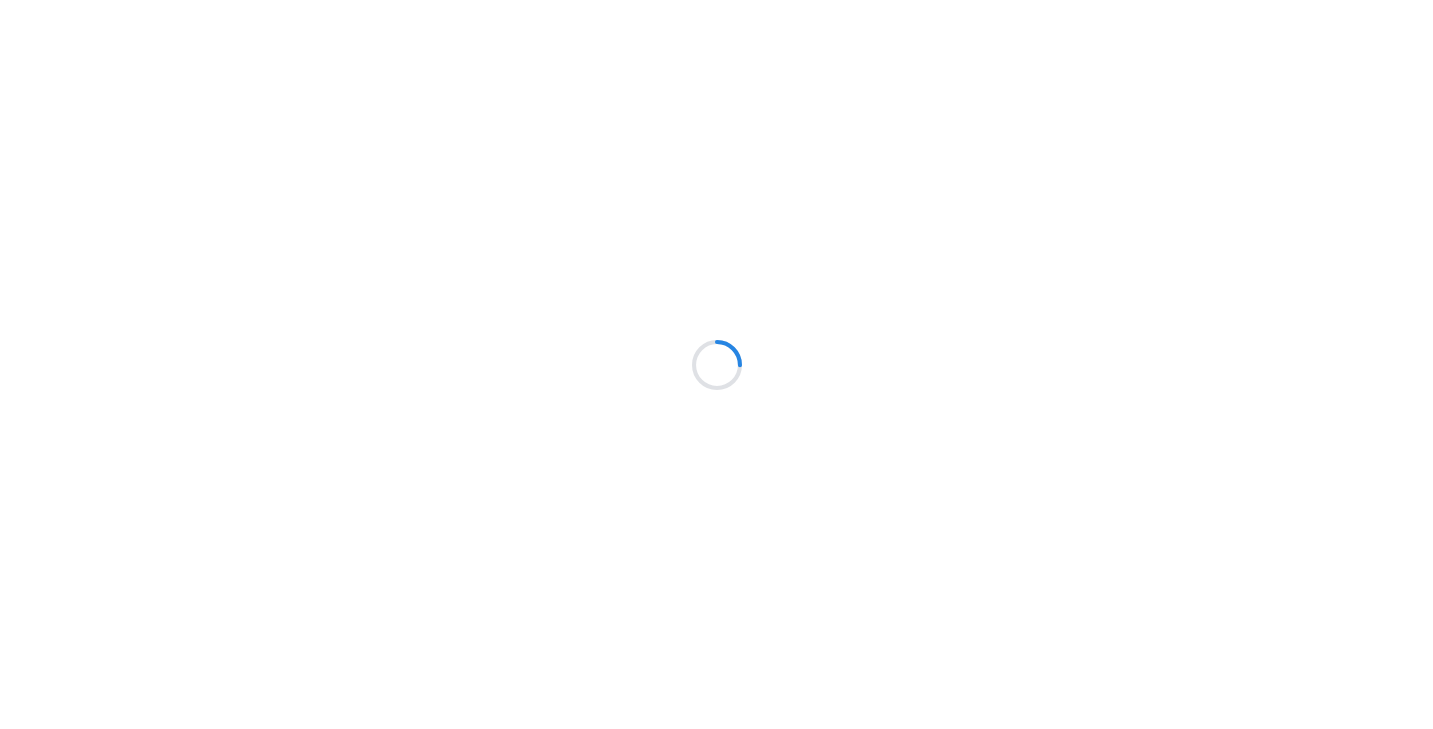 scroll, scrollTop: 0, scrollLeft: 0, axis: both 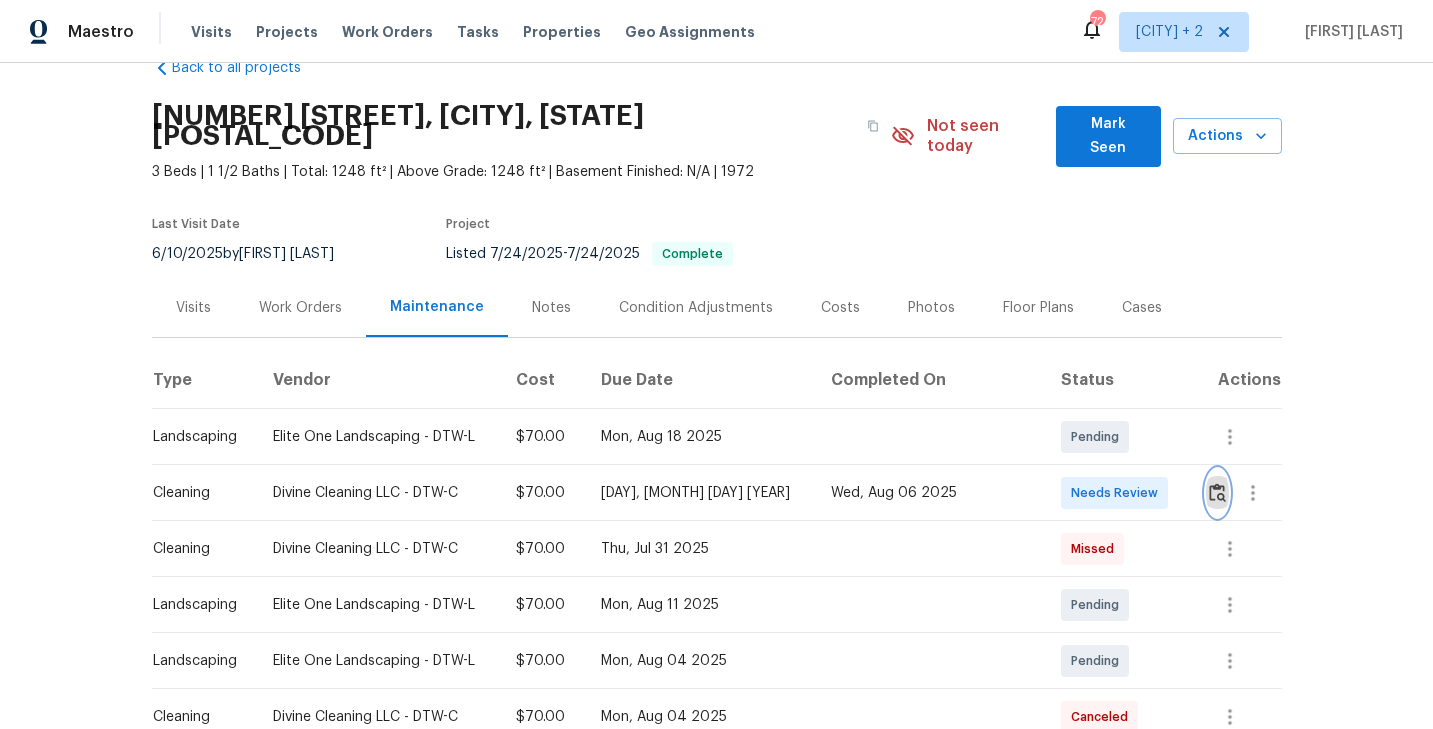click at bounding box center [1217, 492] 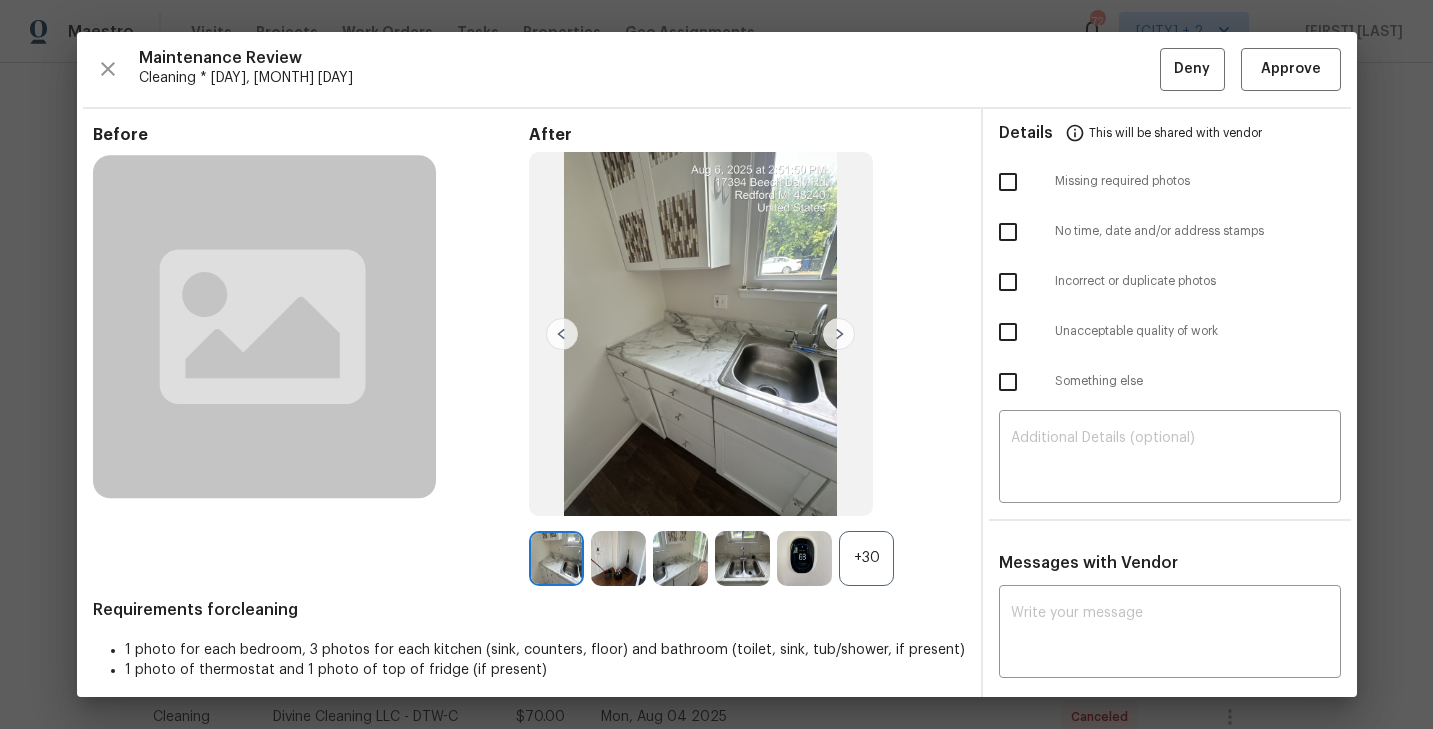 click on "+30" at bounding box center (747, 558) 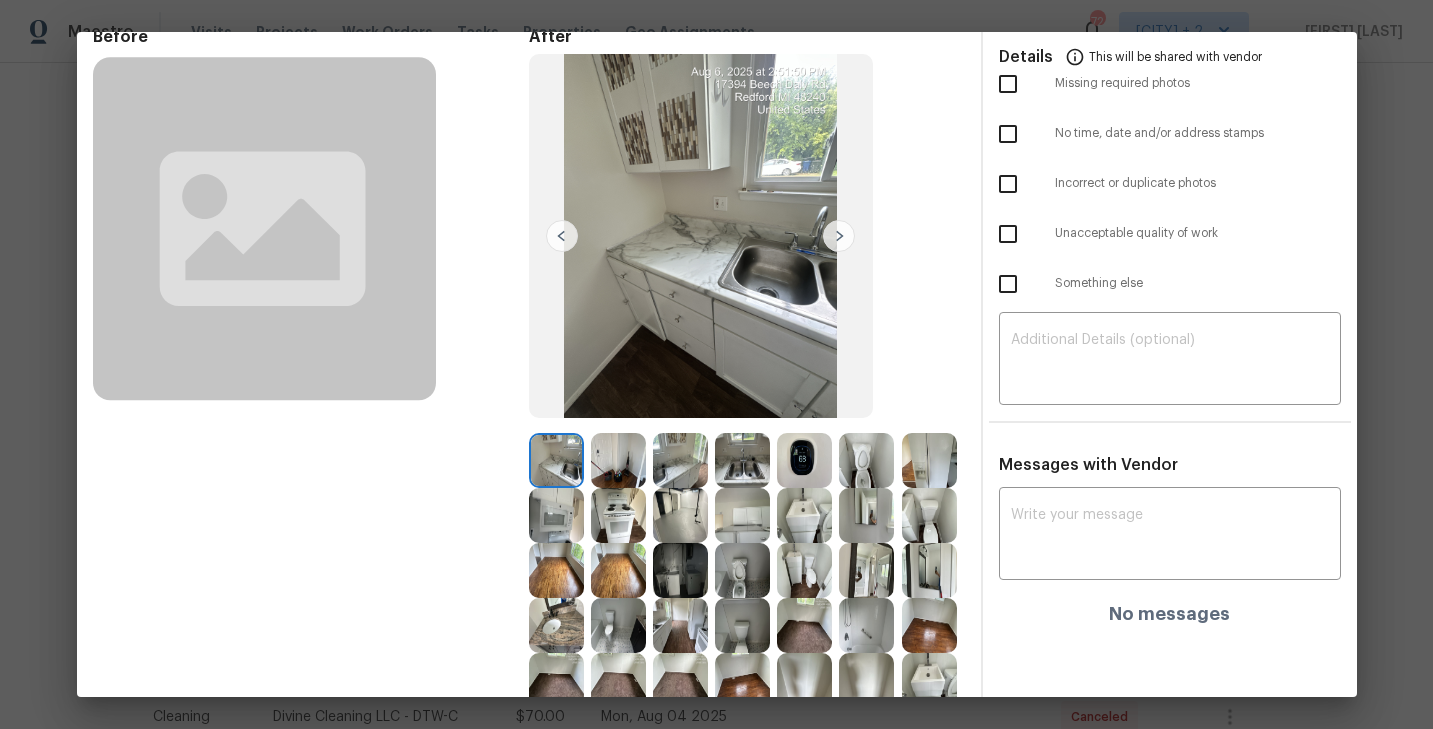 scroll, scrollTop: 118, scrollLeft: 0, axis: vertical 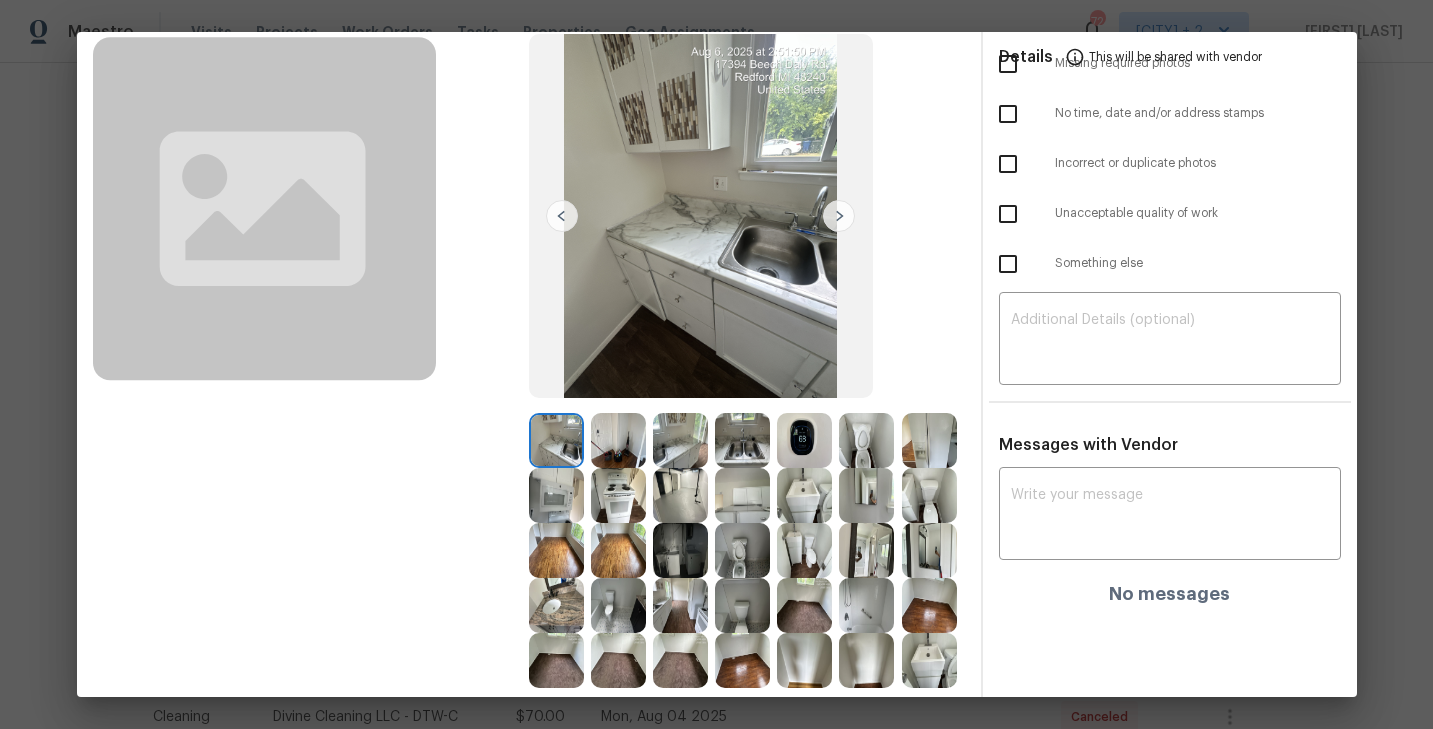 click at bounding box center (742, 495) 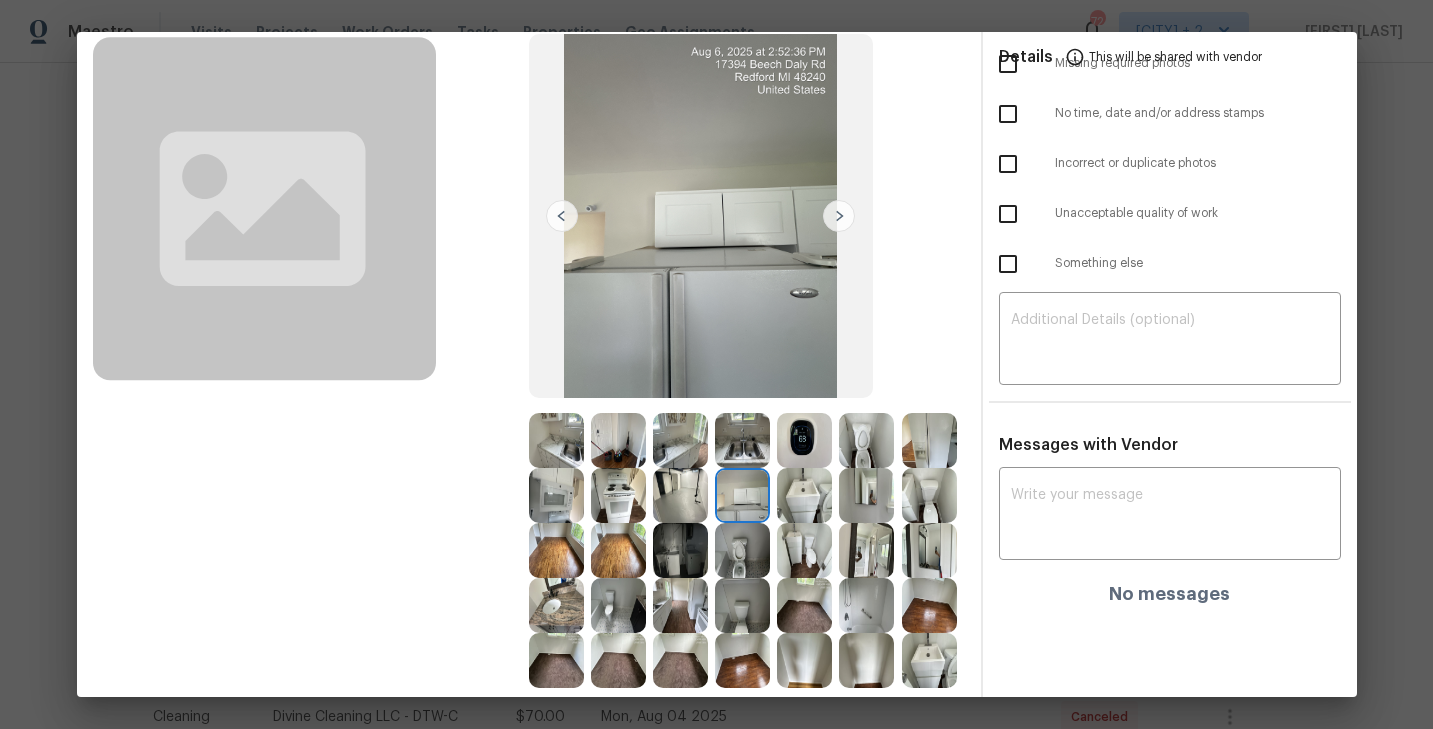 click at bounding box center (742, 440) 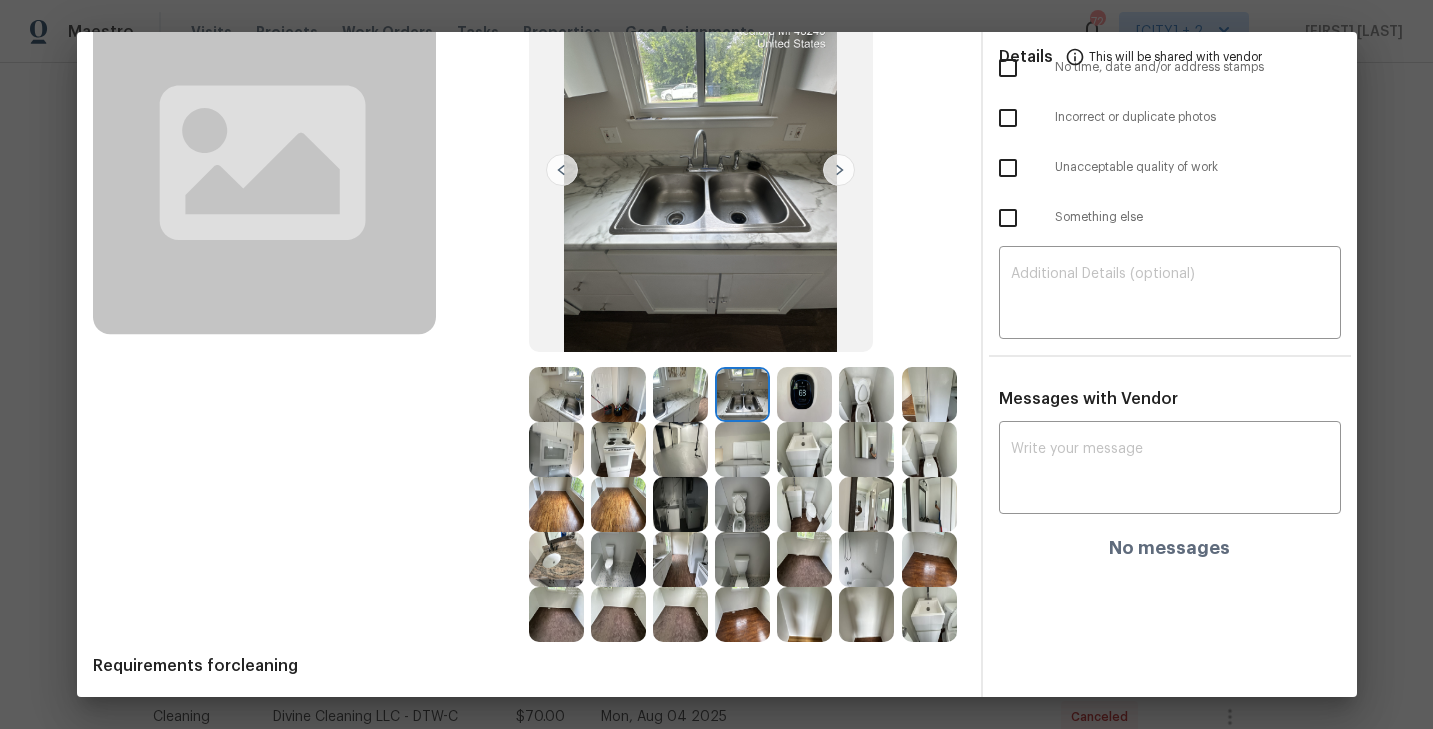 scroll, scrollTop: 179, scrollLeft: 0, axis: vertical 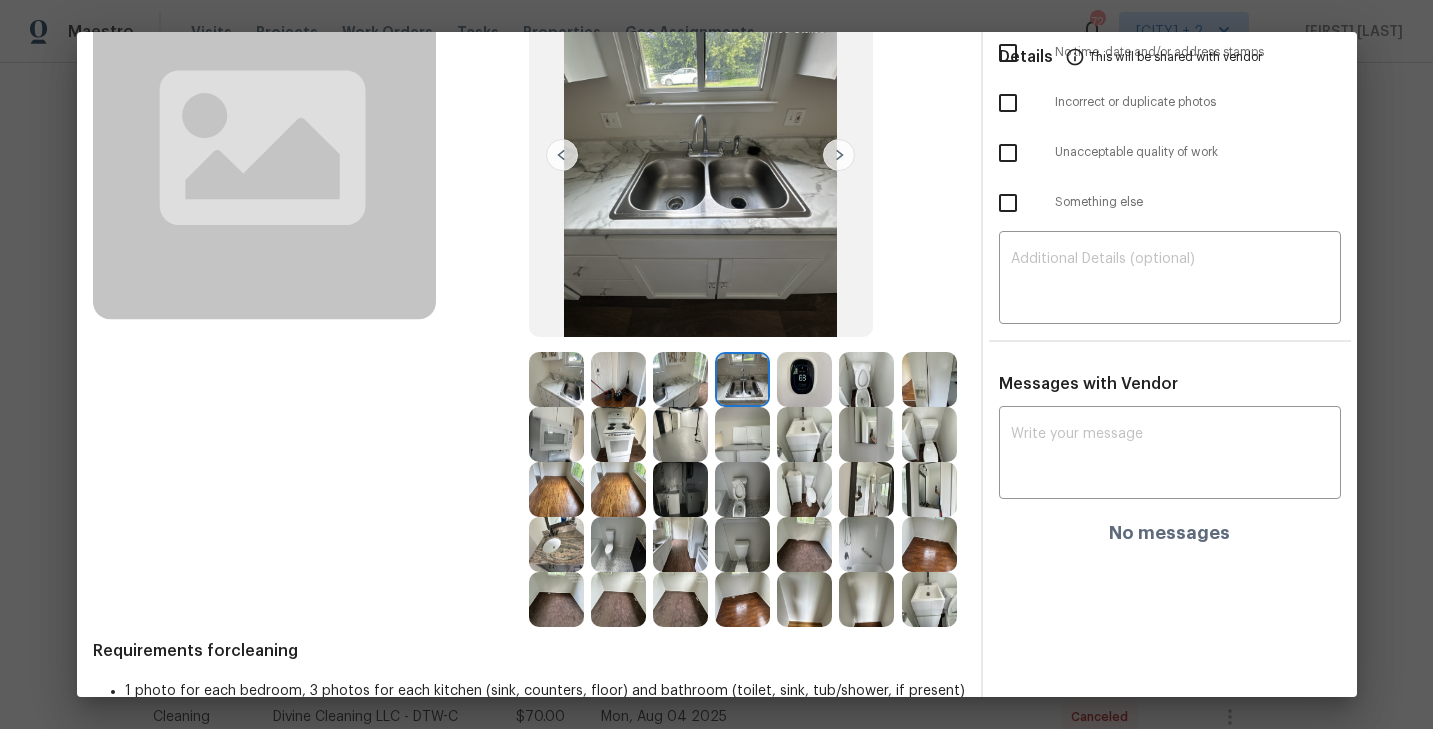 click at bounding box center [680, 489] 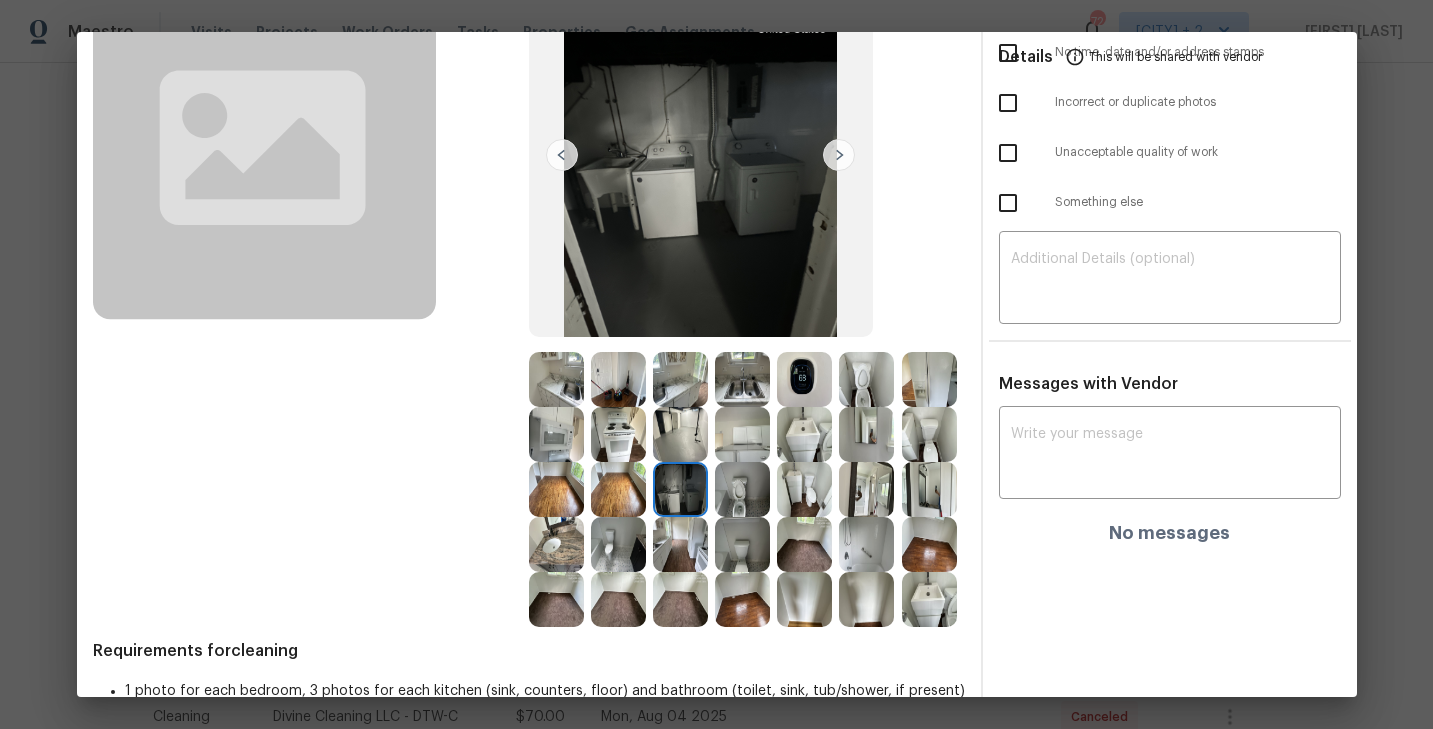 scroll, scrollTop: 176, scrollLeft: 0, axis: vertical 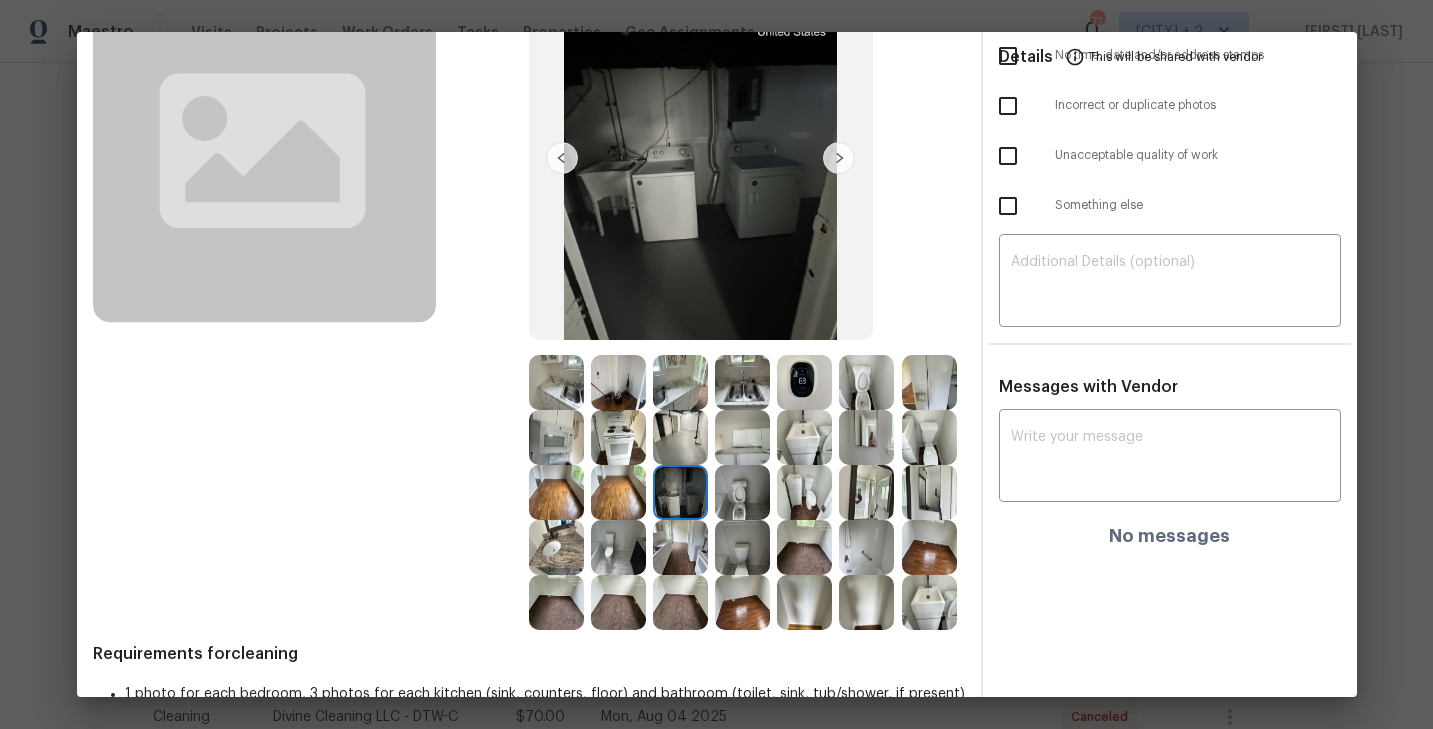click at bounding box center (742, 382) 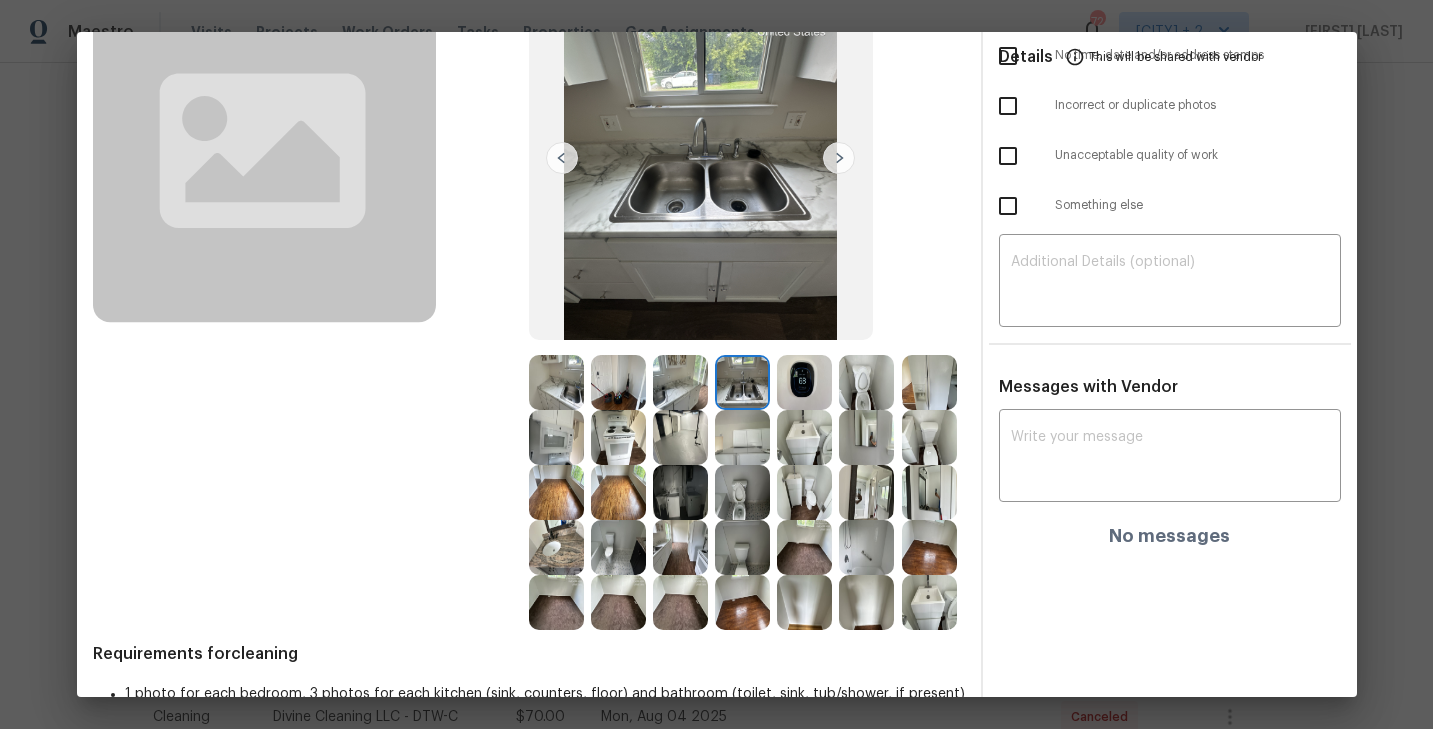 click at bounding box center [556, 437] 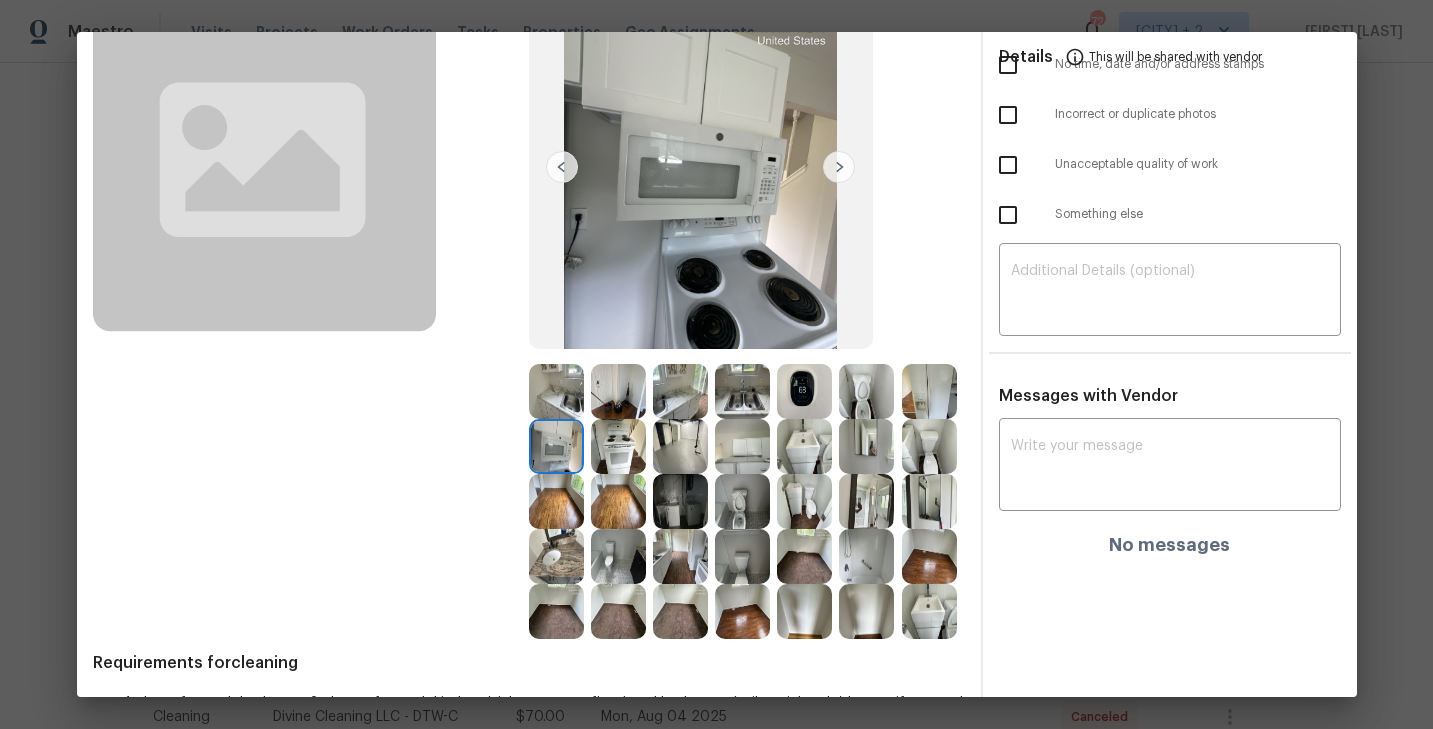 scroll, scrollTop: 156, scrollLeft: 0, axis: vertical 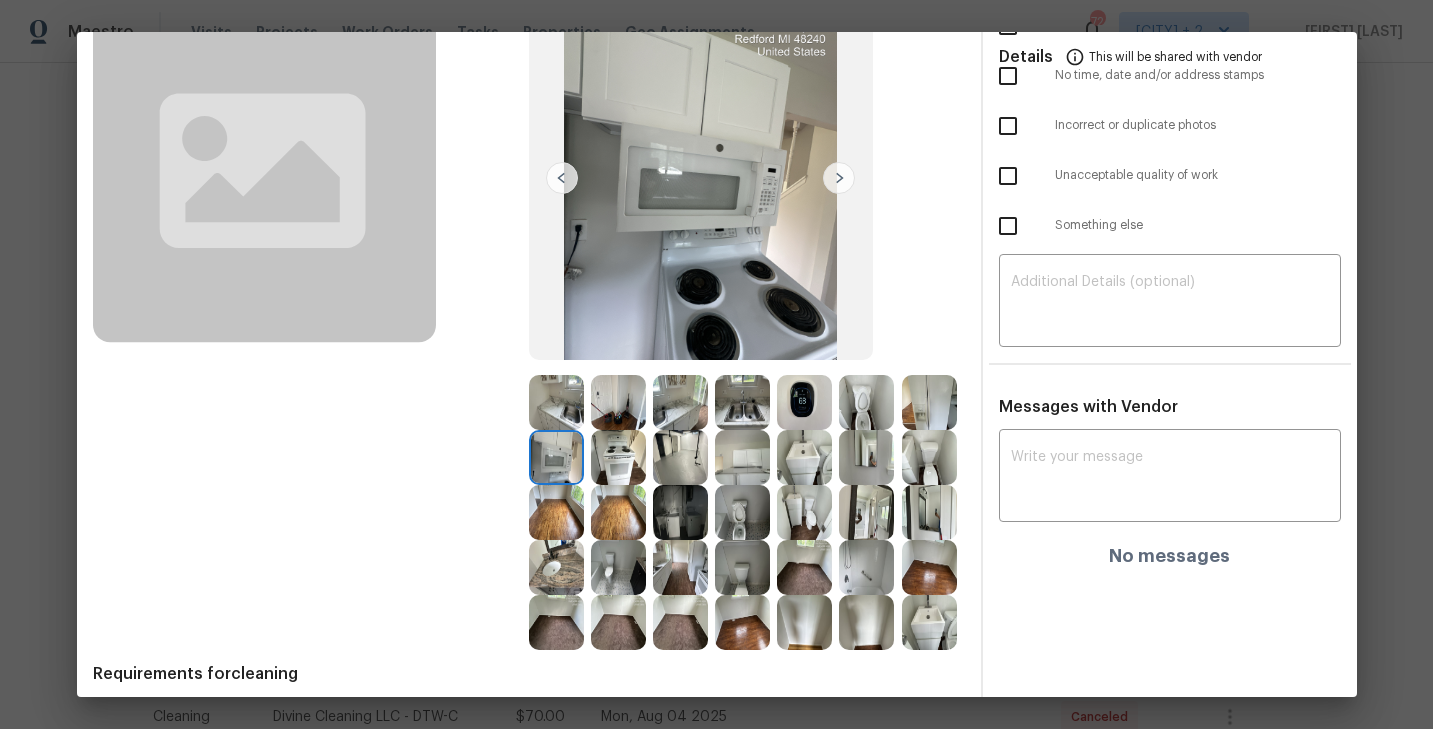 click at bounding box center [804, 402] 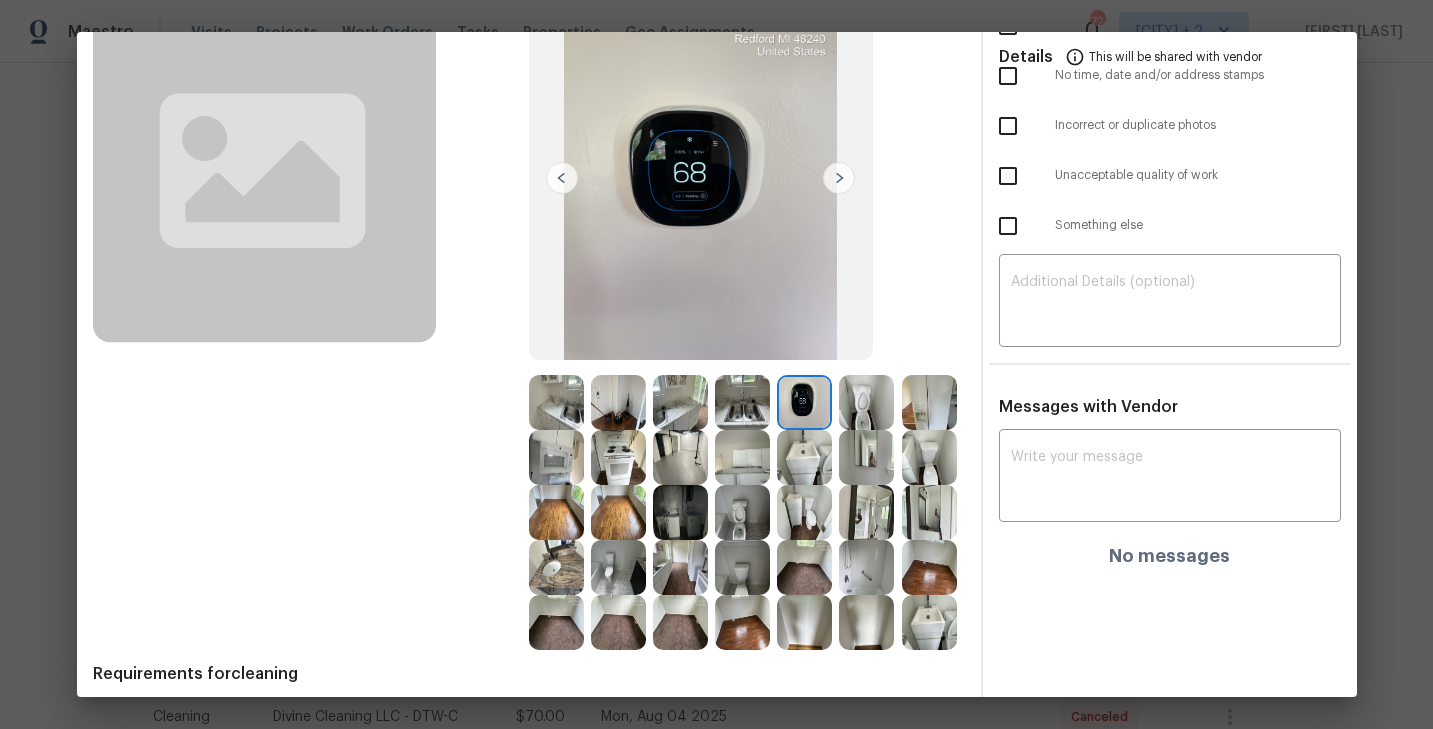 click at bounding box center [866, 402] 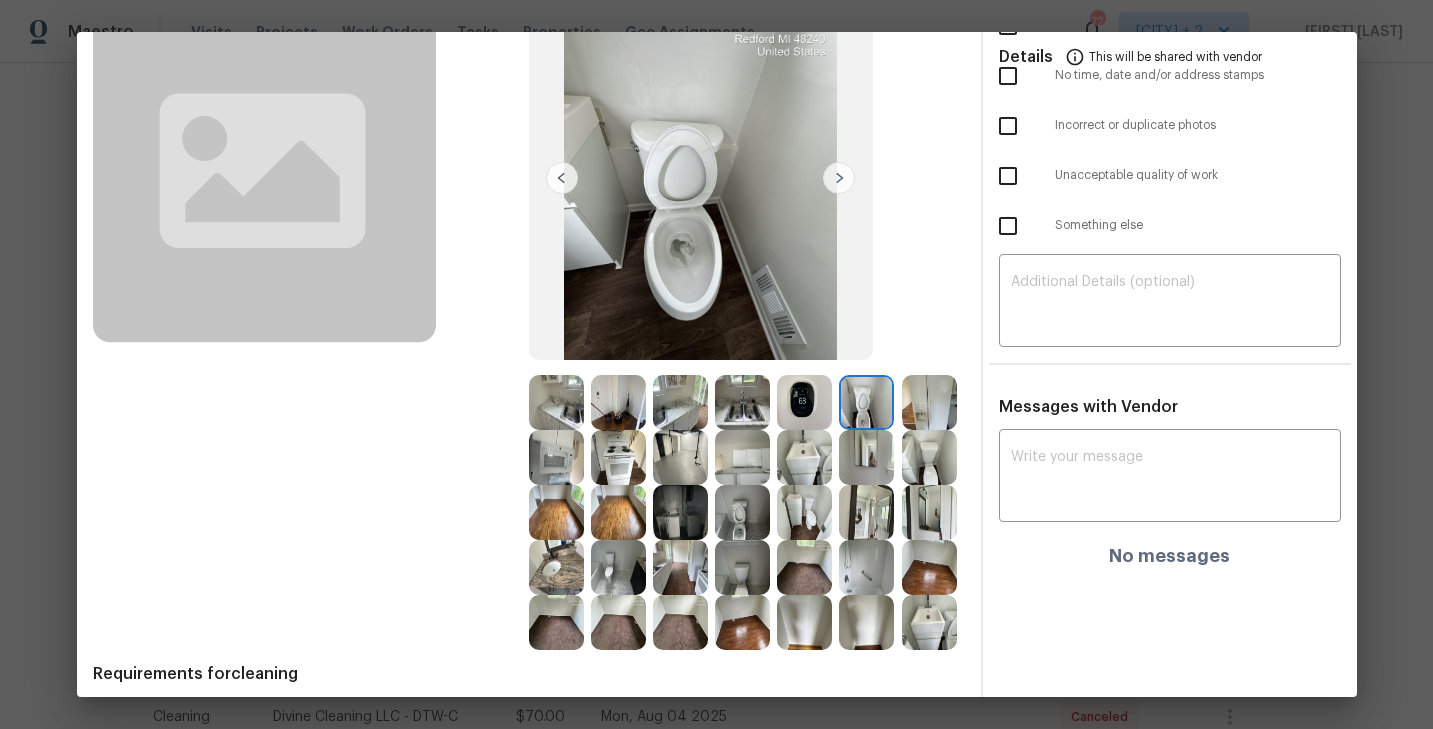 click at bounding box center [929, 512] 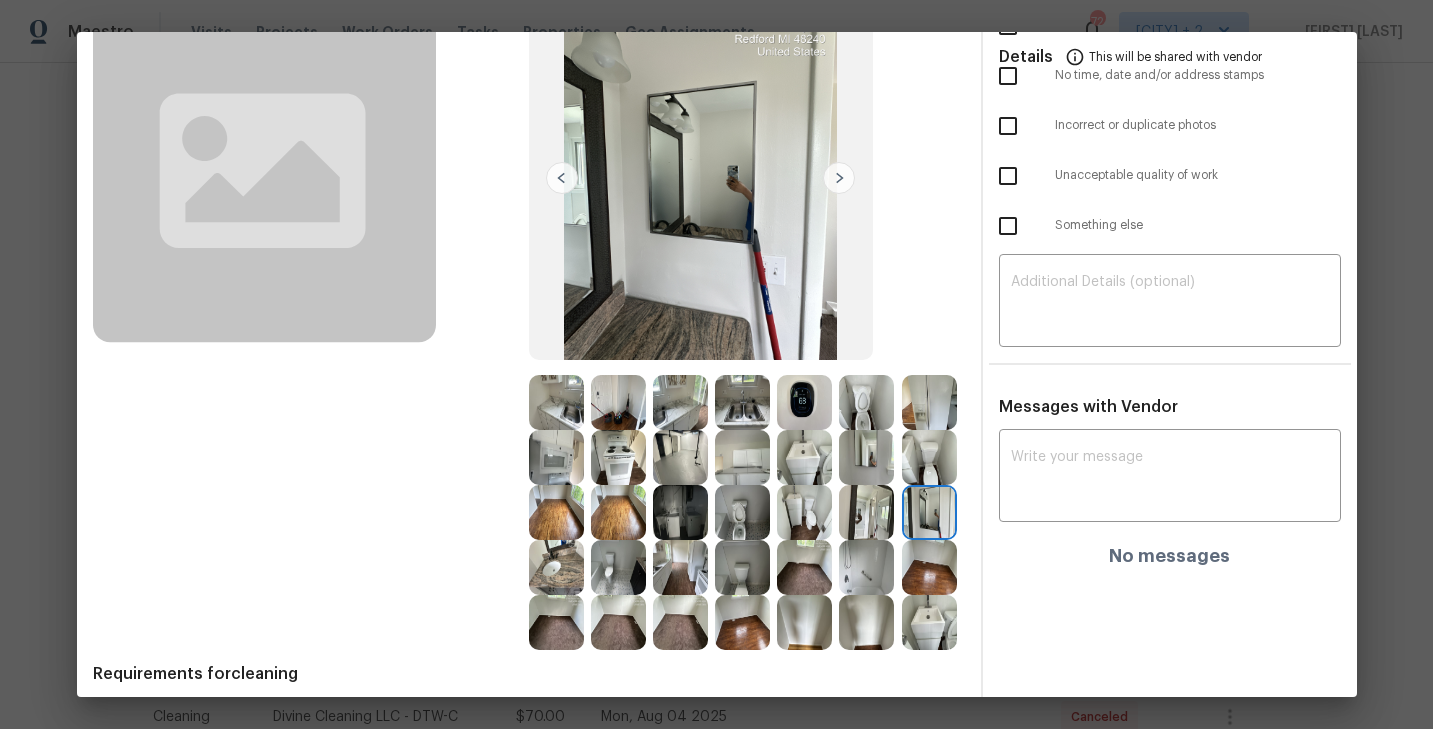 click at bounding box center [866, 512] 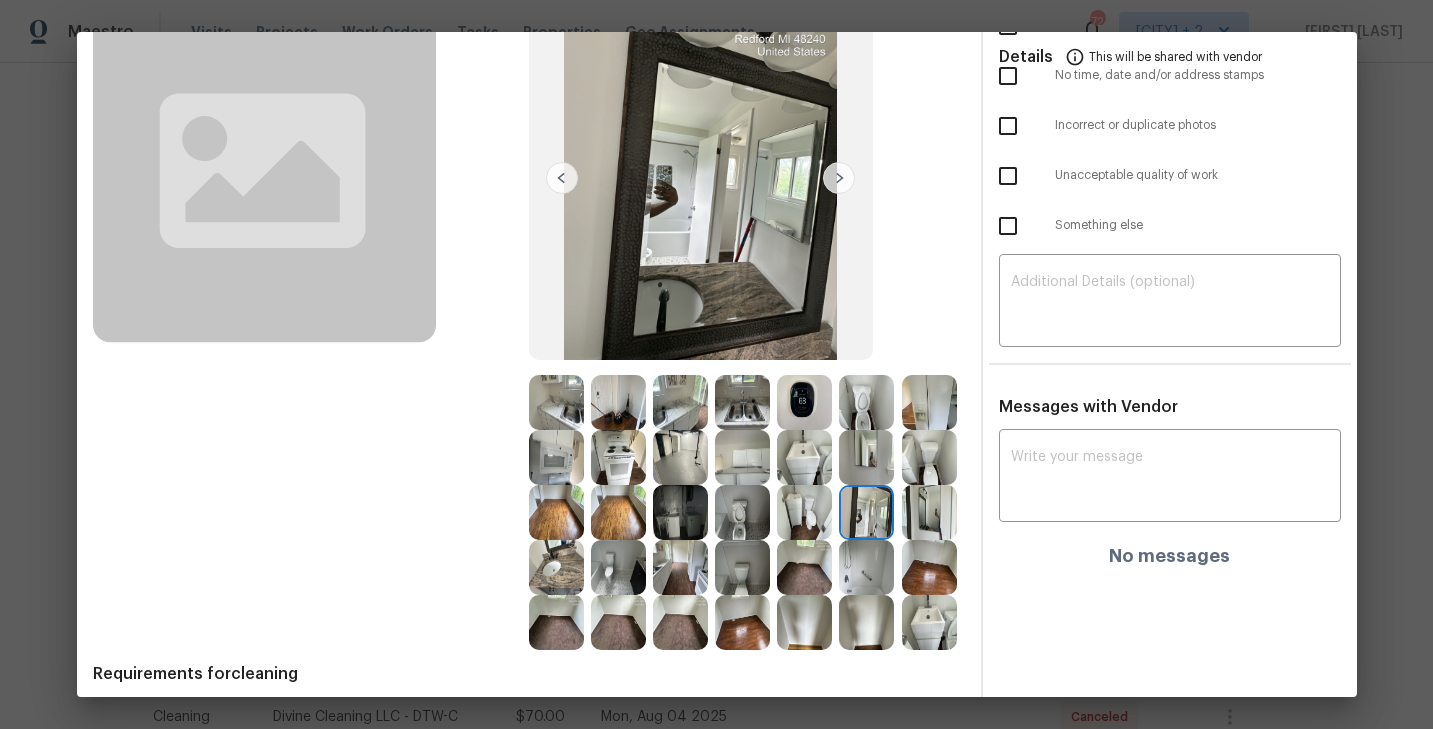 click at bounding box center (742, 512) 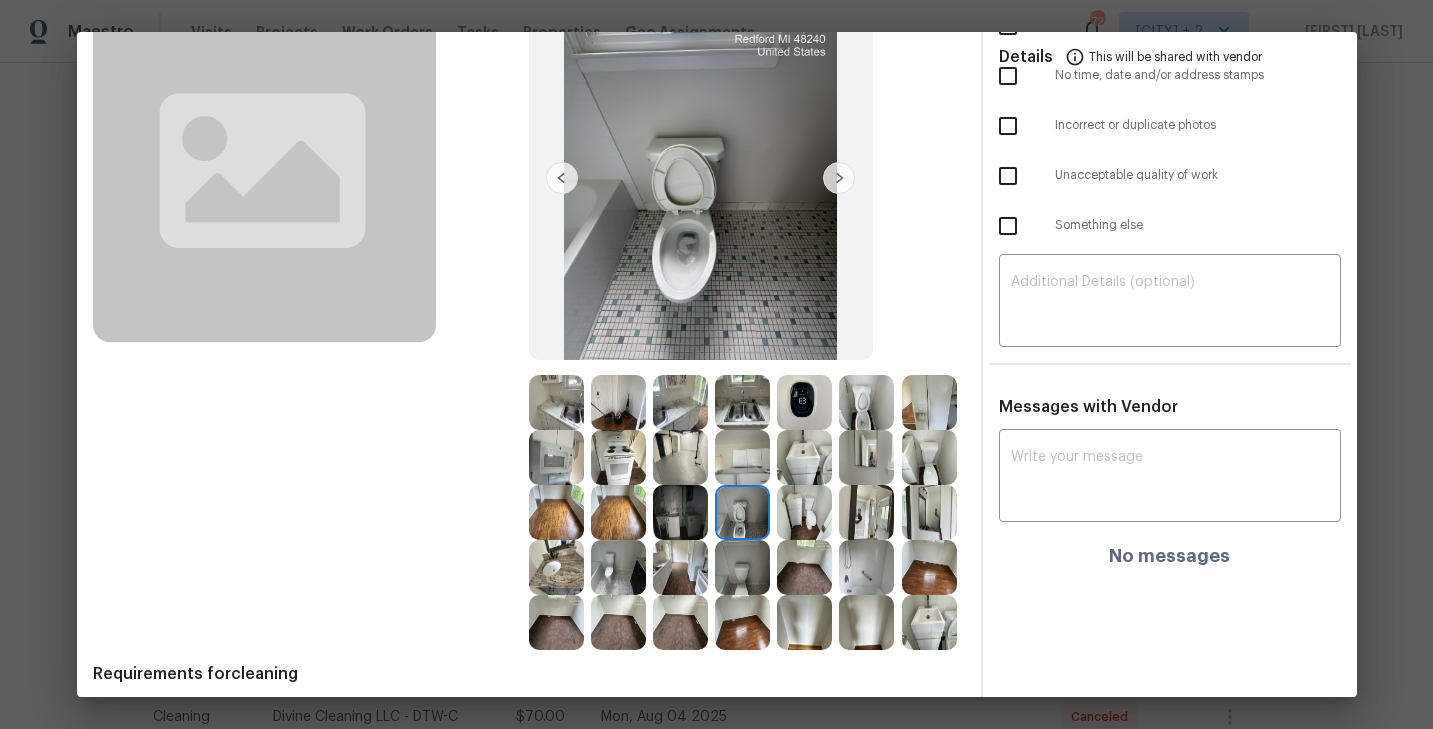 click at bounding box center [618, 567] 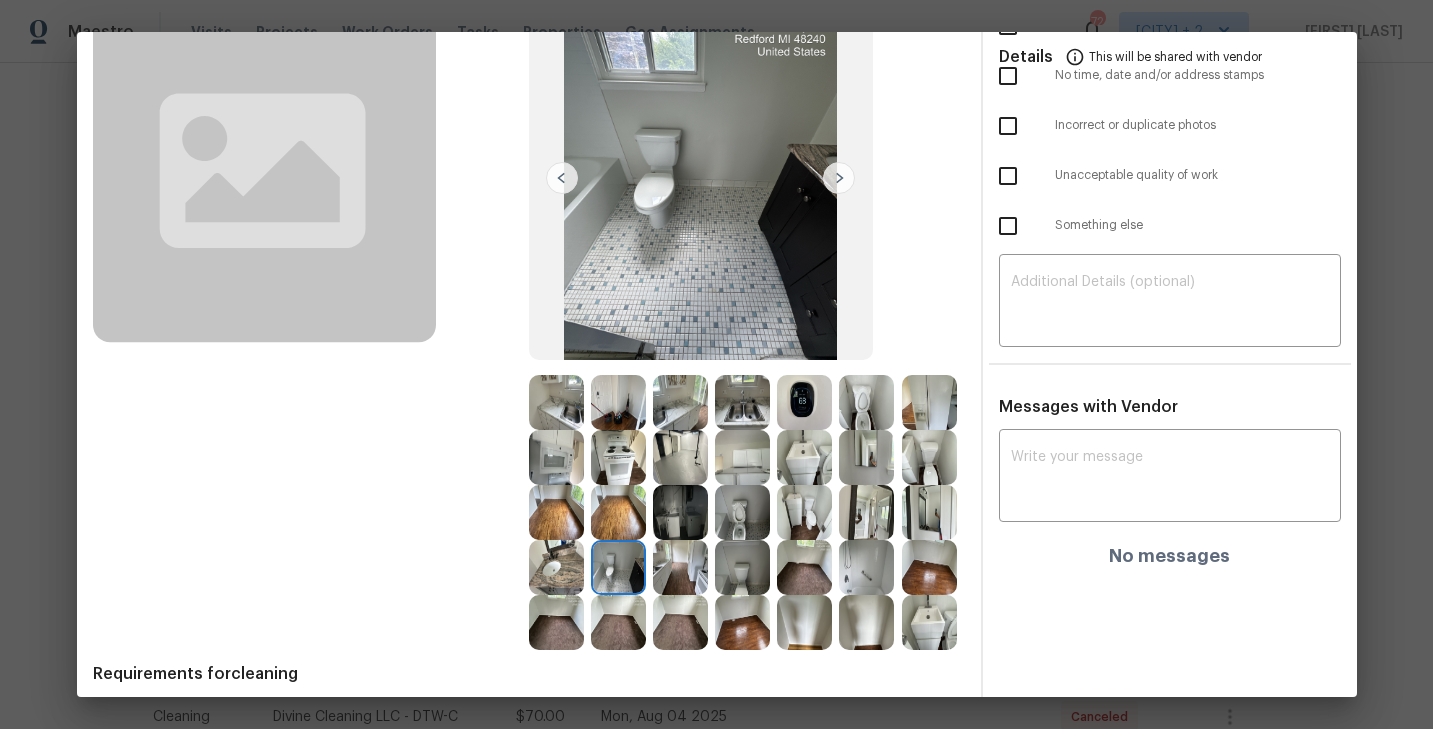 click at bounding box center [680, 622] 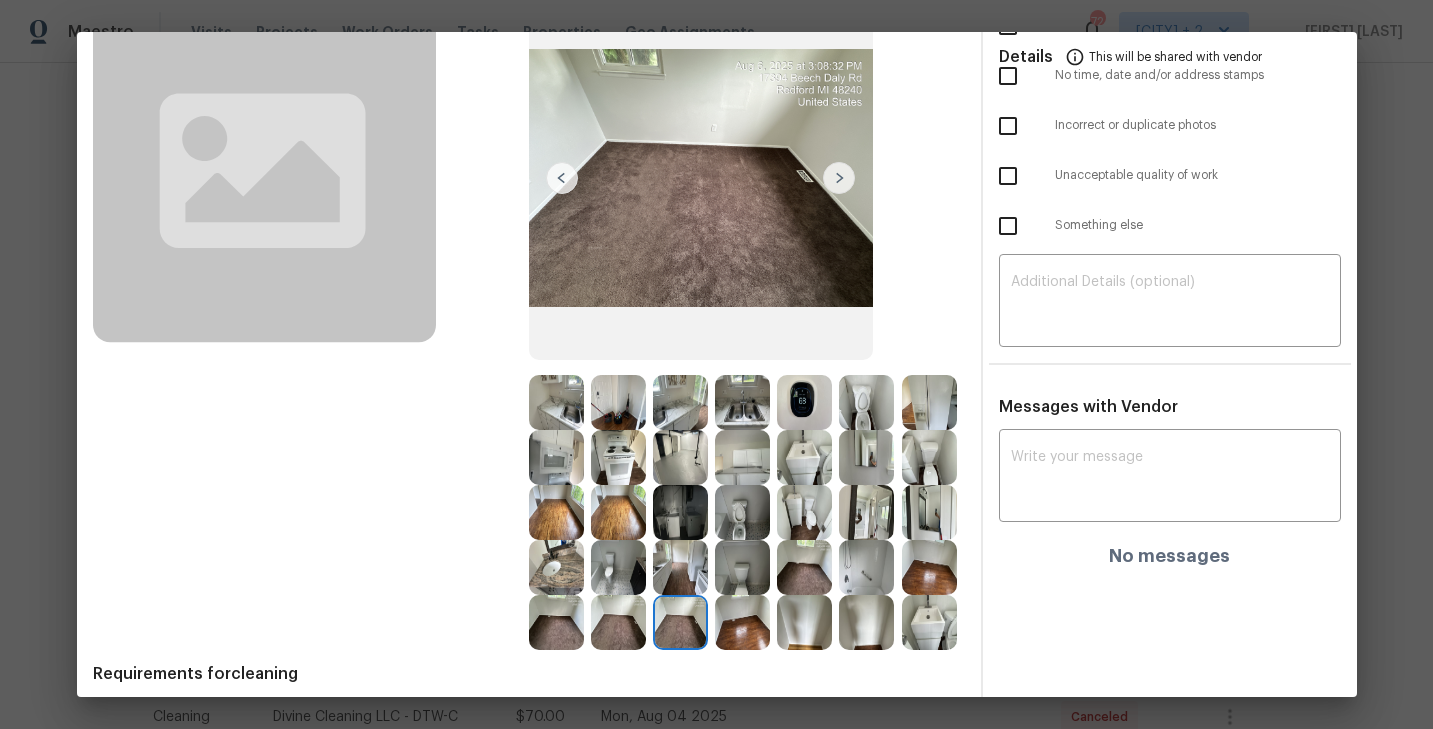 click on "Before After Requirements for  cleaning 1 photo for each bedroom, 3 photos for each kitchen (sink, counters, floor) and bathroom (toilet, sink, tub/shower, if present) 1 photo of thermostat and 1 photo of top of fridge (if present) Details This will be shared with vendor Missing required photos No time, date and/or address stamps Incorrect or duplicate photos Unacceptable quality of work Something else ​   Messages with Vendor   x ​ No messages" at bounding box center (717, 363) 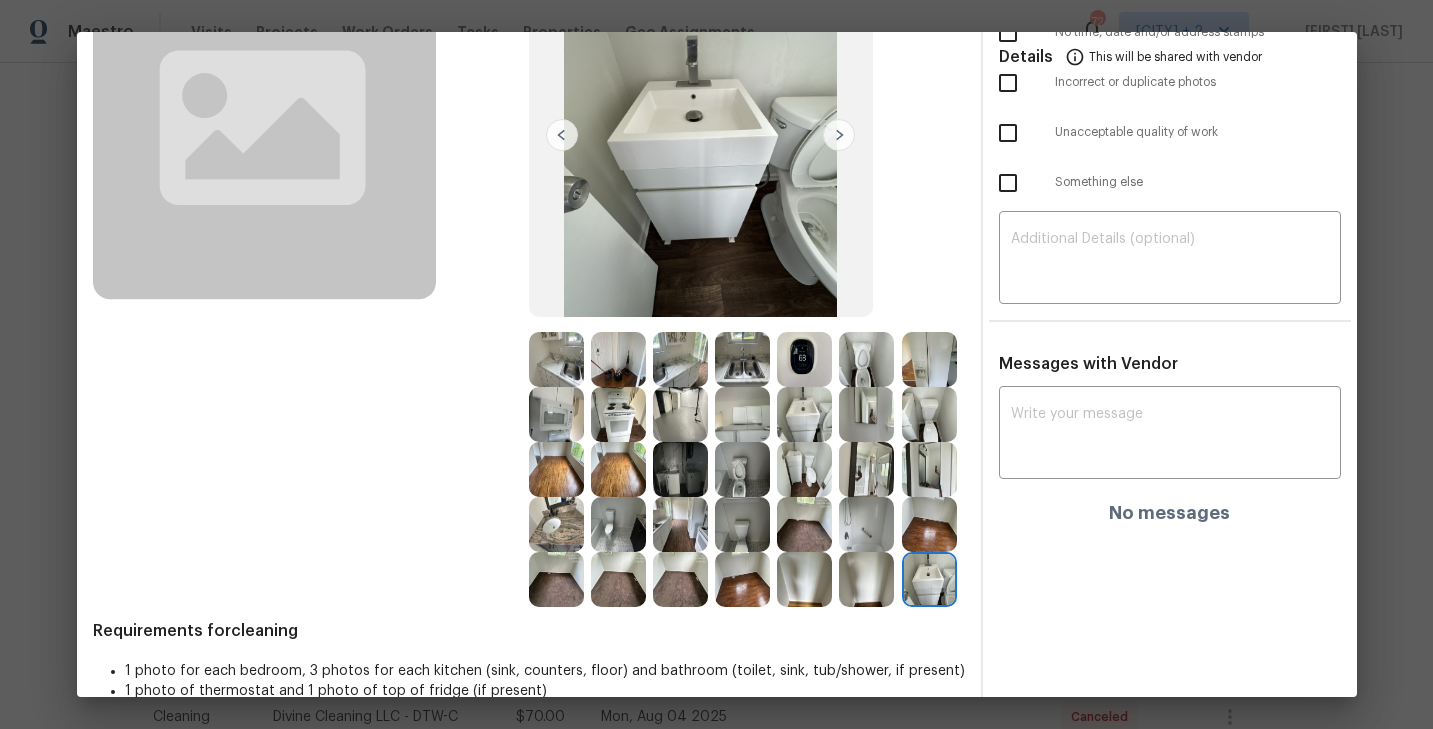 scroll, scrollTop: 0, scrollLeft: 0, axis: both 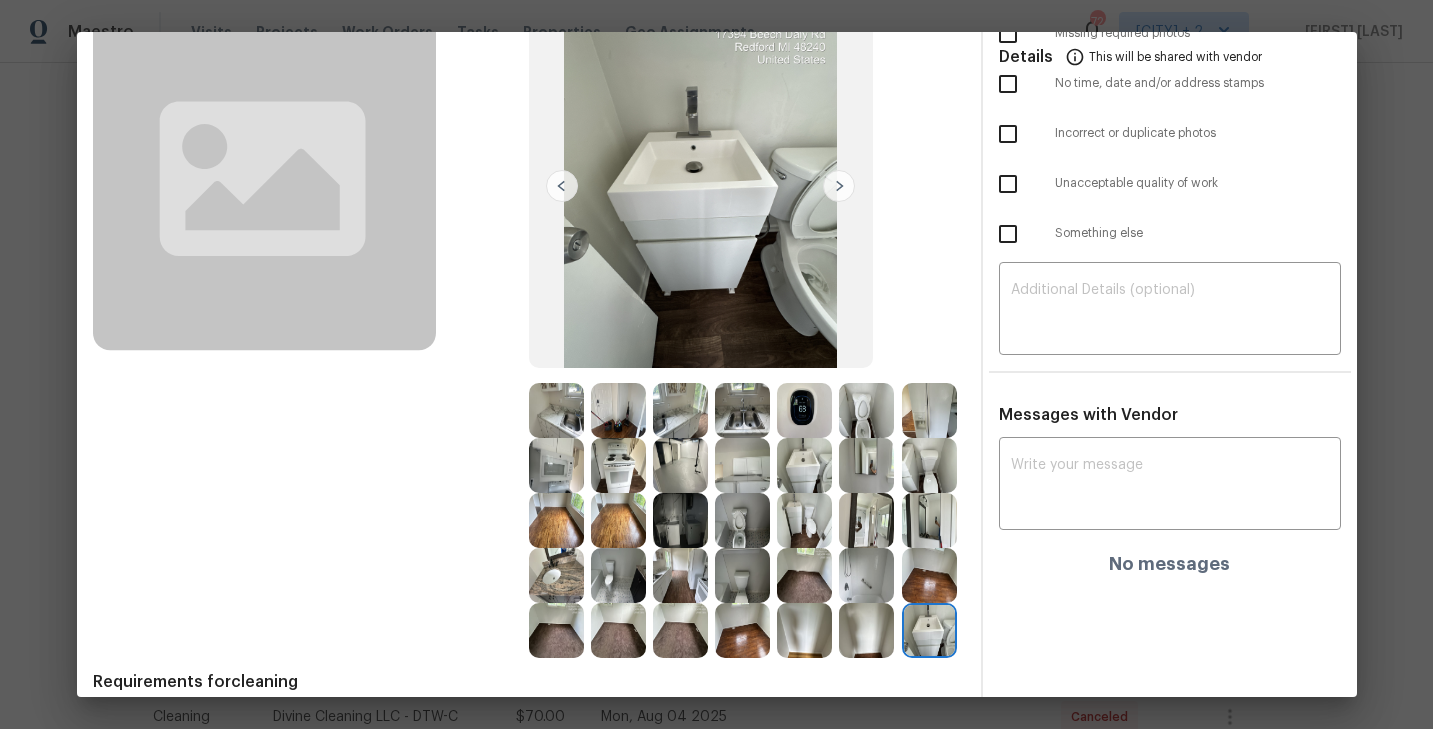 click at bounding box center [804, 465] 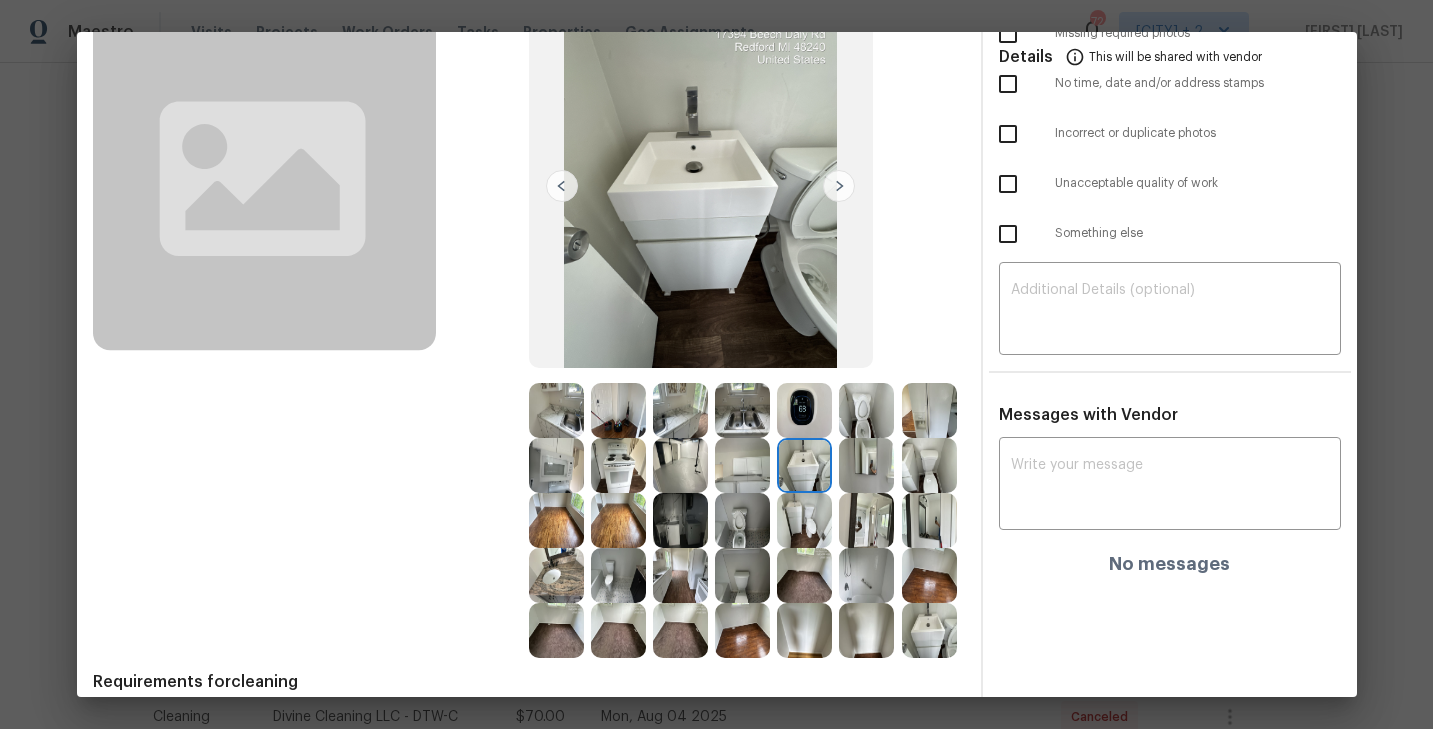 click at bounding box center [680, 410] 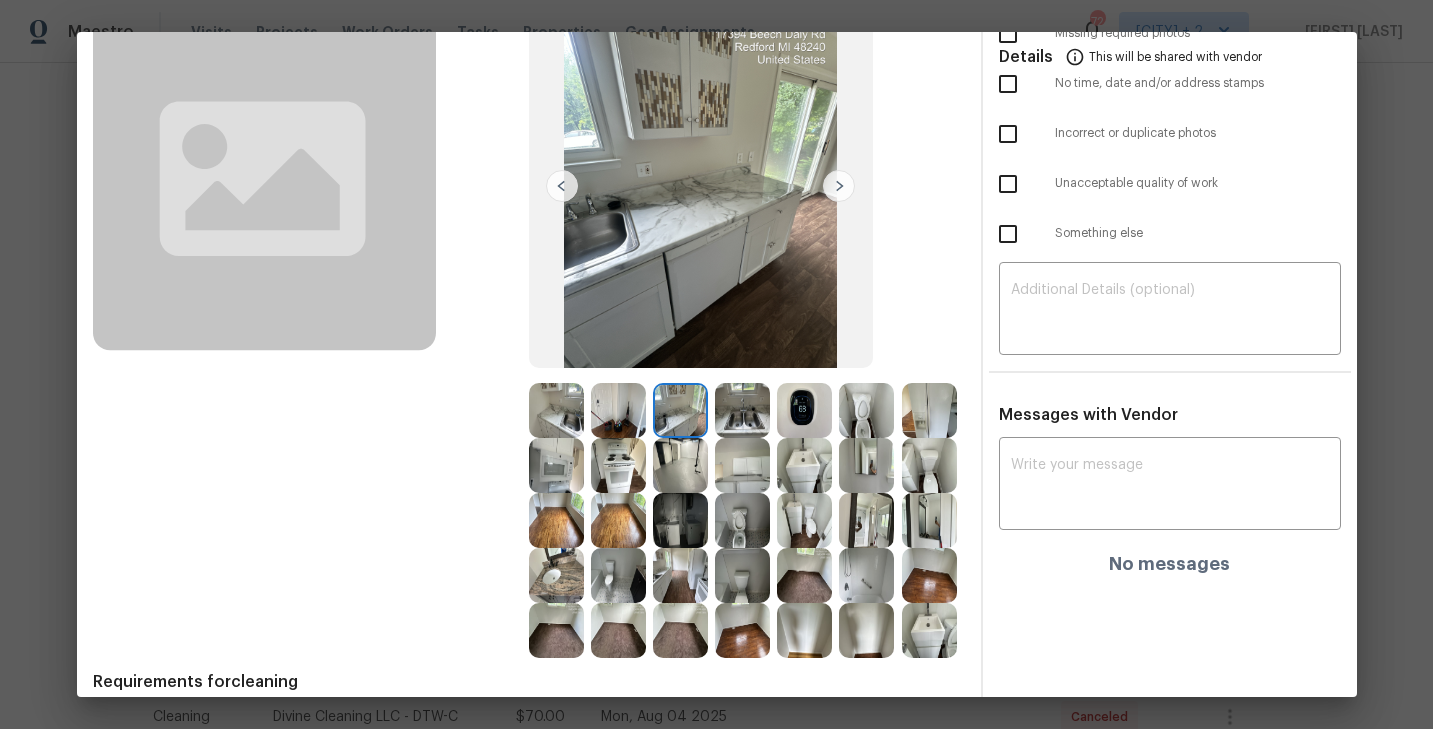 click at bounding box center [742, 575] 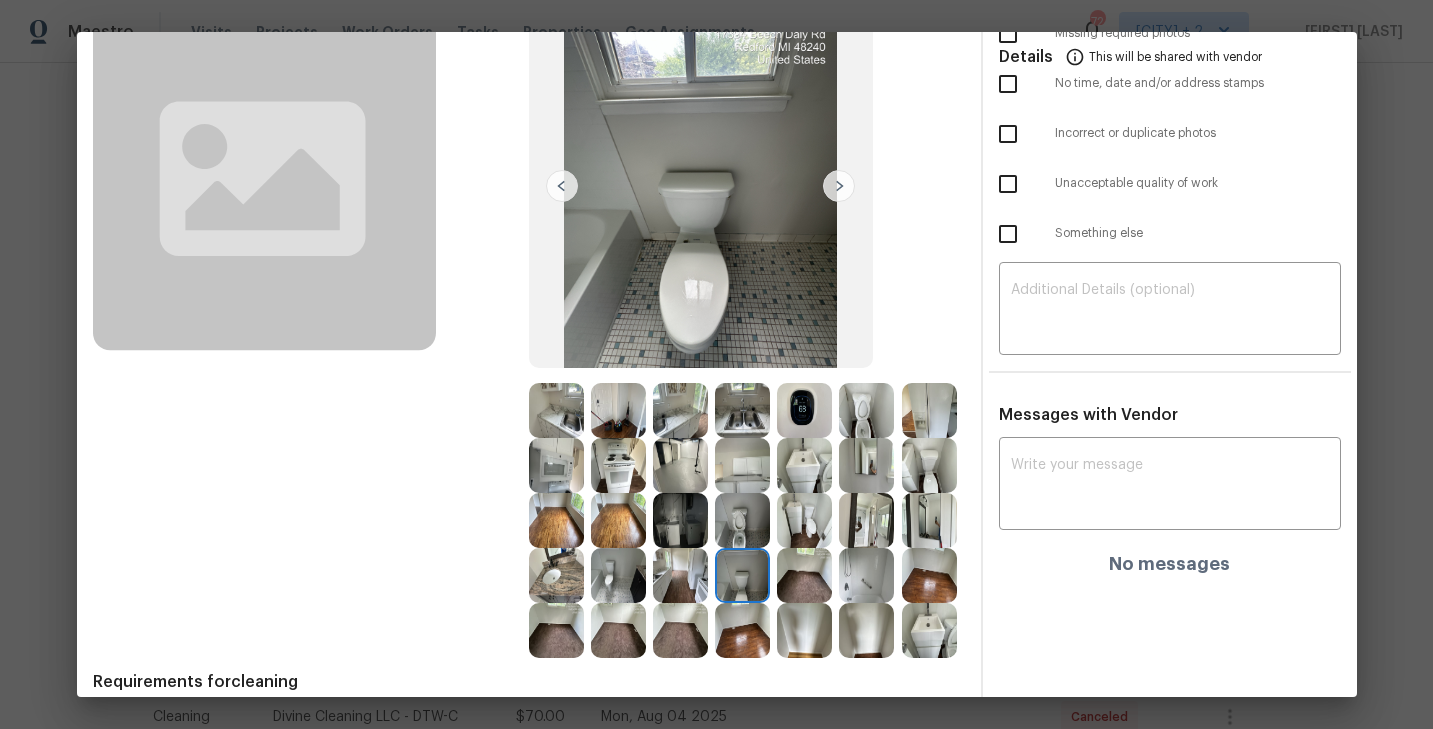 click at bounding box center [866, 575] 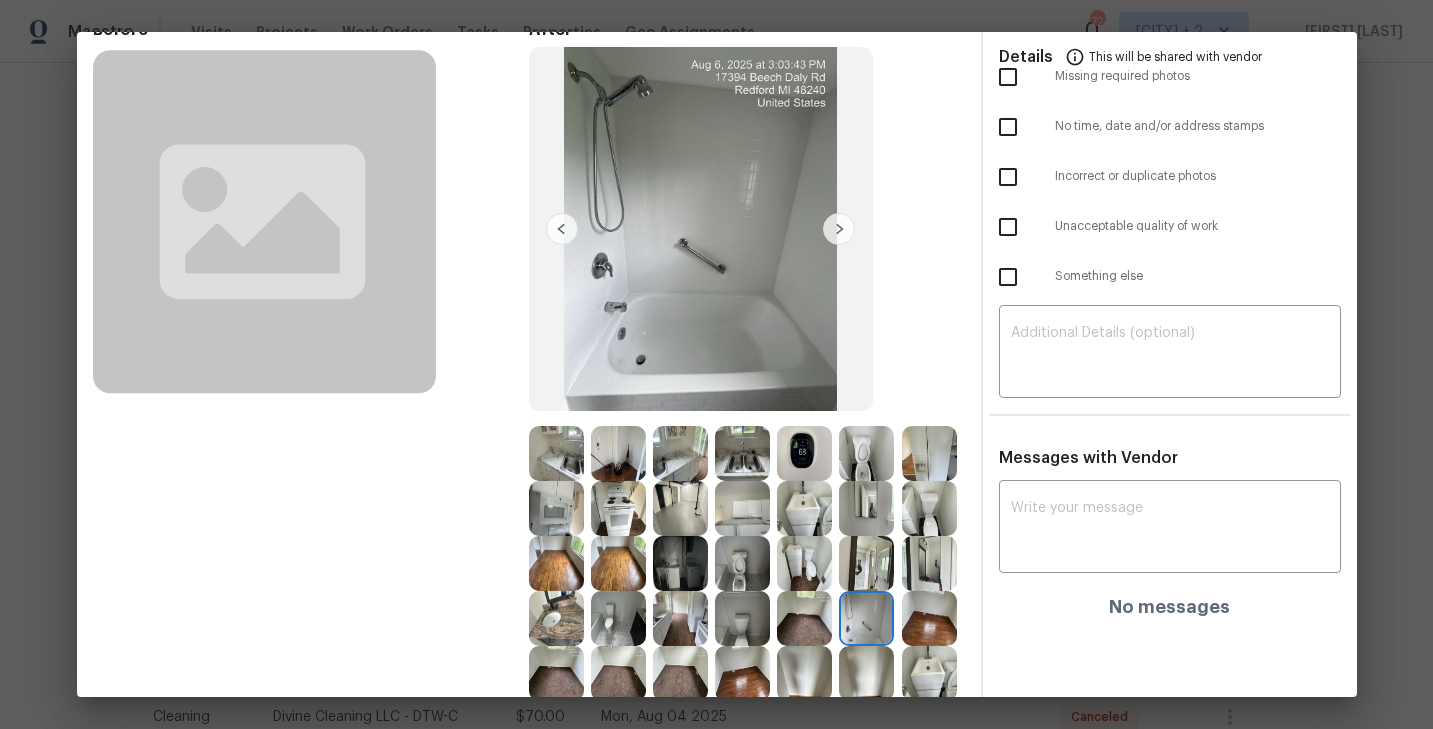 scroll, scrollTop: 94, scrollLeft: 0, axis: vertical 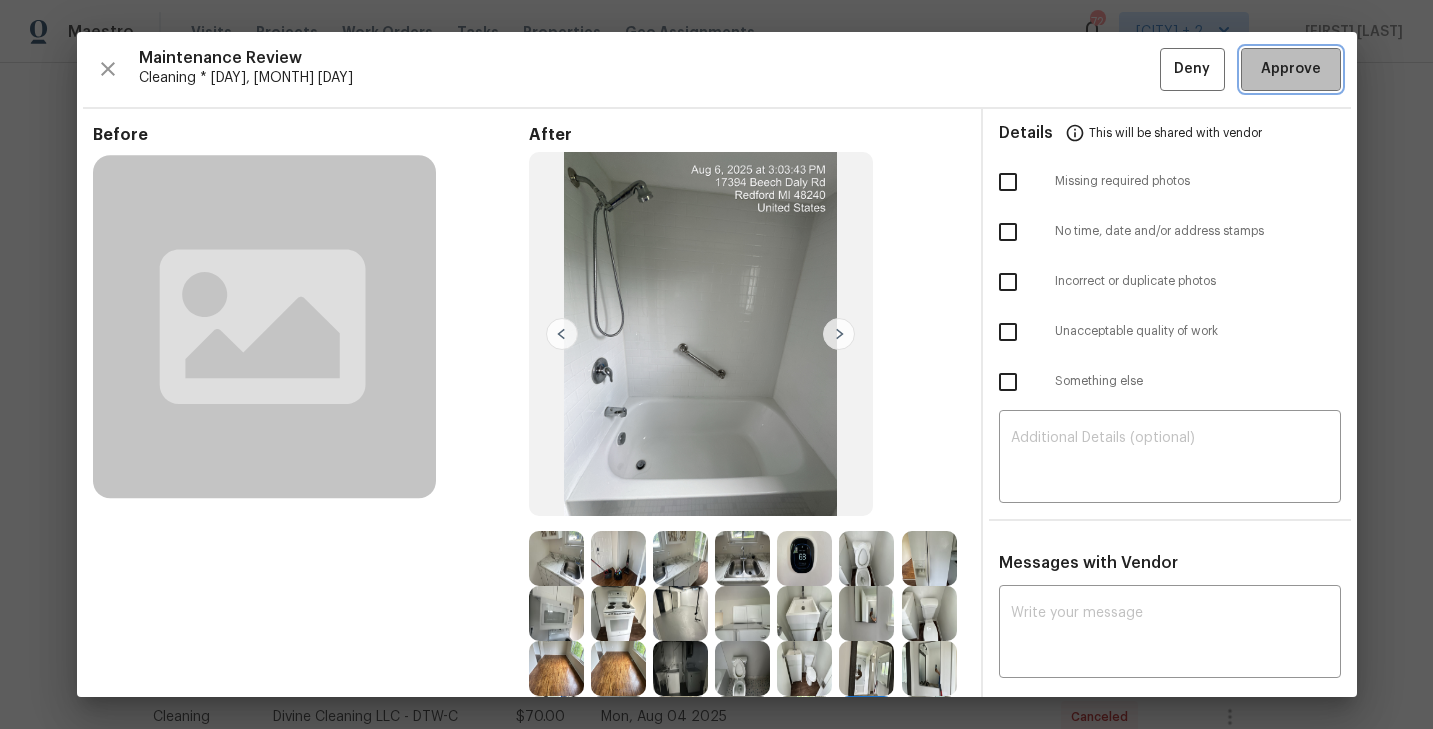 click on "Approve" at bounding box center (1291, 69) 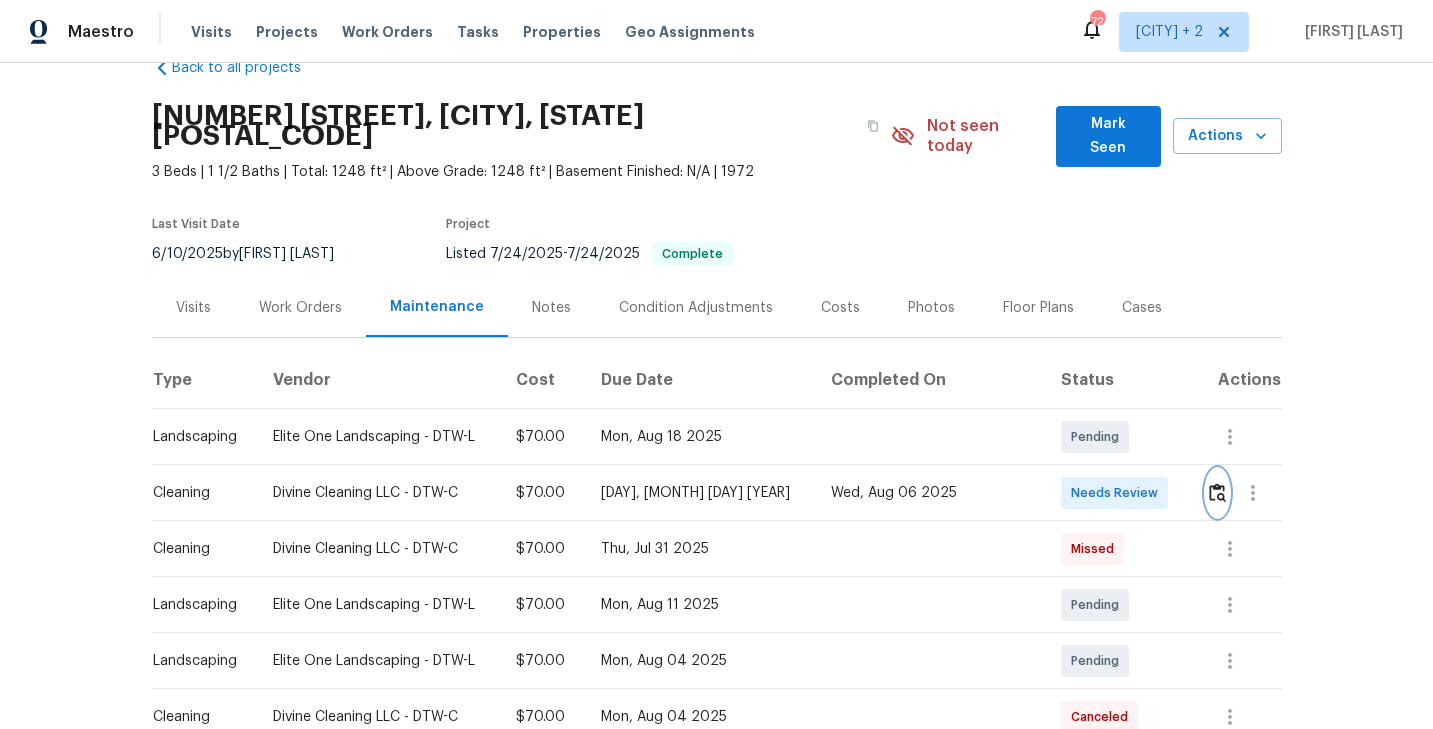 scroll, scrollTop: 0, scrollLeft: 0, axis: both 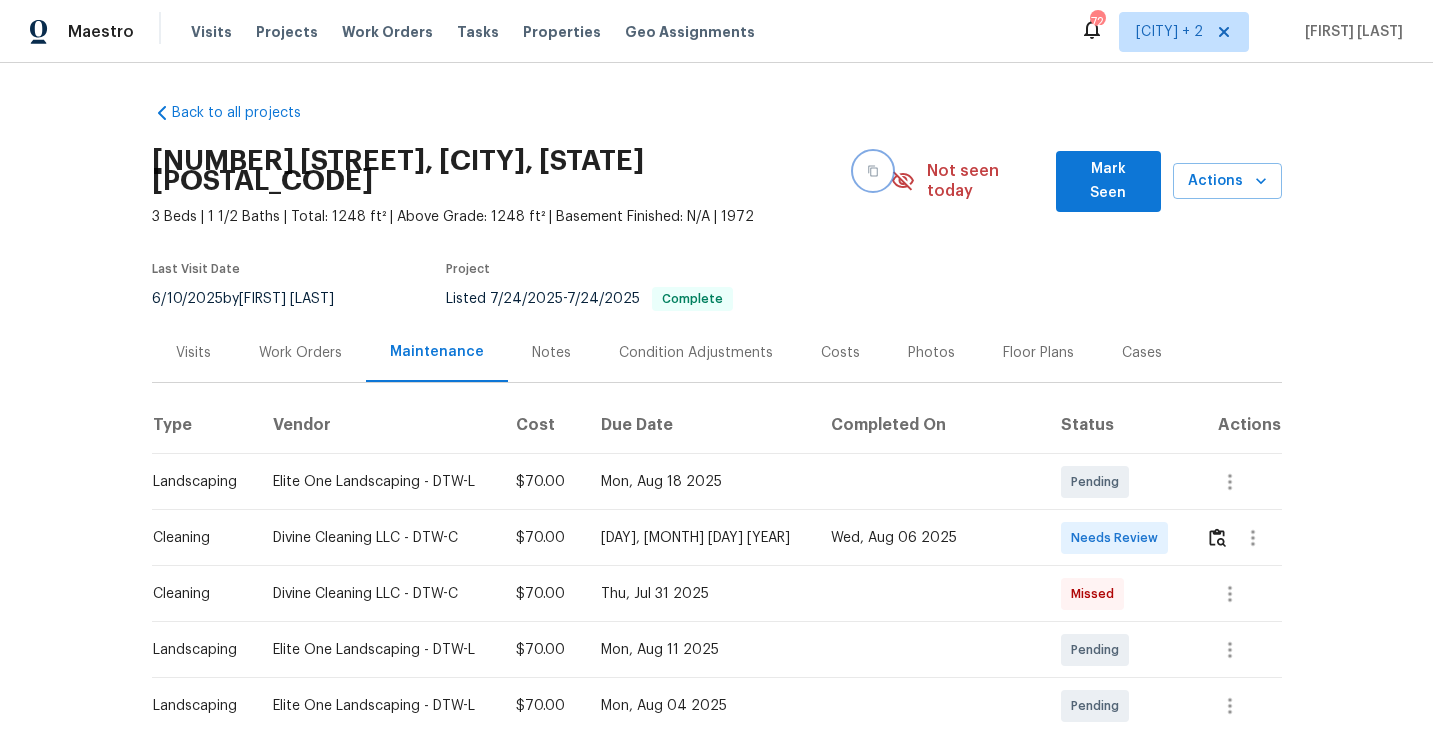 click at bounding box center (873, 171) 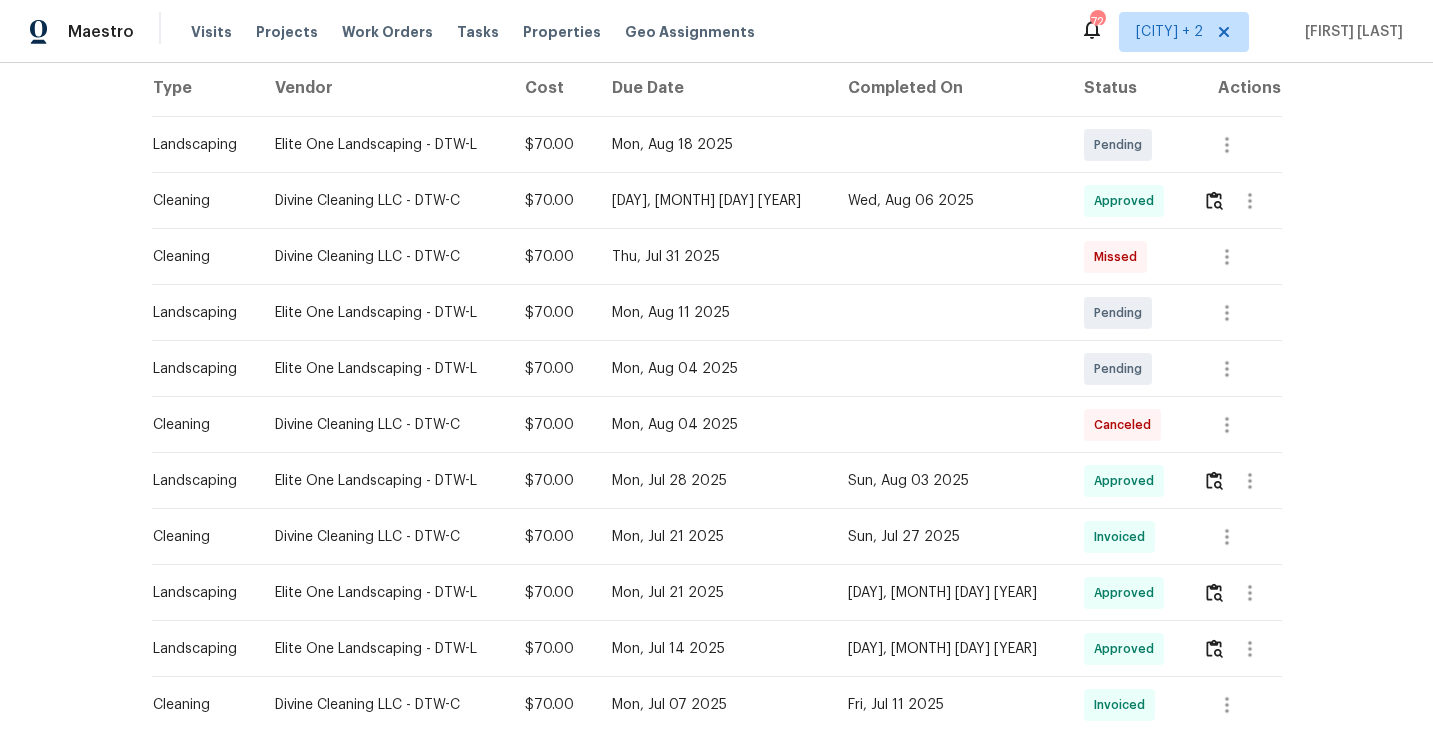 scroll, scrollTop: 0, scrollLeft: 0, axis: both 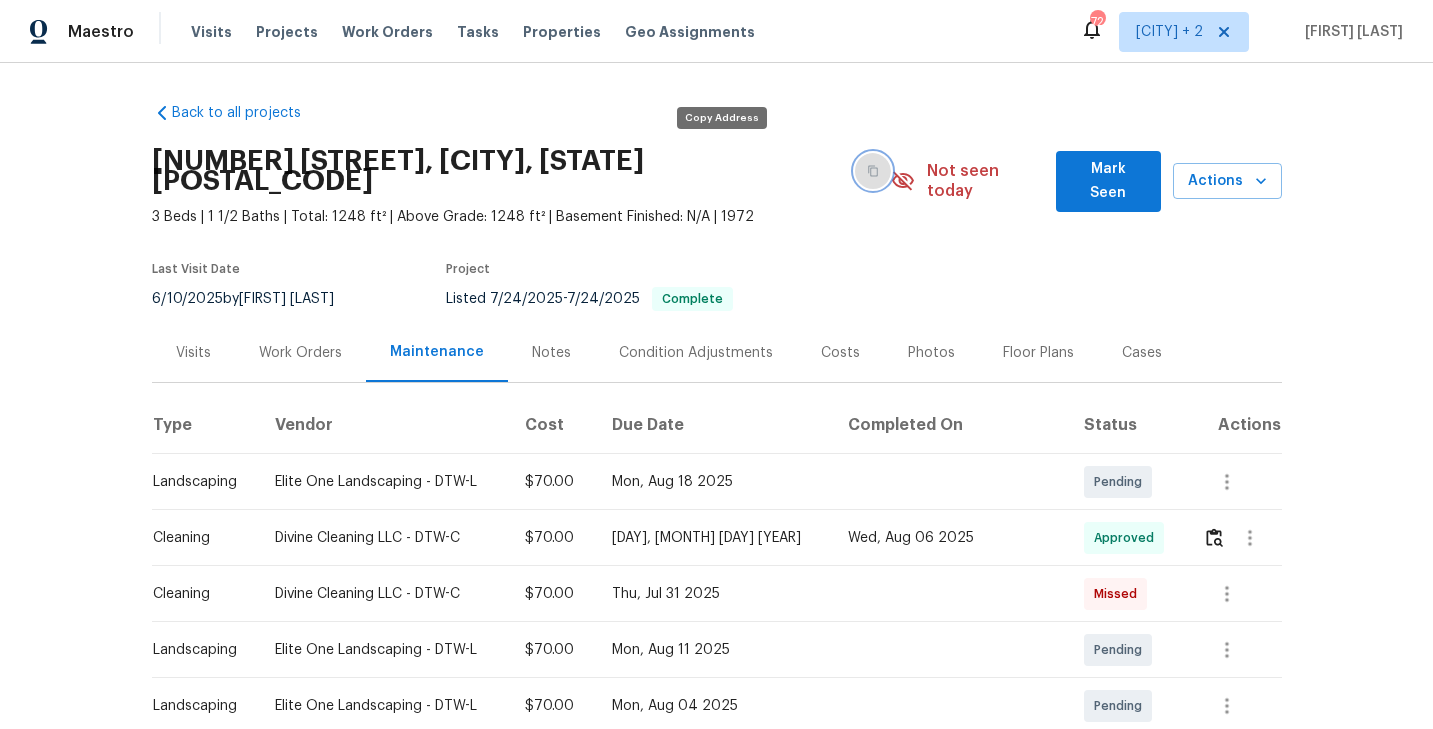 click 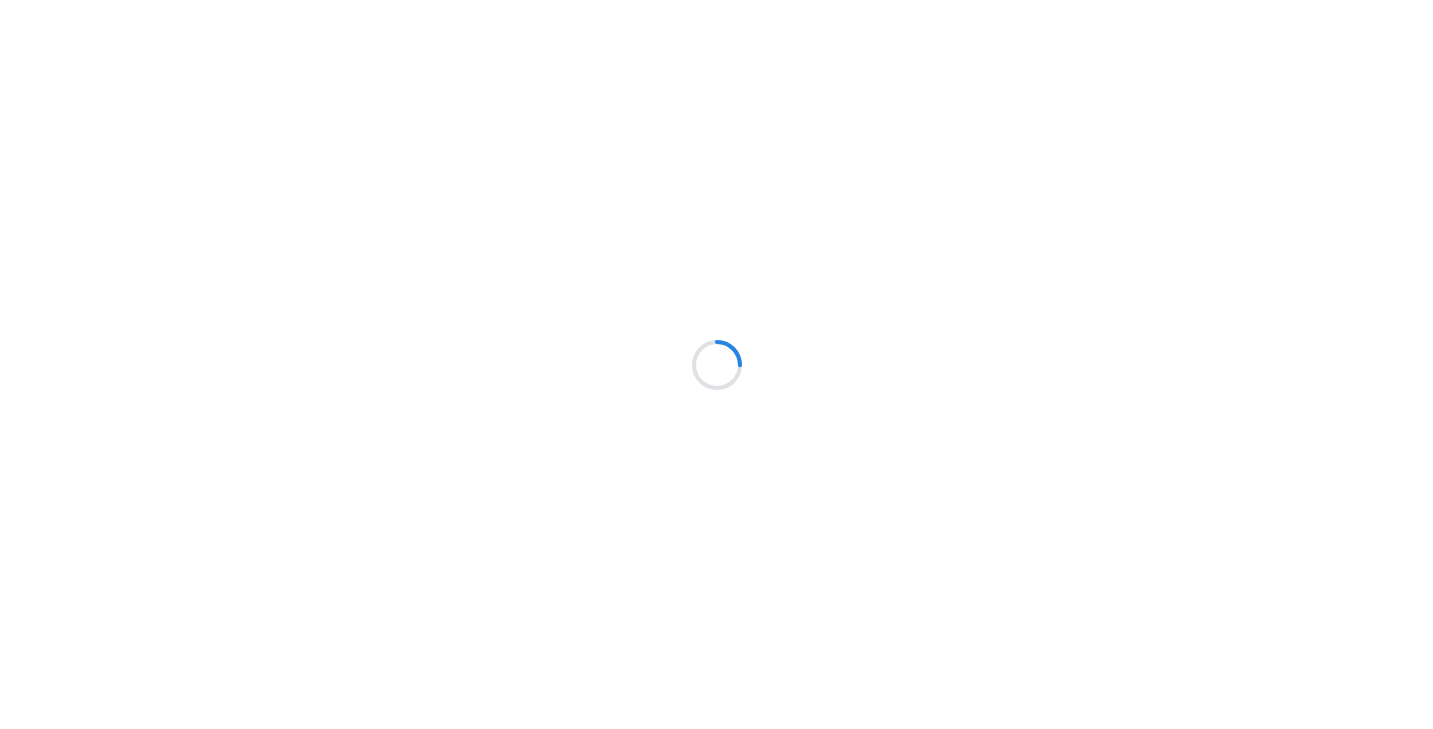 scroll, scrollTop: 0, scrollLeft: 0, axis: both 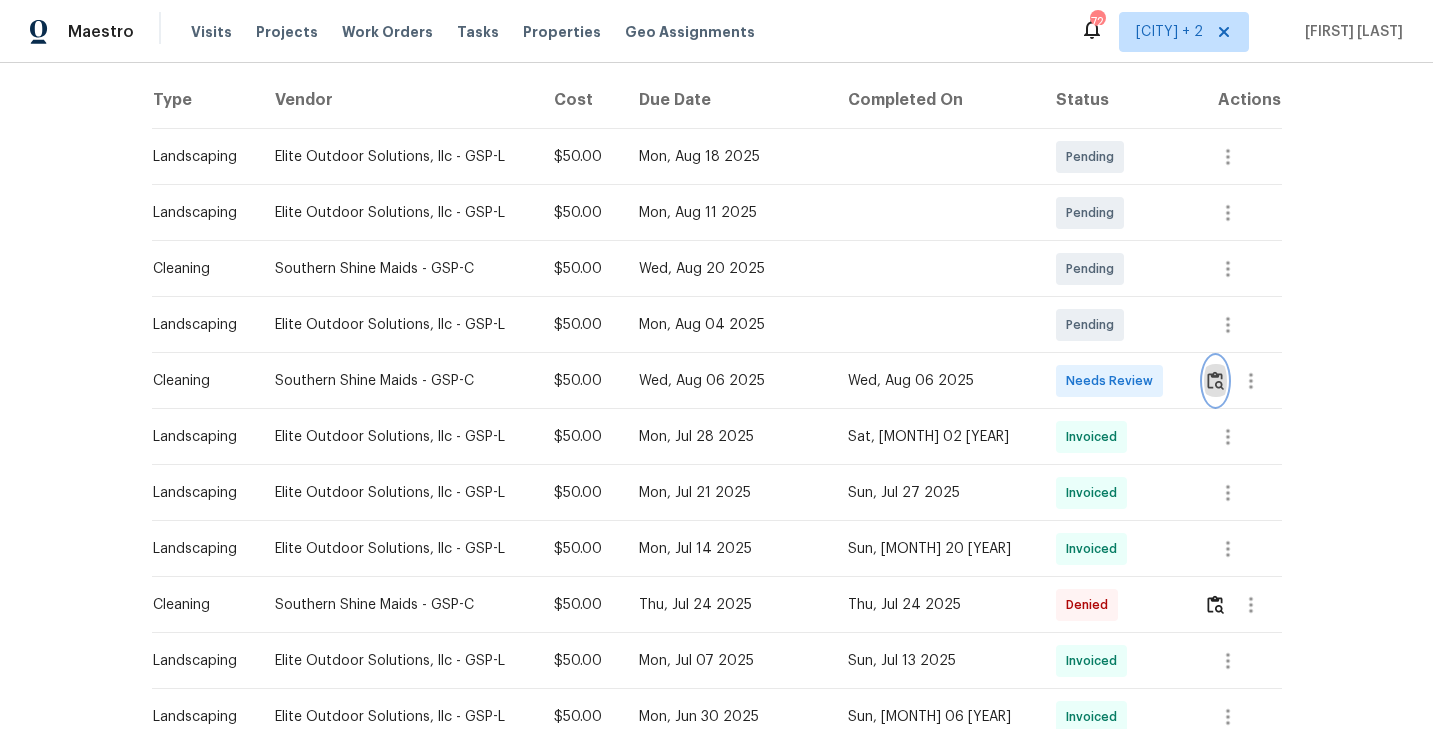 click at bounding box center (1215, 380) 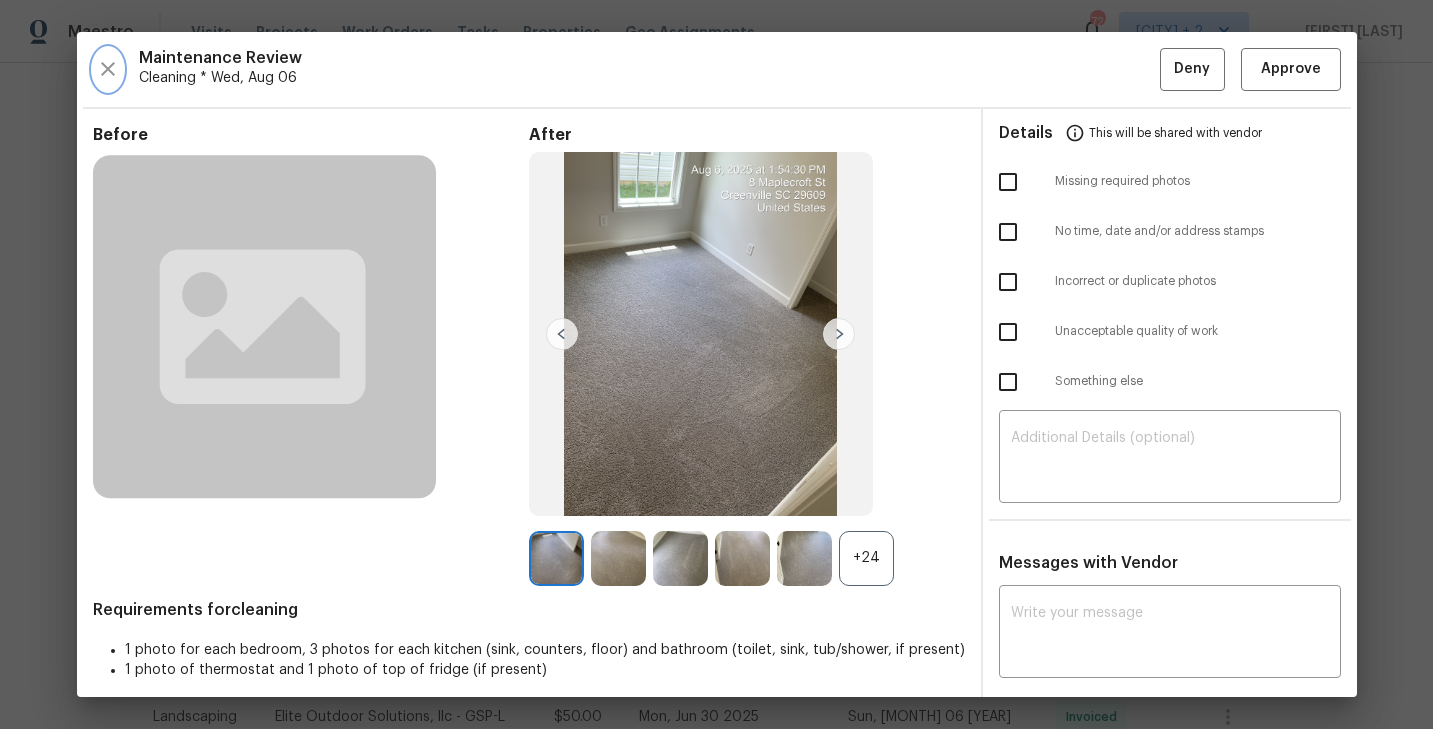 click 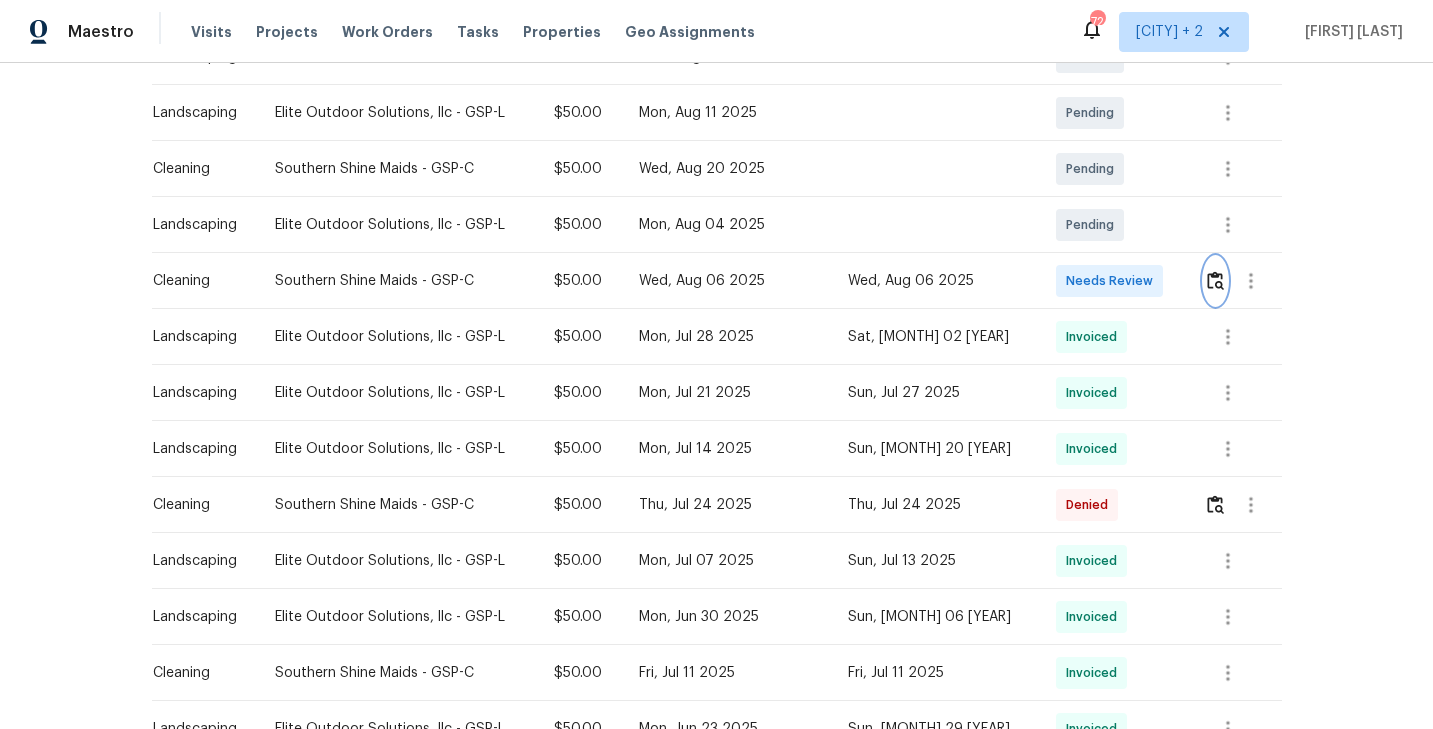 scroll, scrollTop: 391, scrollLeft: 0, axis: vertical 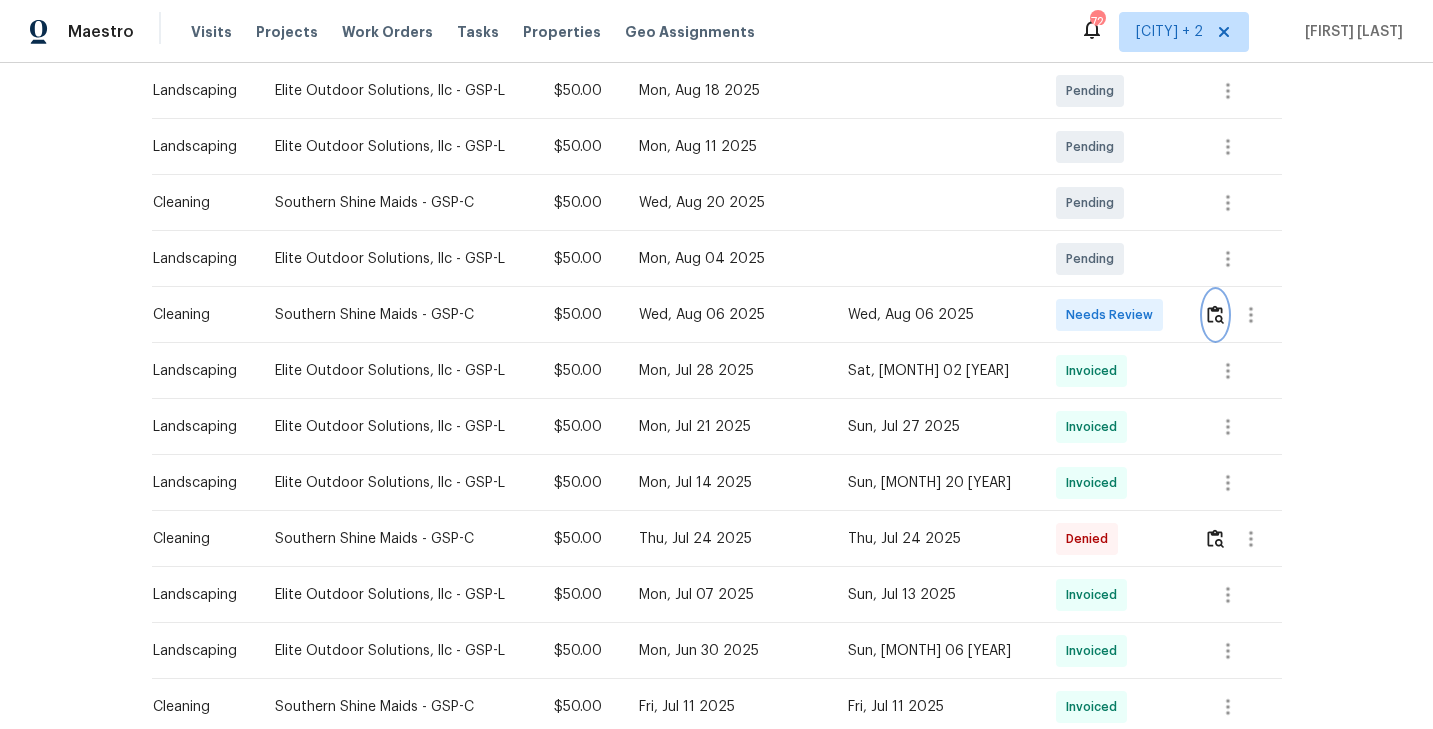 click at bounding box center [1215, 315] 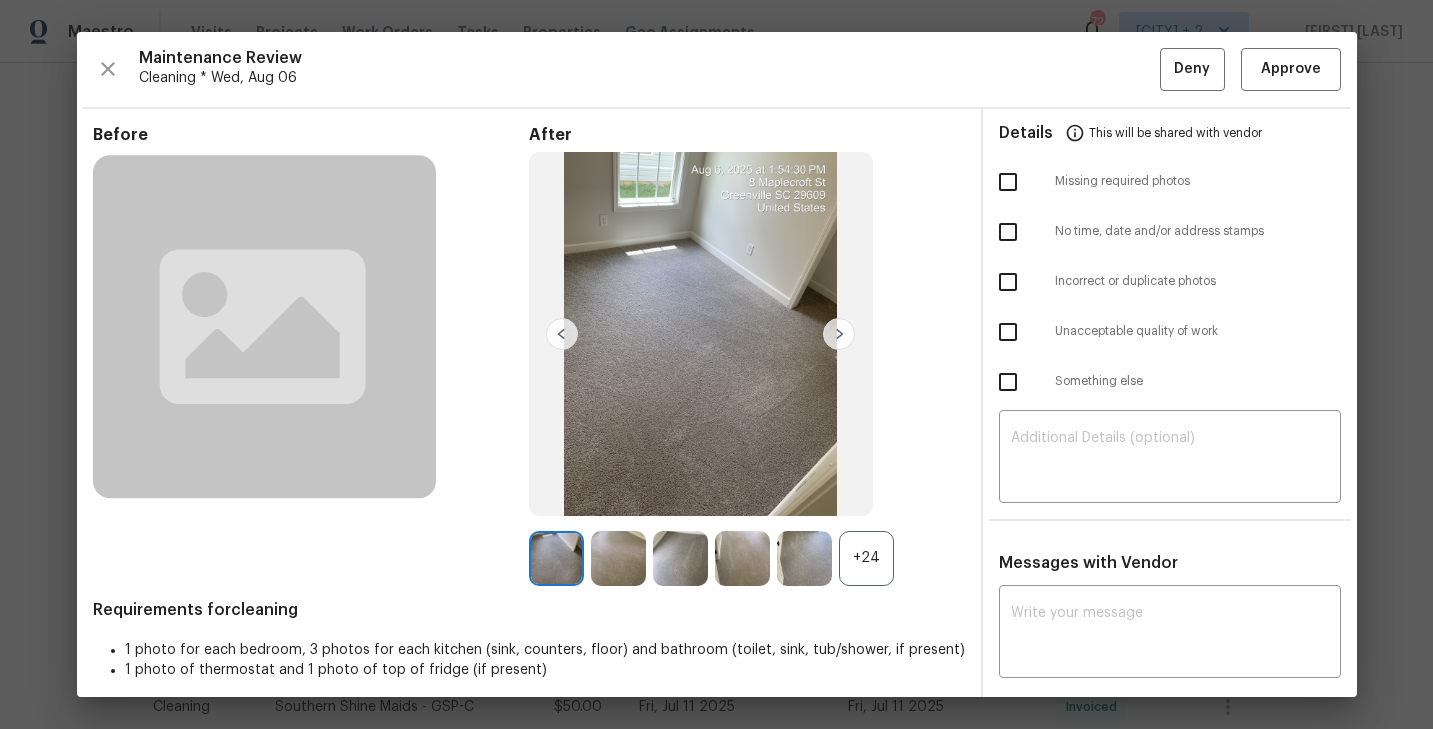 click on "+24" at bounding box center [866, 558] 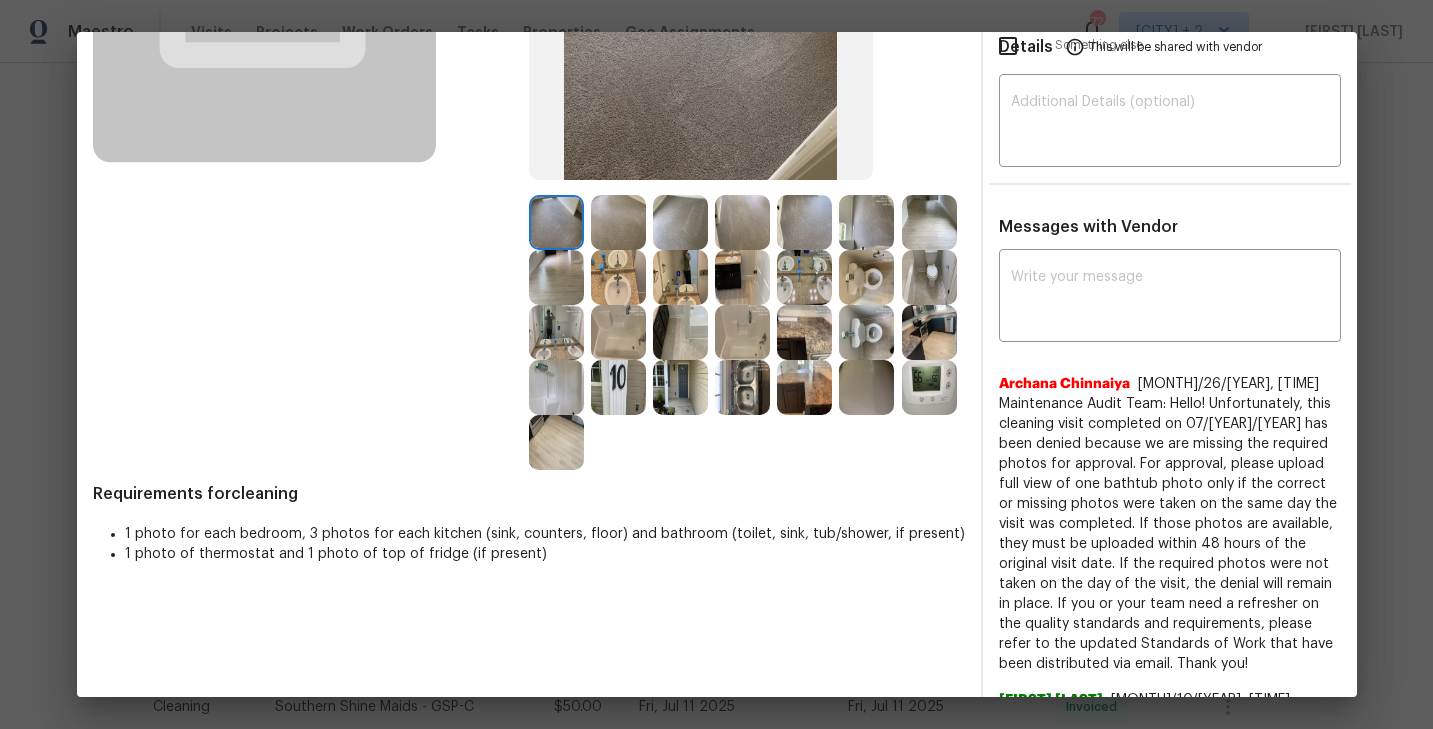 scroll, scrollTop: 319, scrollLeft: 0, axis: vertical 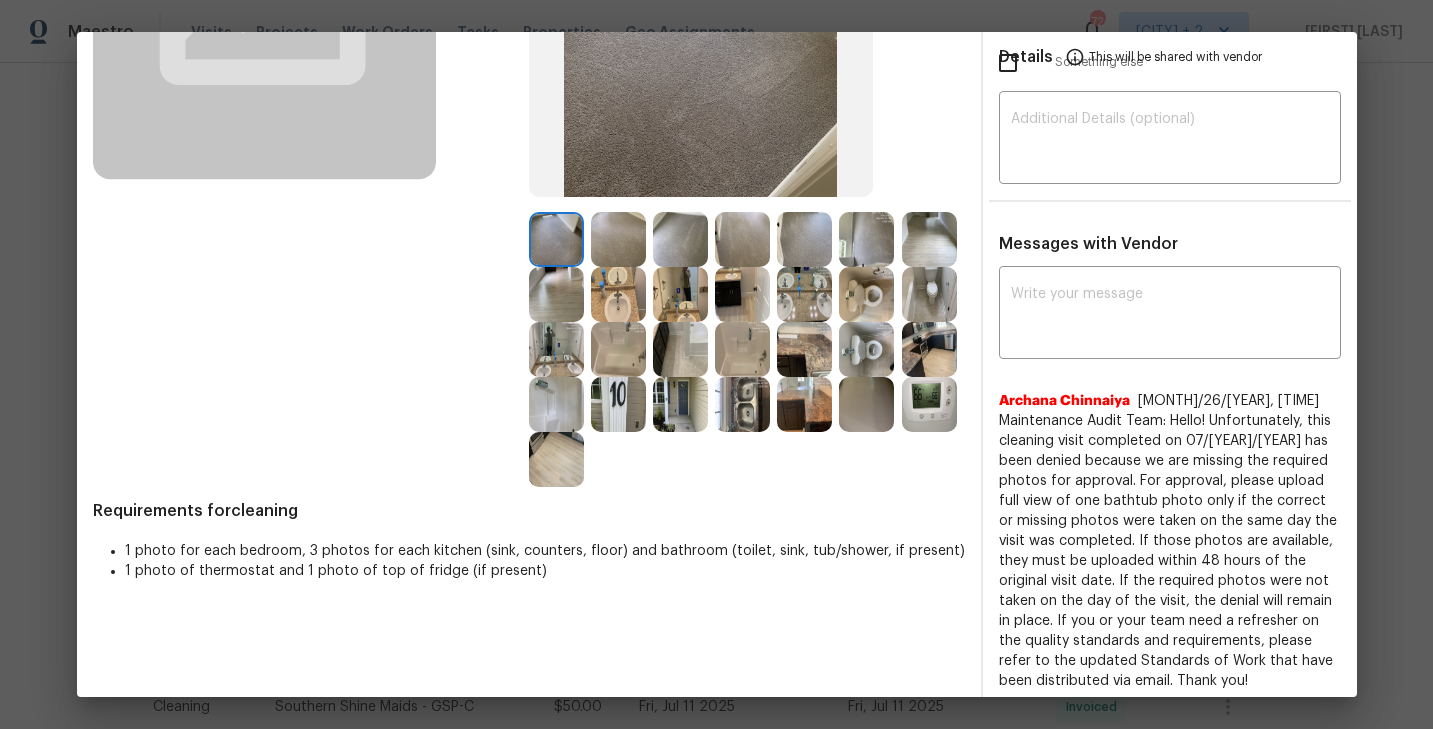 click at bounding box center (556, 404) 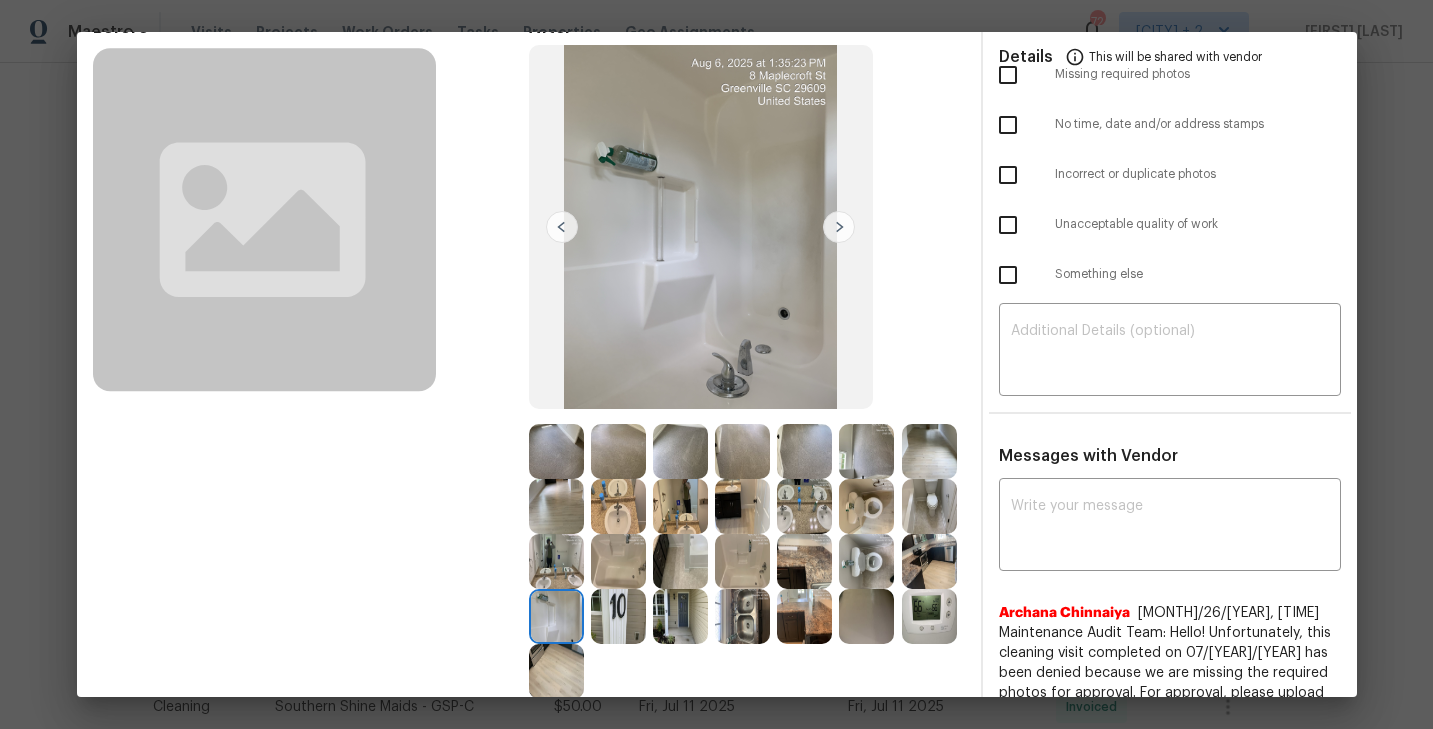 scroll, scrollTop: 156, scrollLeft: 0, axis: vertical 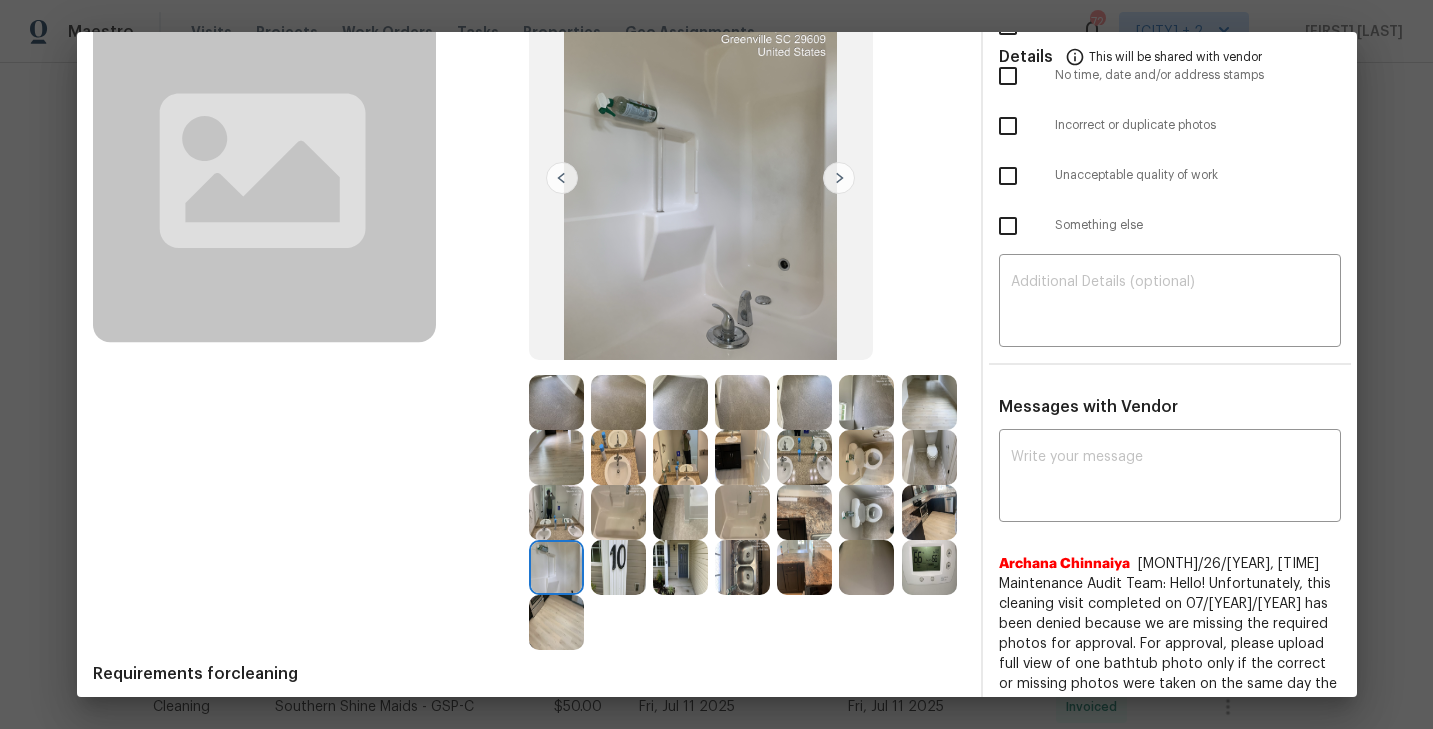 click at bounding box center [742, 402] 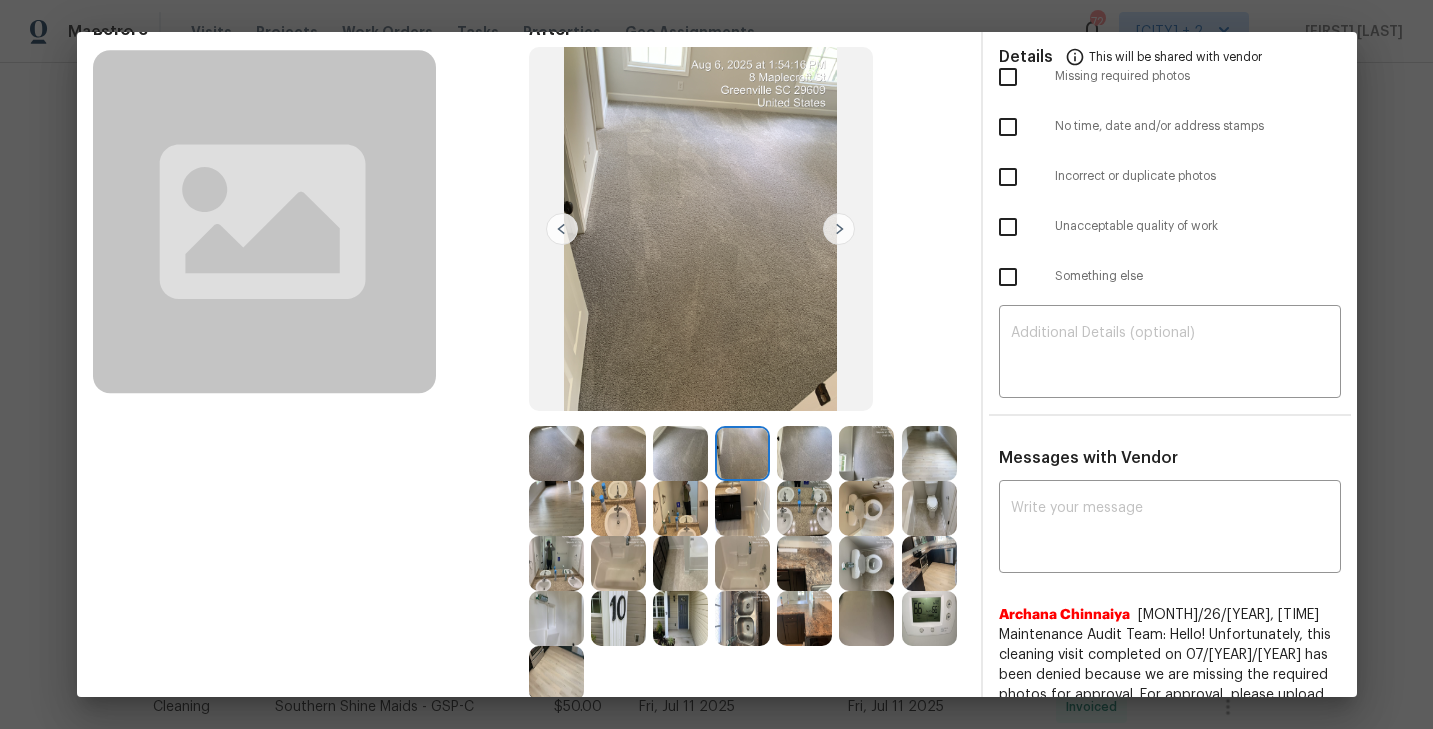scroll, scrollTop: 129, scrollLeft: 0, axis: vertical 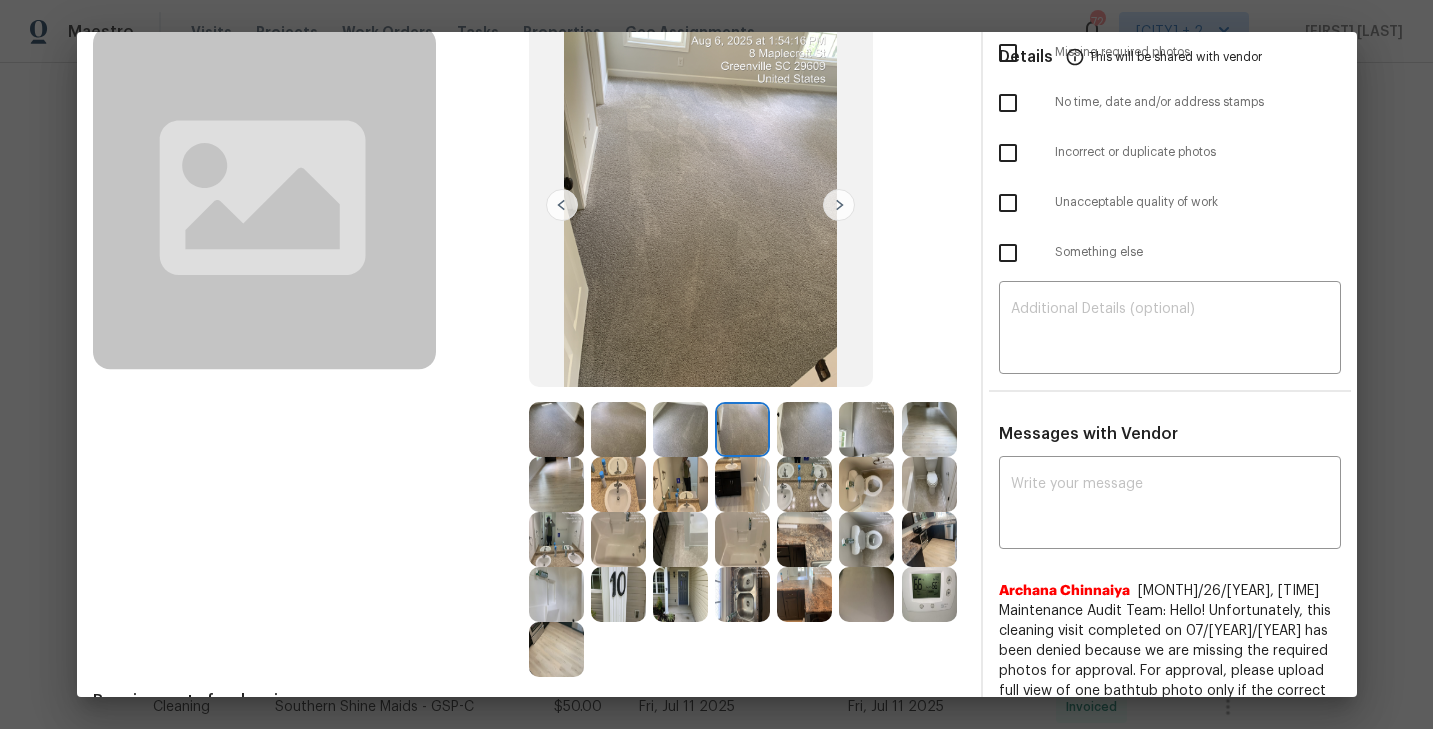 click at bounding box center [804, 484] 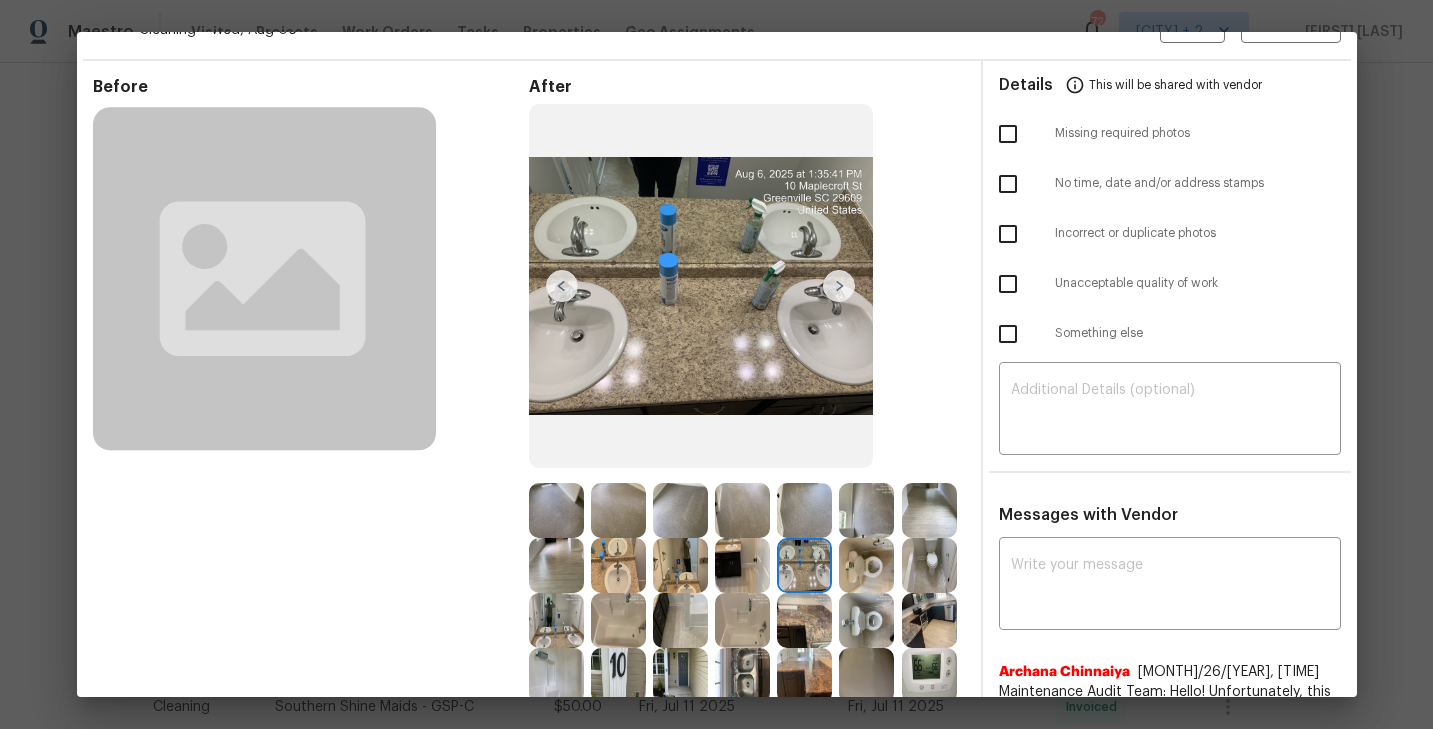 scroll, scrollTop: 40, scrollLeft: 0, axis: vertical 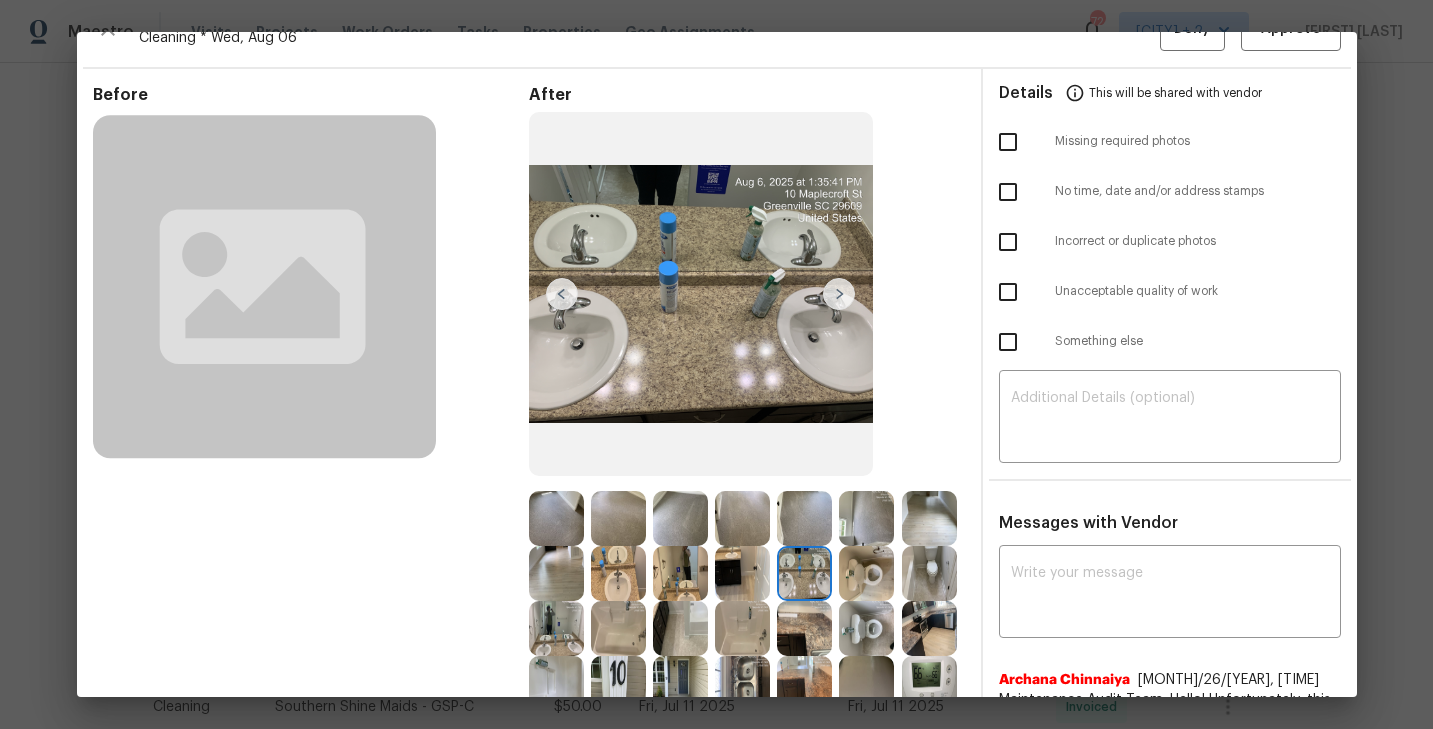 click at bounding box center (839, 294) 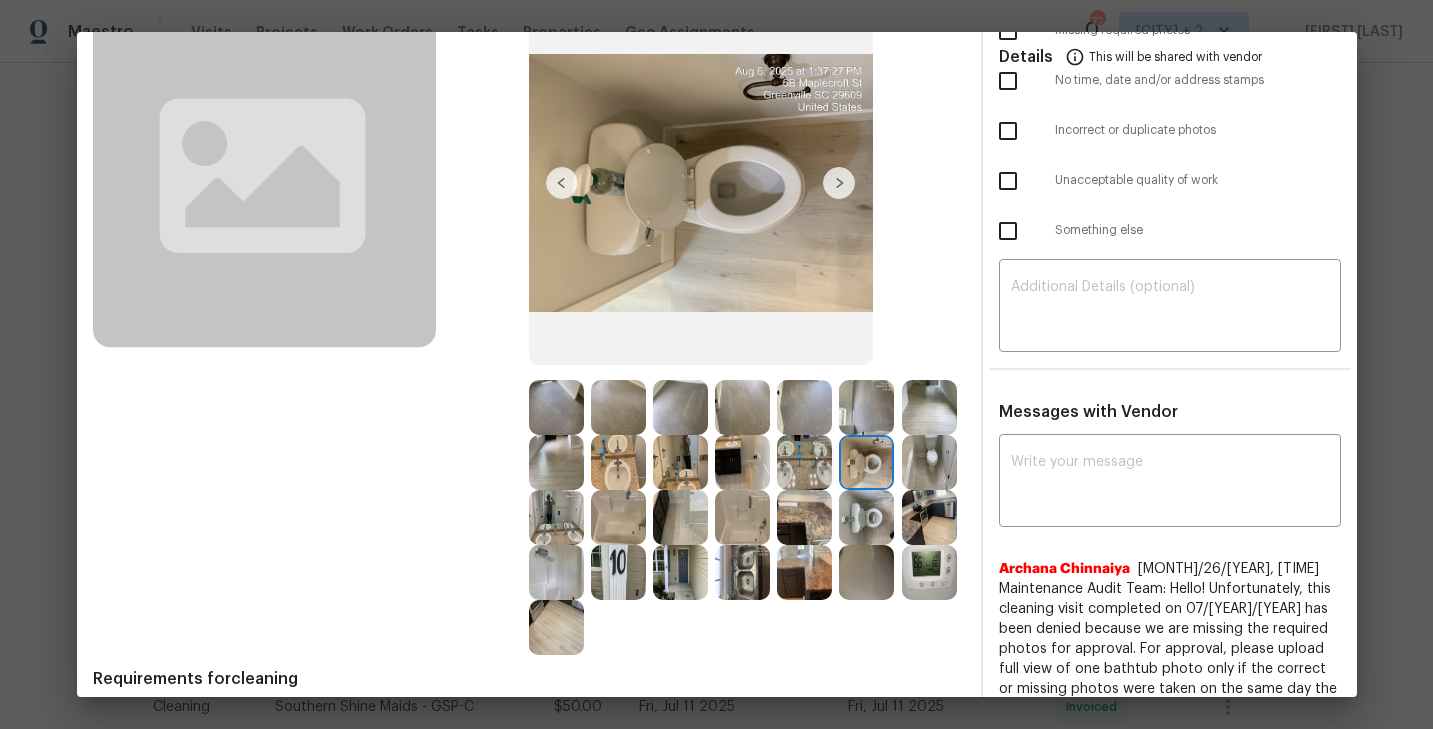 scroll, scrollTop: 206, scrollLeft: 0, axis: vertical 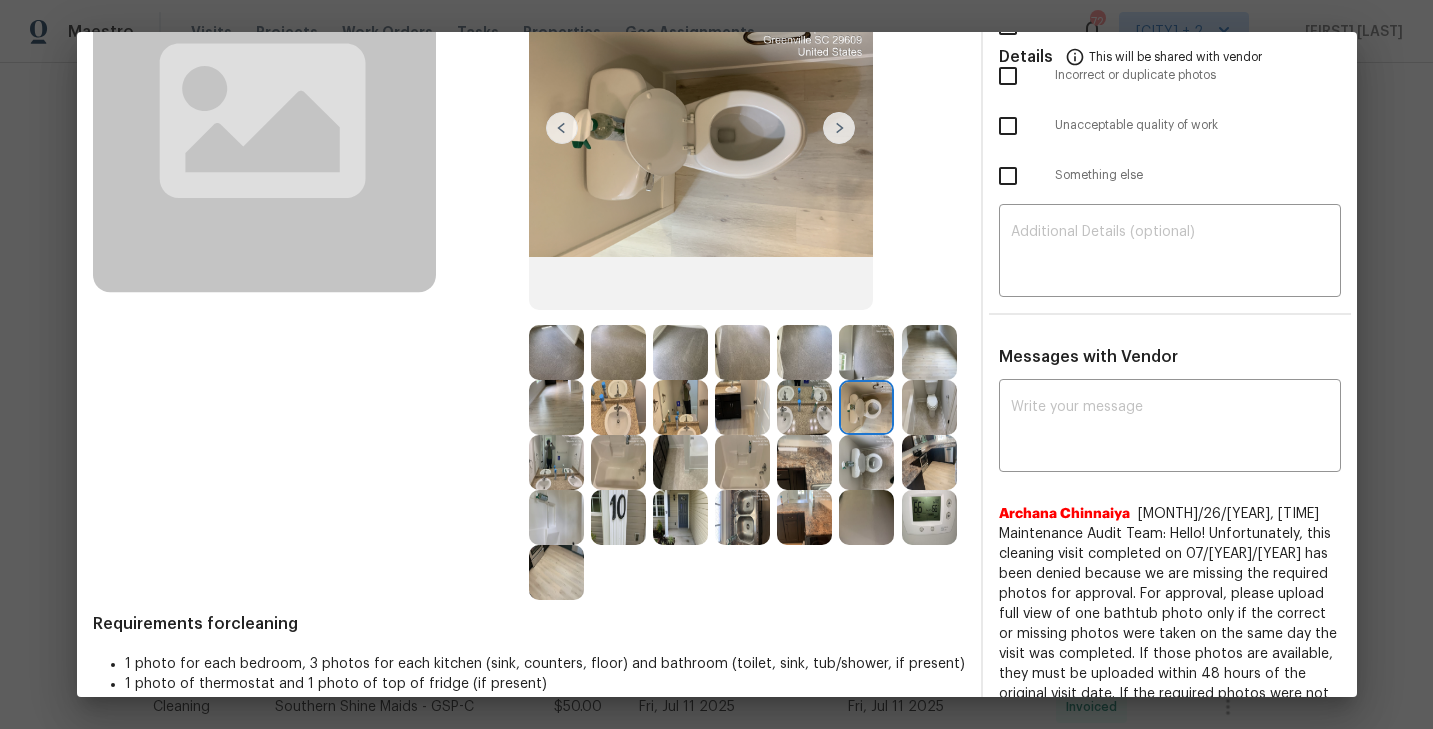 click at bounding box center (556, 462) 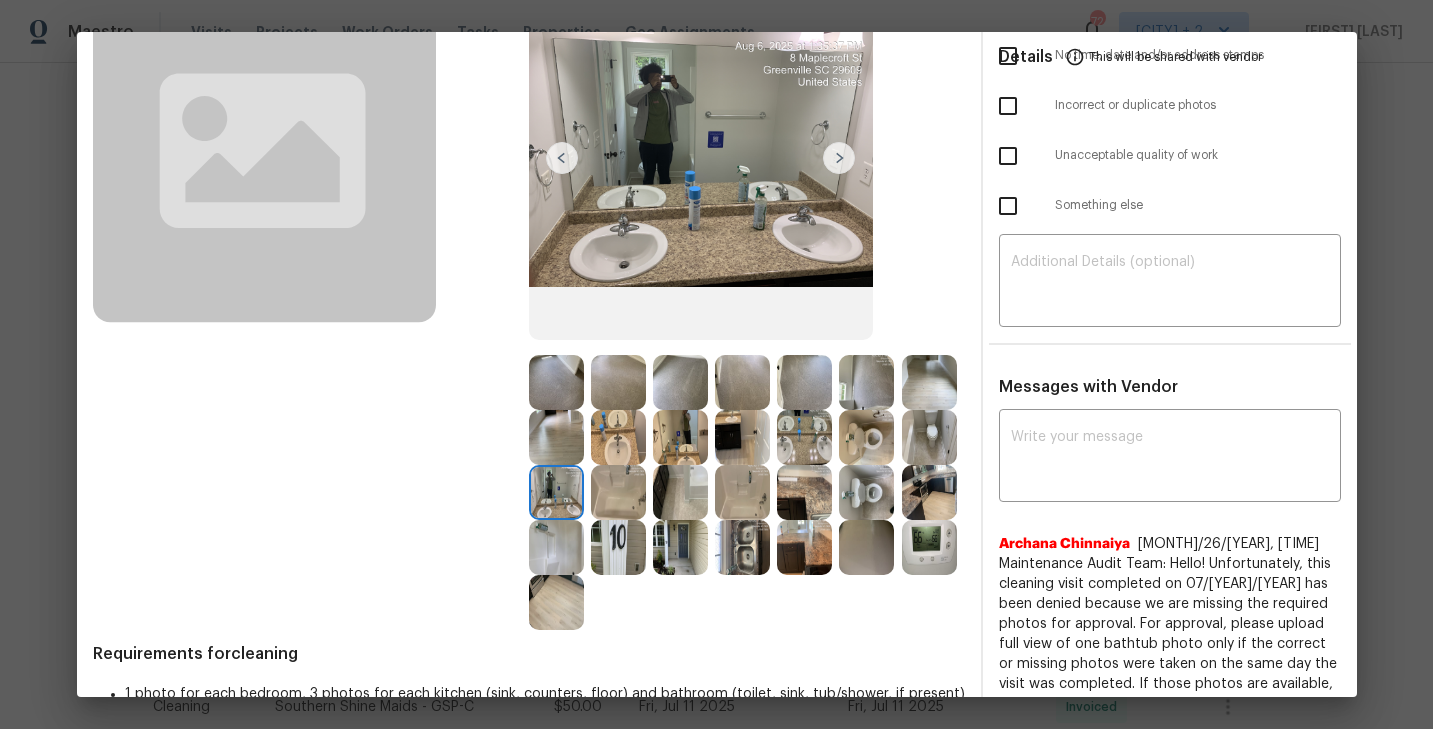scroll, scrollTop: 168, scrollLeft: 0, axis: vertical 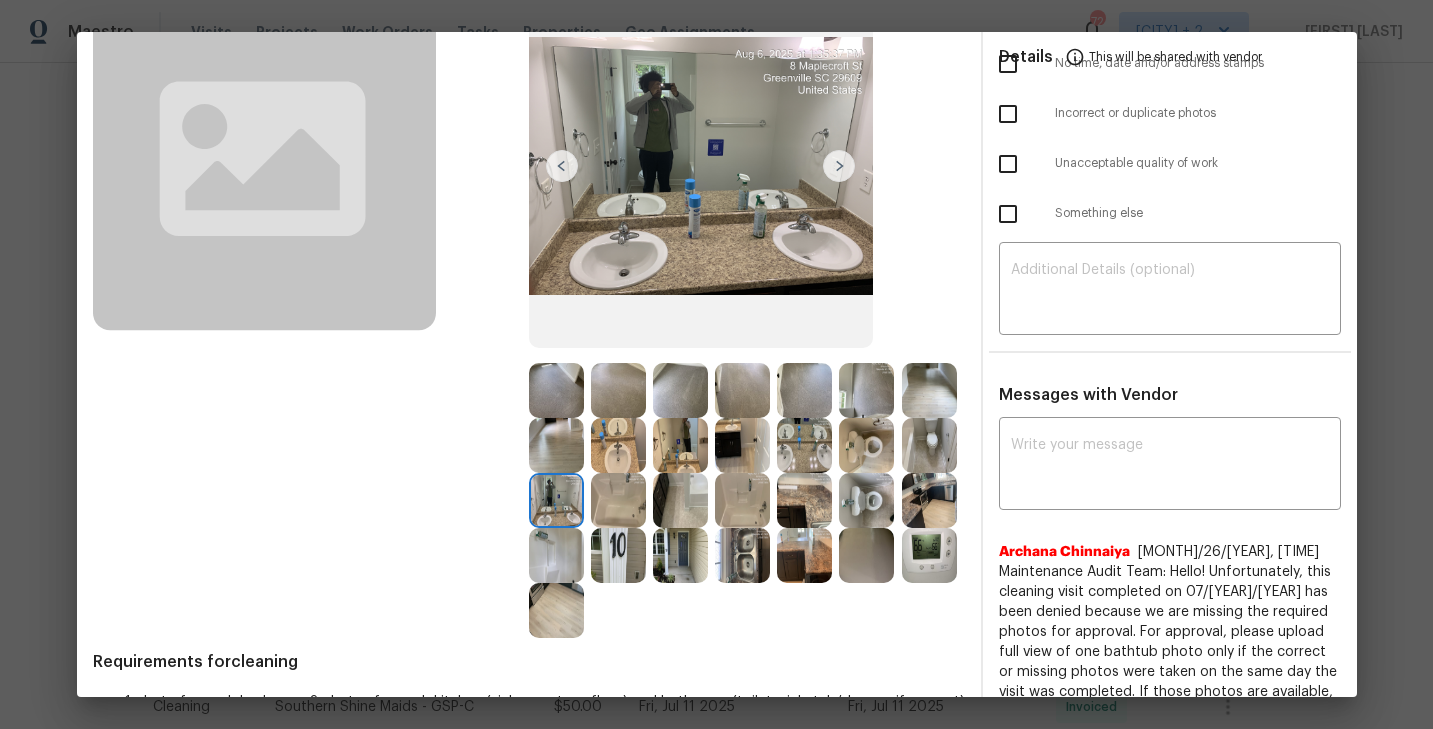 click at bounding box center (929, 500) 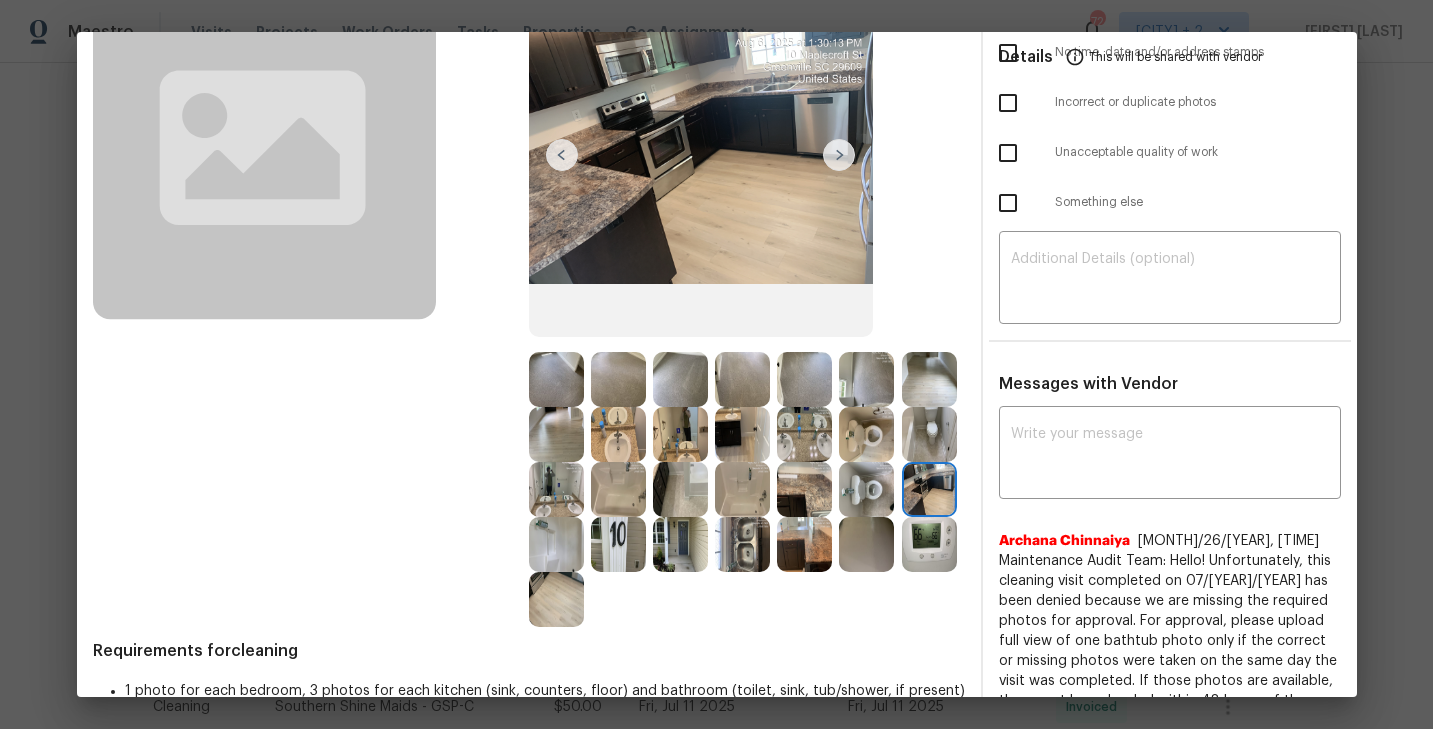 scroll, scrollTop: 181, scrollLeft: 0, axis: vertical 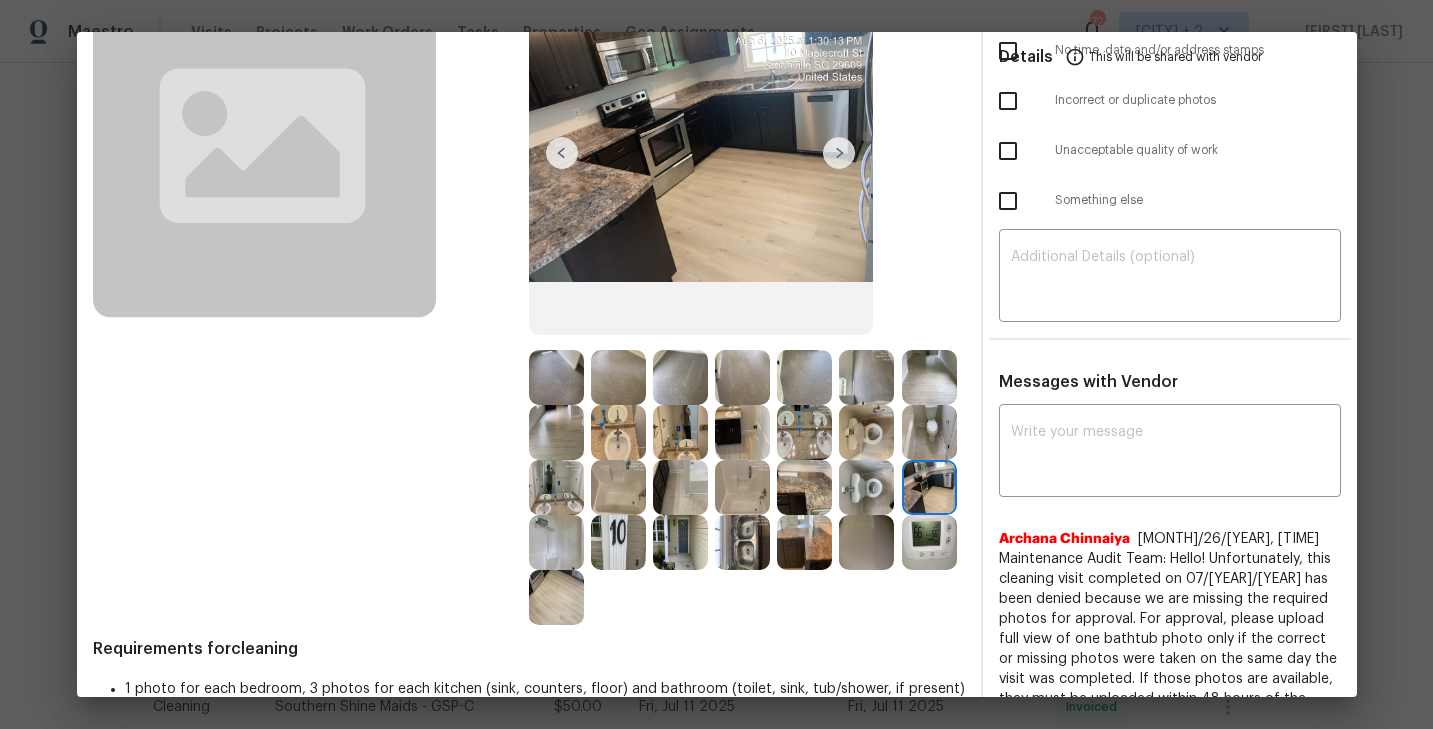 click at bounding box center (556, 377) 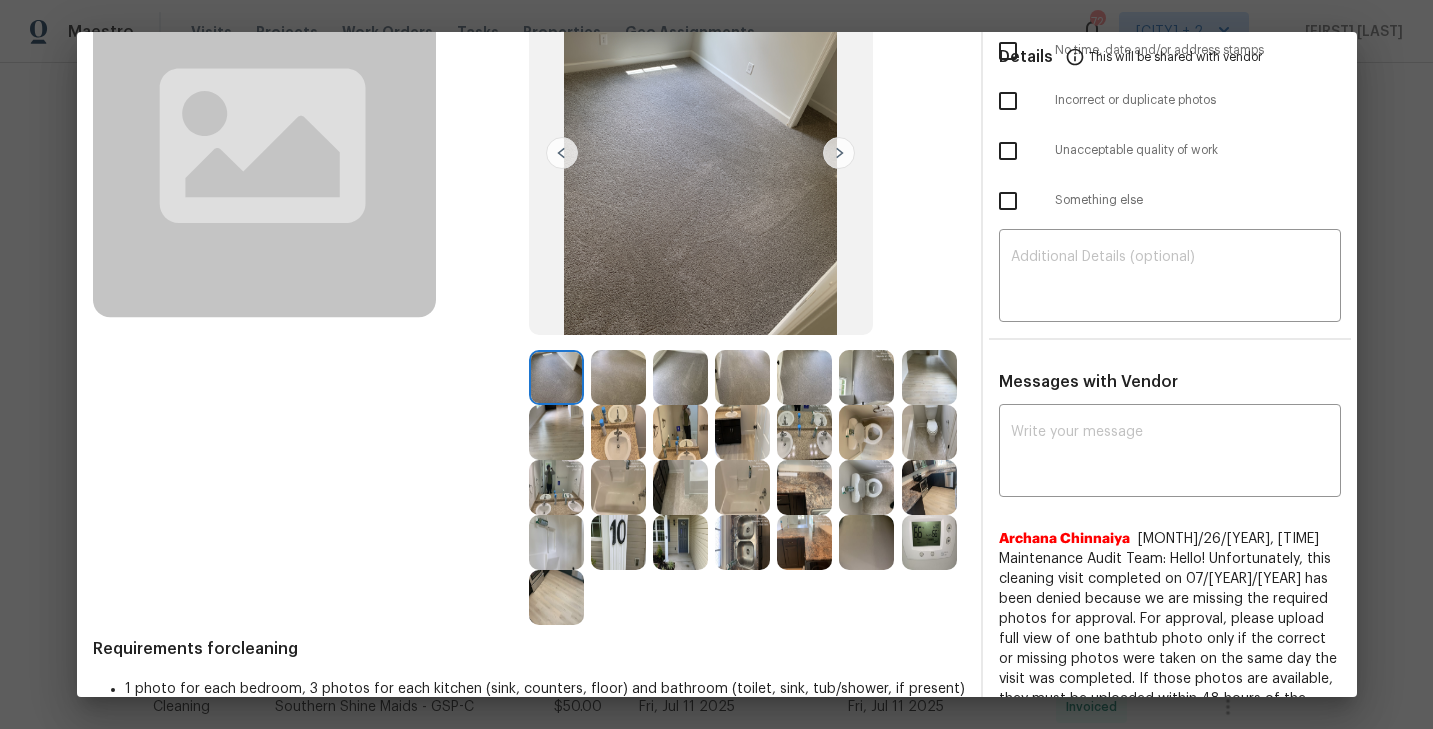 click at bounding box center (618, 432) 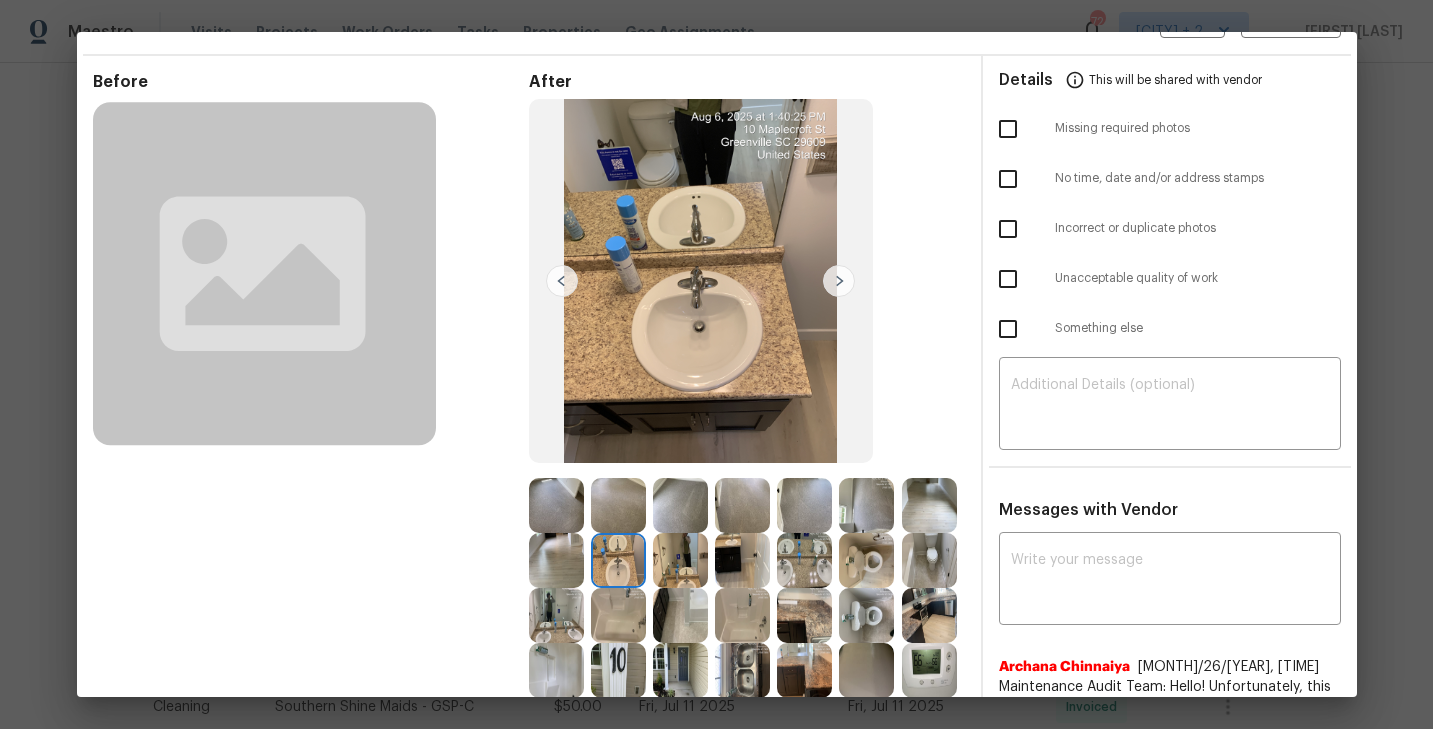 scroll, scrollTop: 51, scrollLeft: 0, axis: vertical 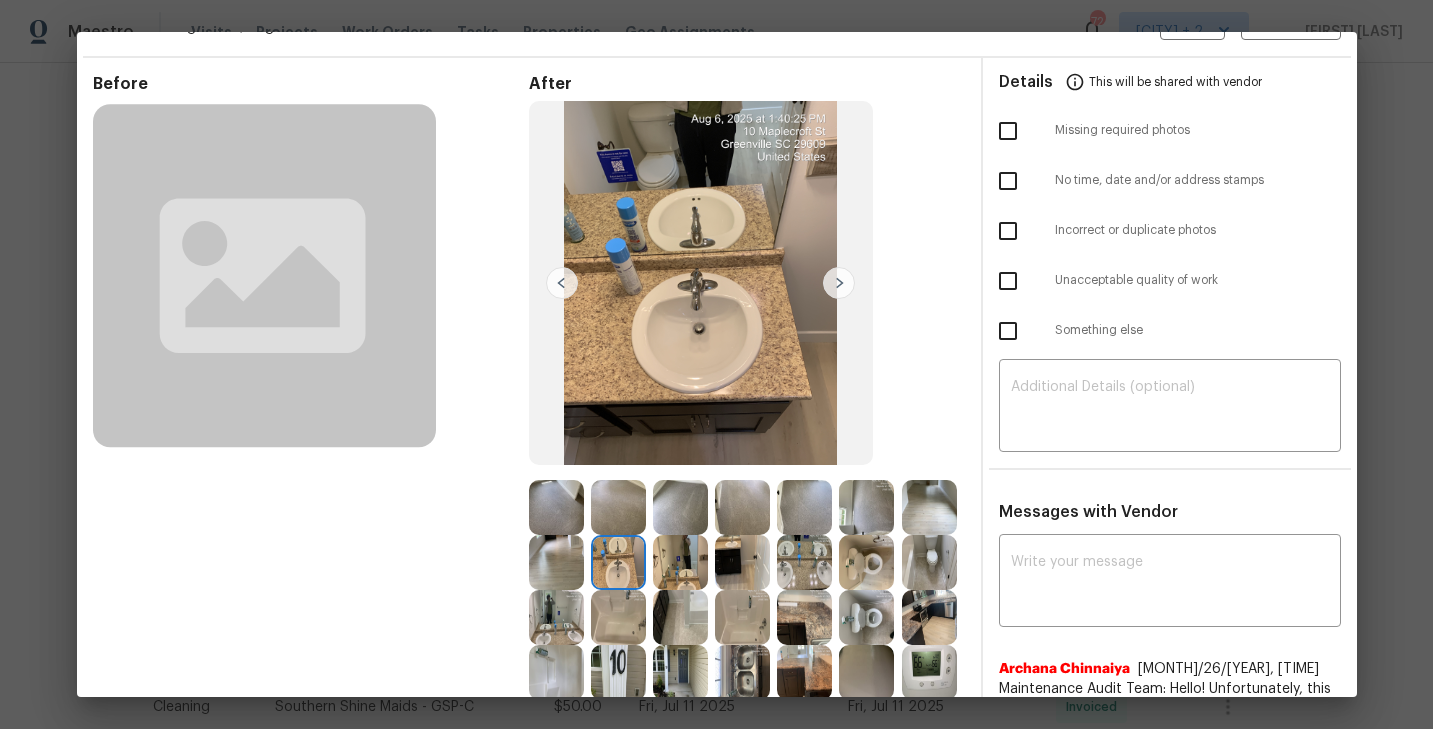 click at bounding box center [839, 283] 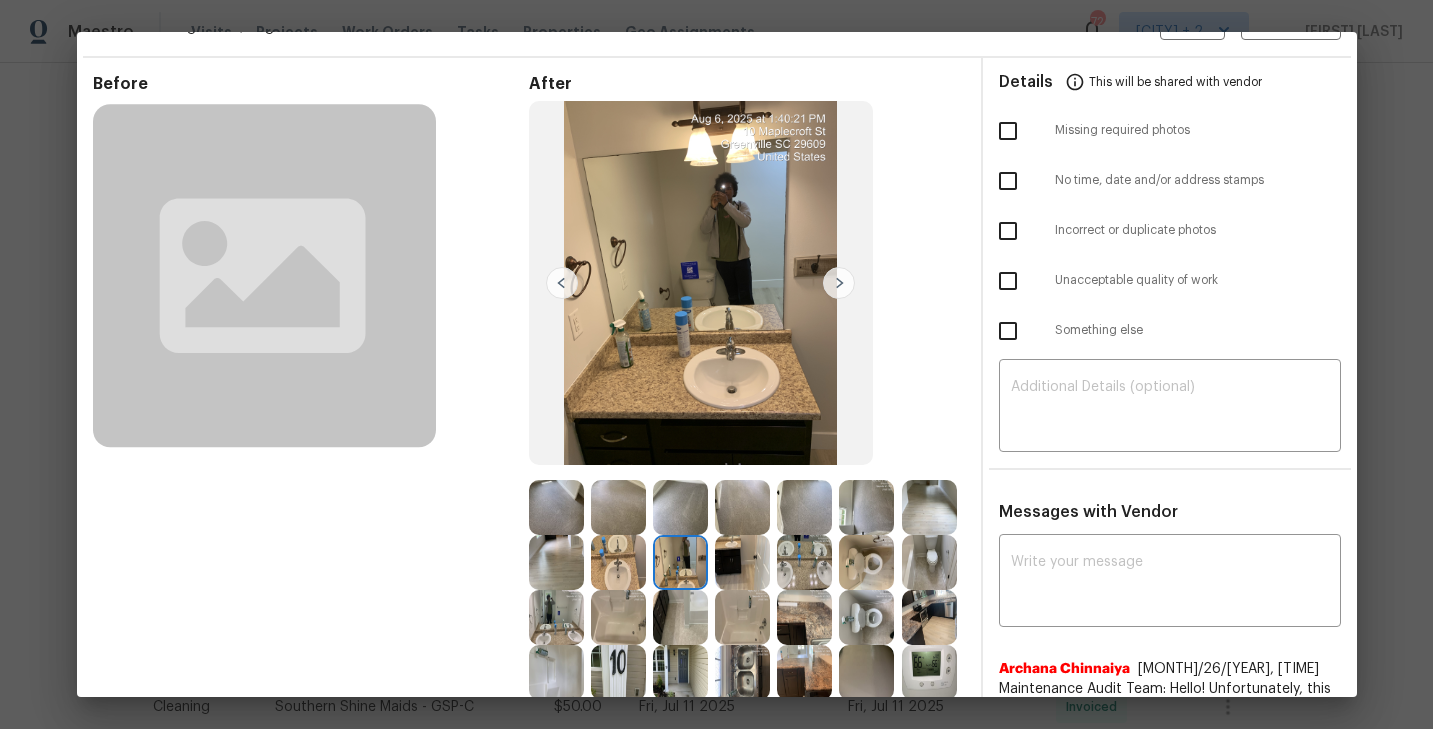 click at bounding box center [839, 283] 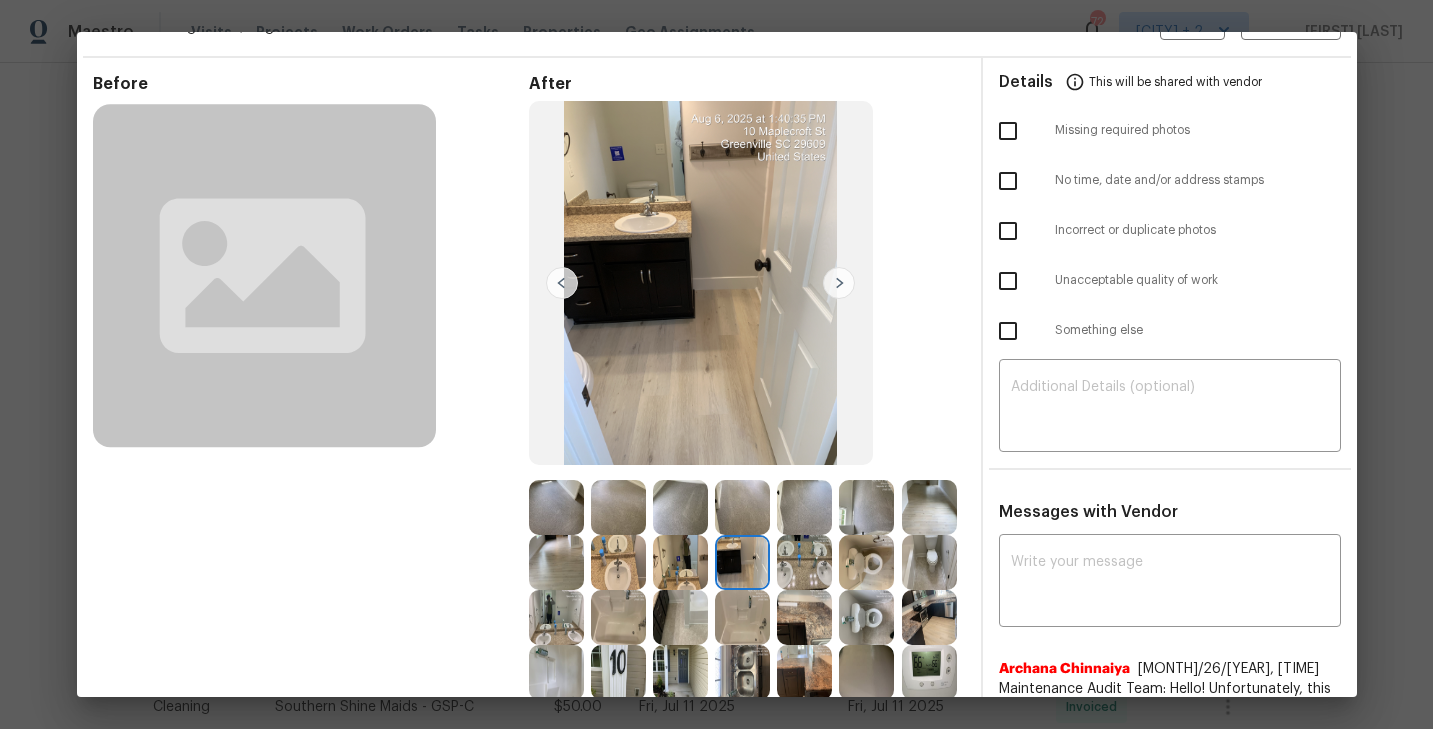 click at bounding box center (839, 283) 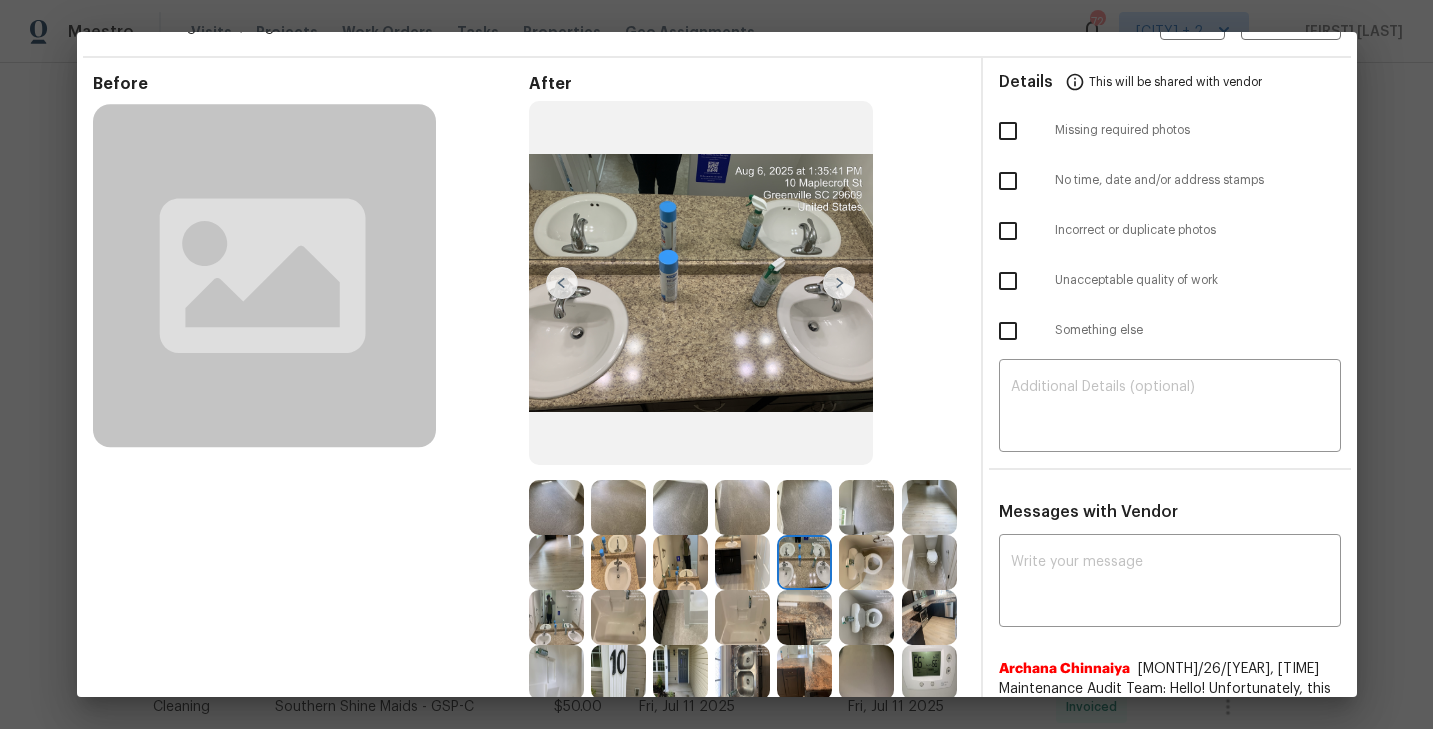 click at bounding box center (839, 283) 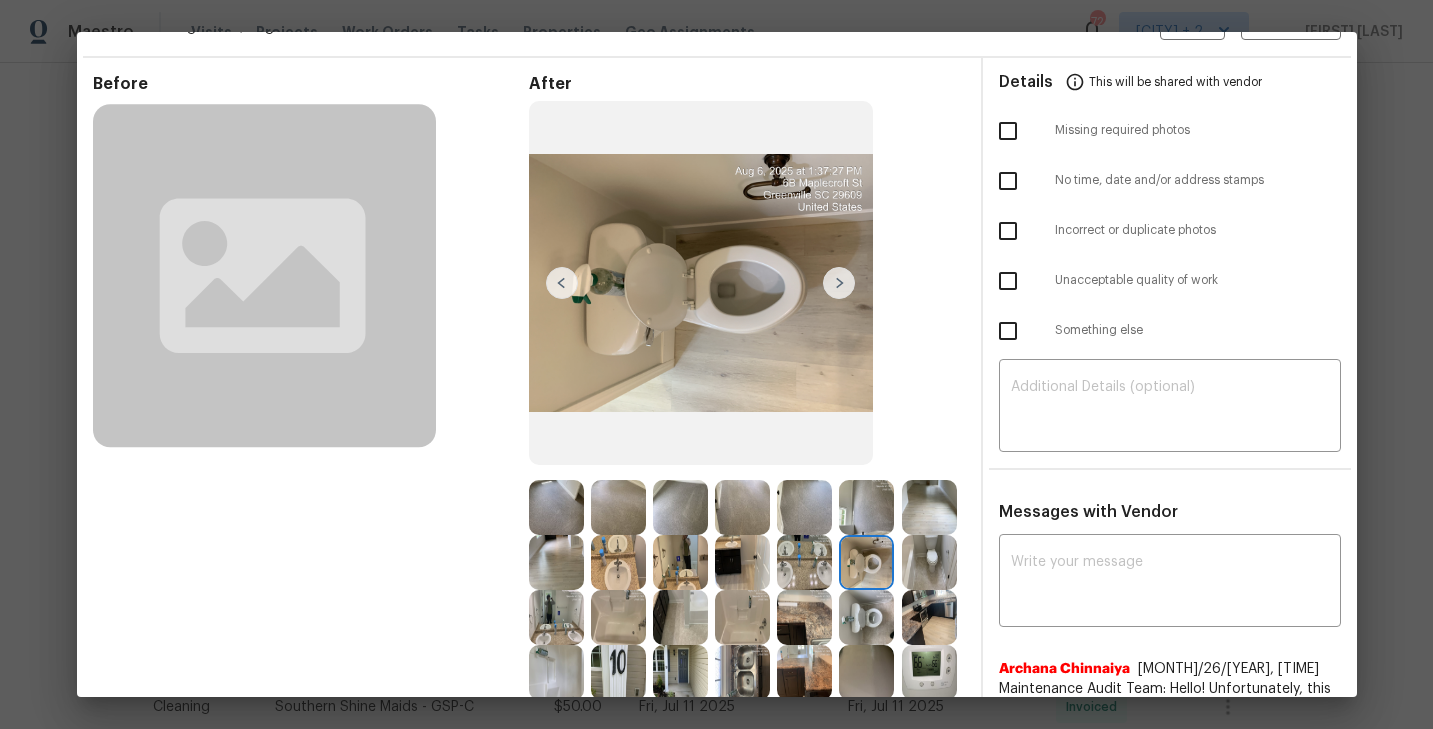 click at bounding box center [839, 283] 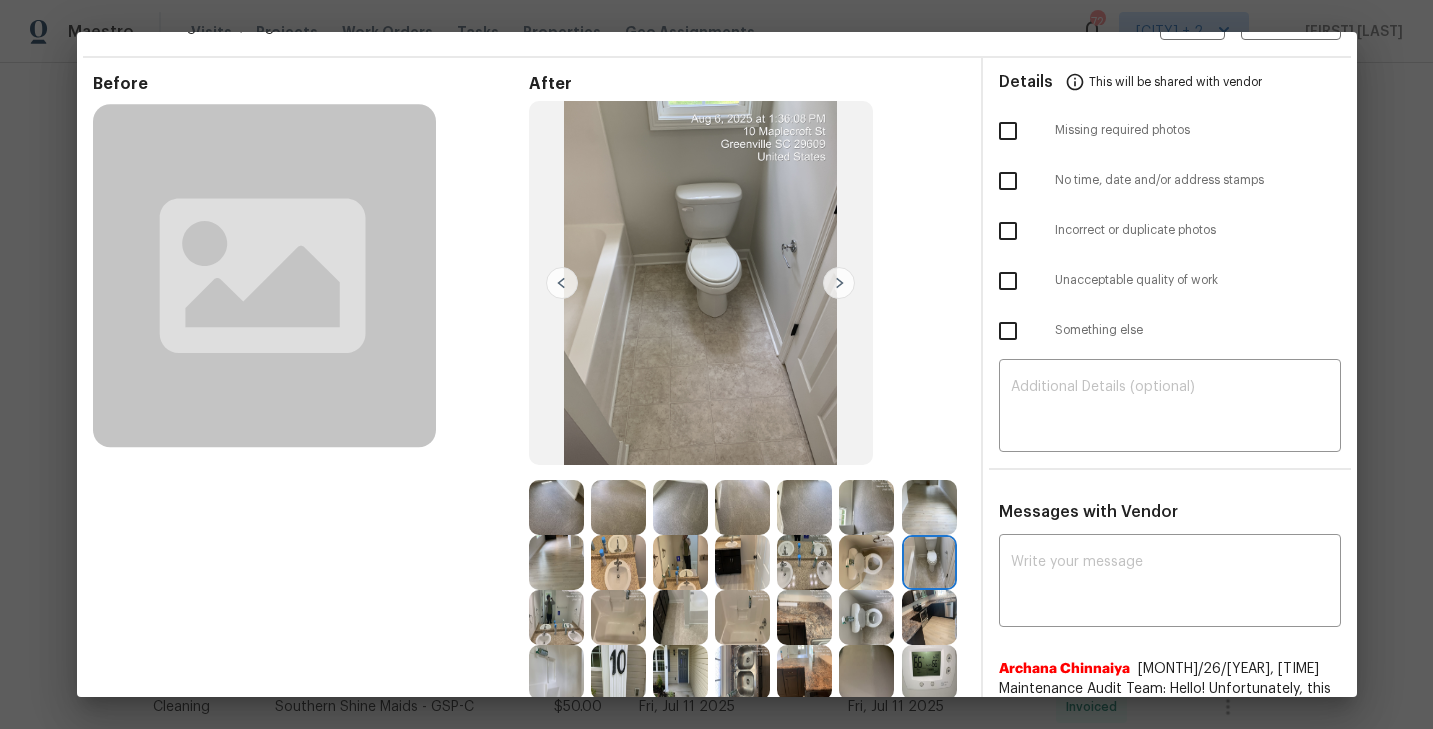 click at bounding box center [839, 283] 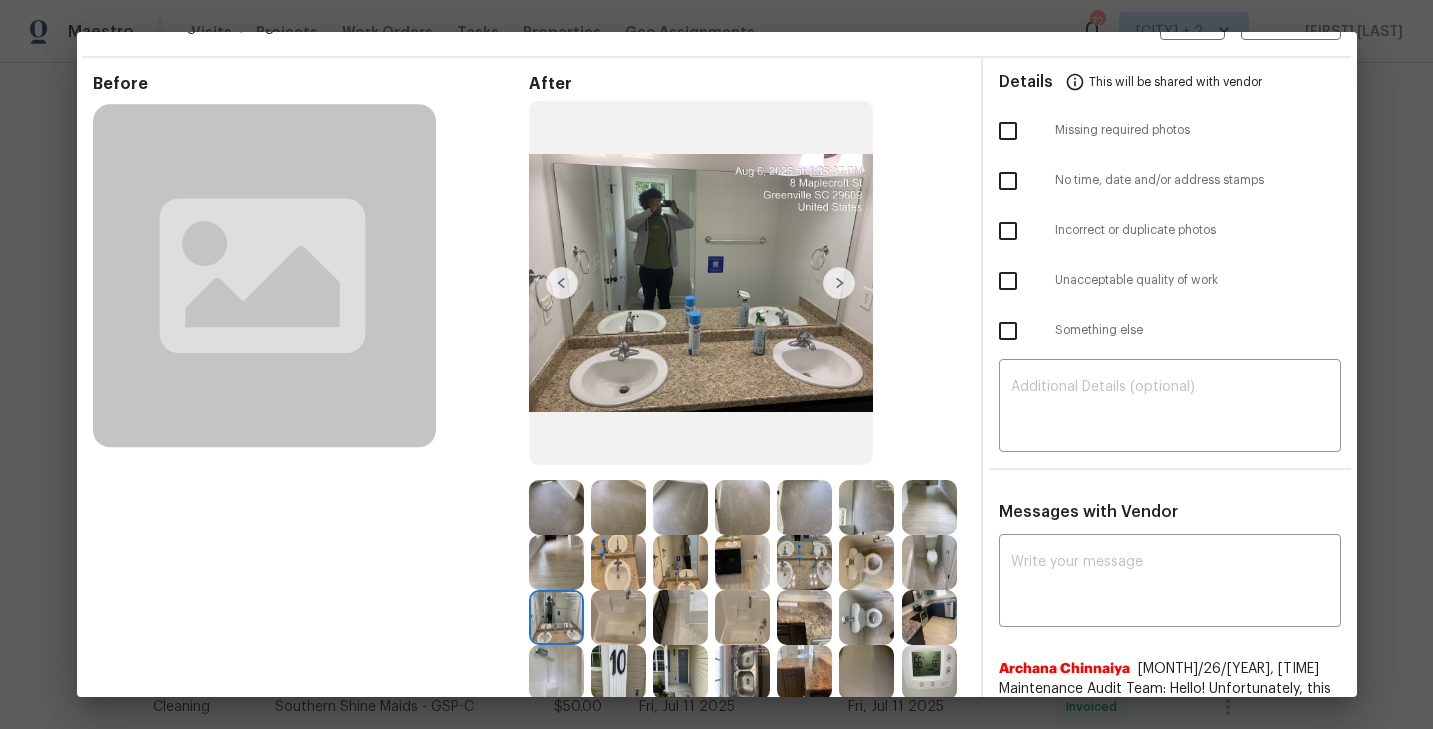 click at bounding box center (839, 283) 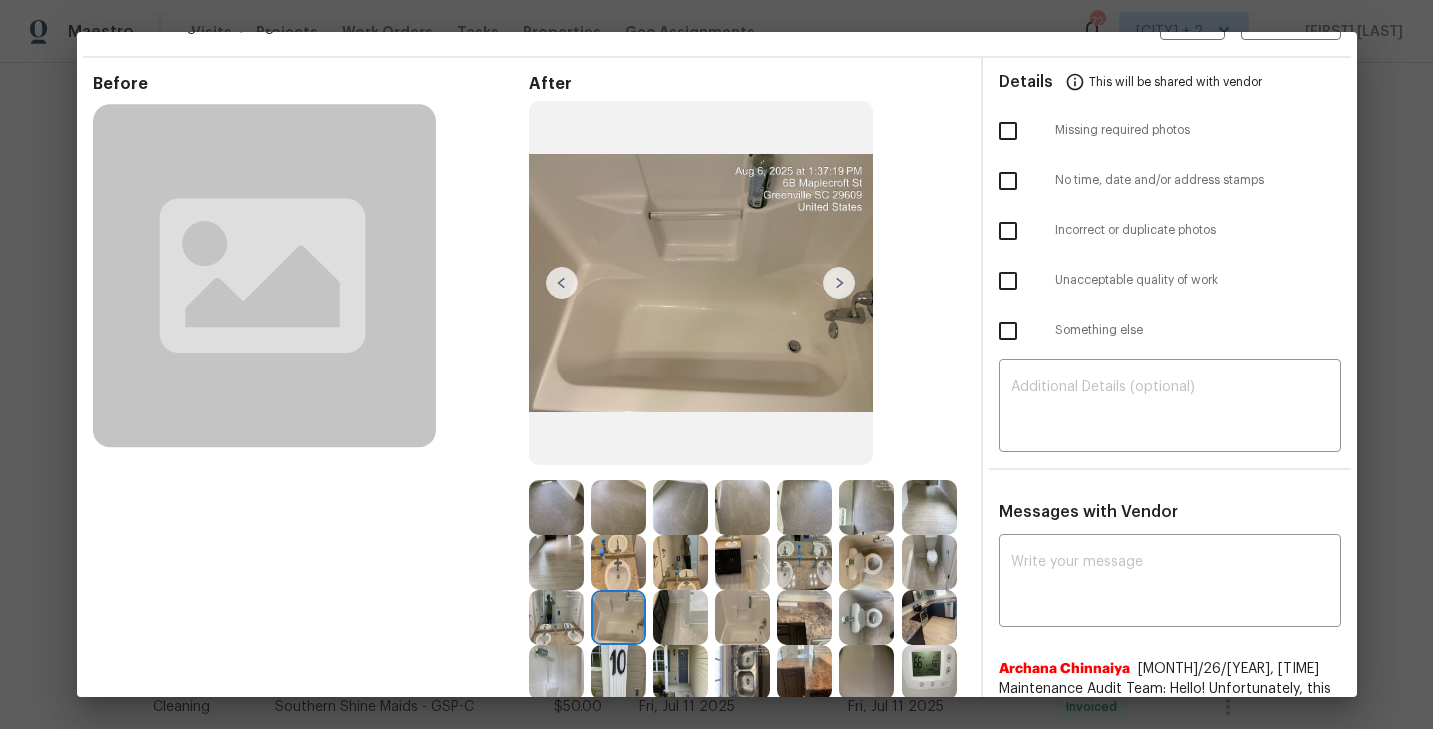 click at bounding box center (839, 283) 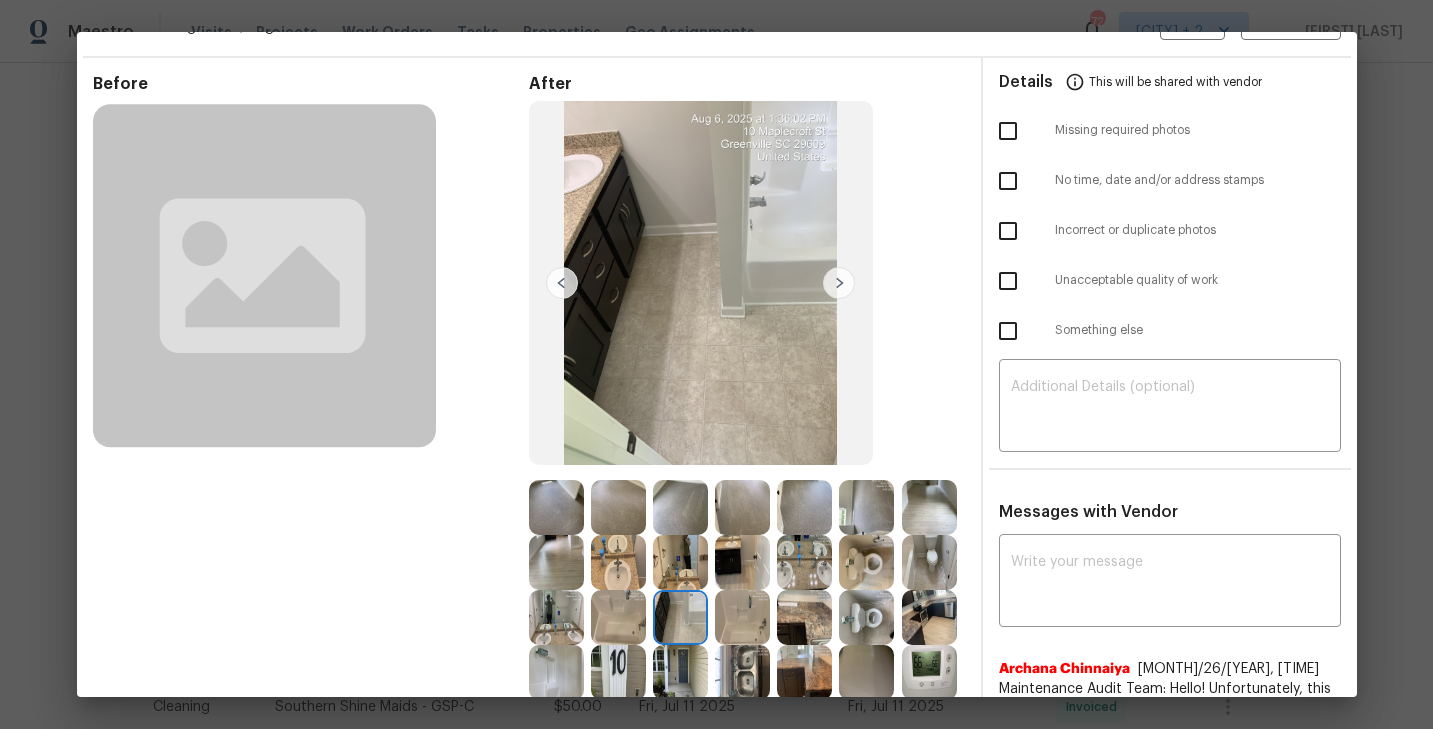 click at bounding box center (839, 283) 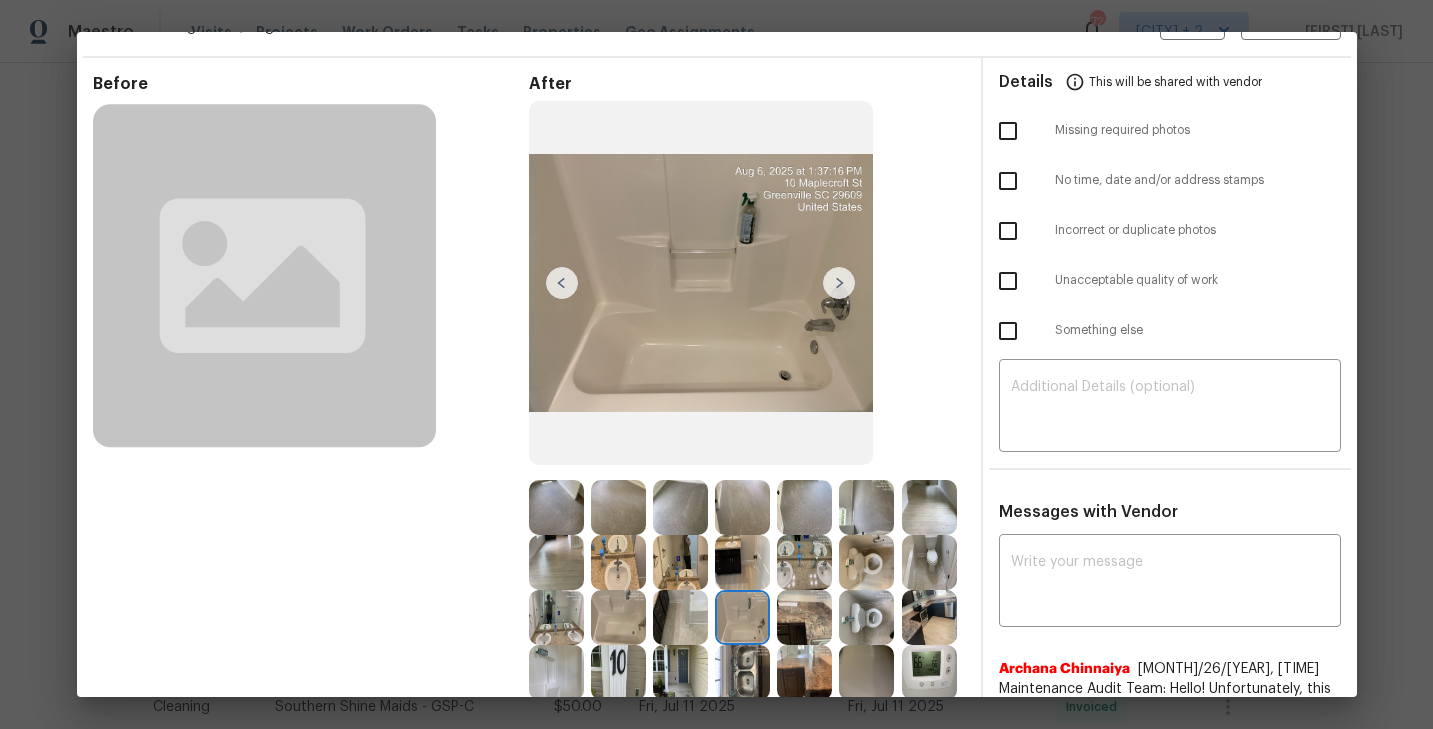 scroll, scrollTop: 89, scrollLeft: 0, axis: vertical 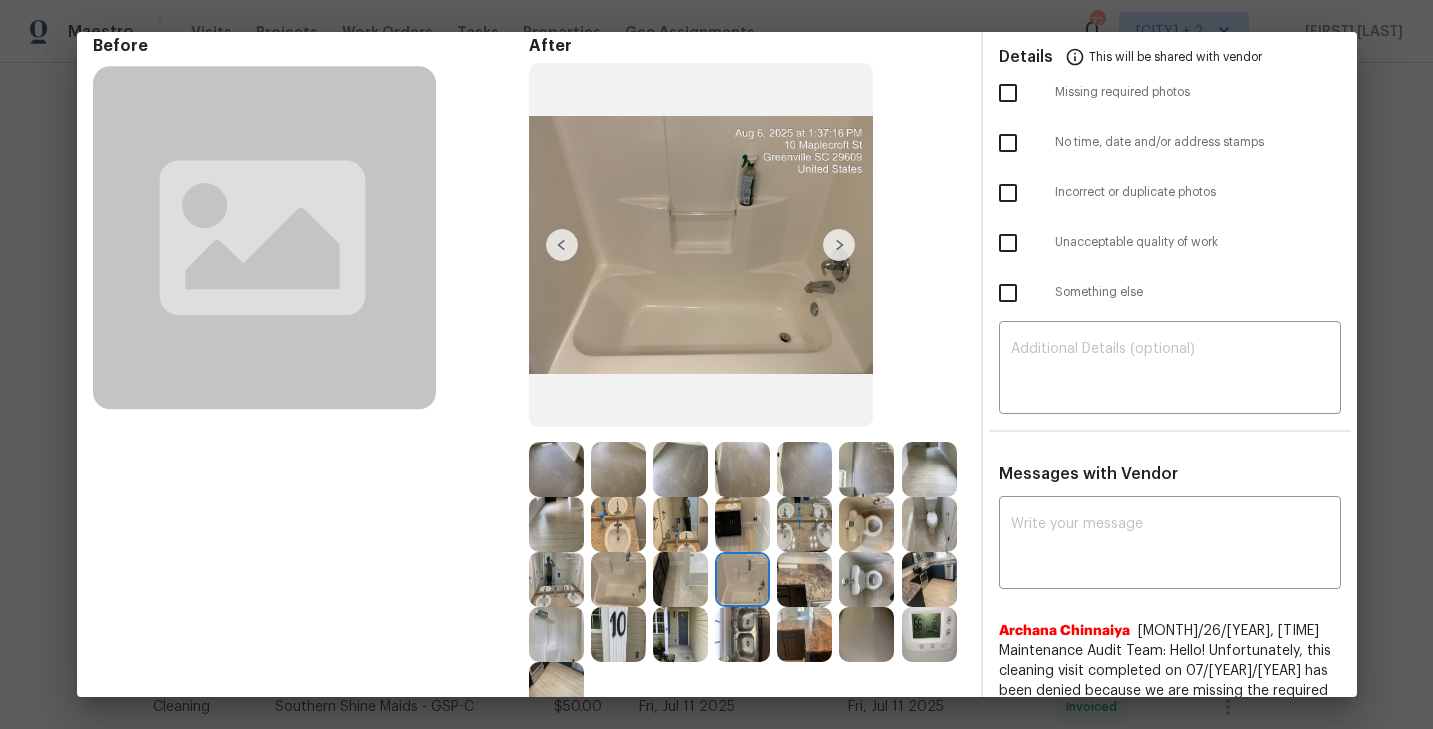 click at bounding box center [839, 245] 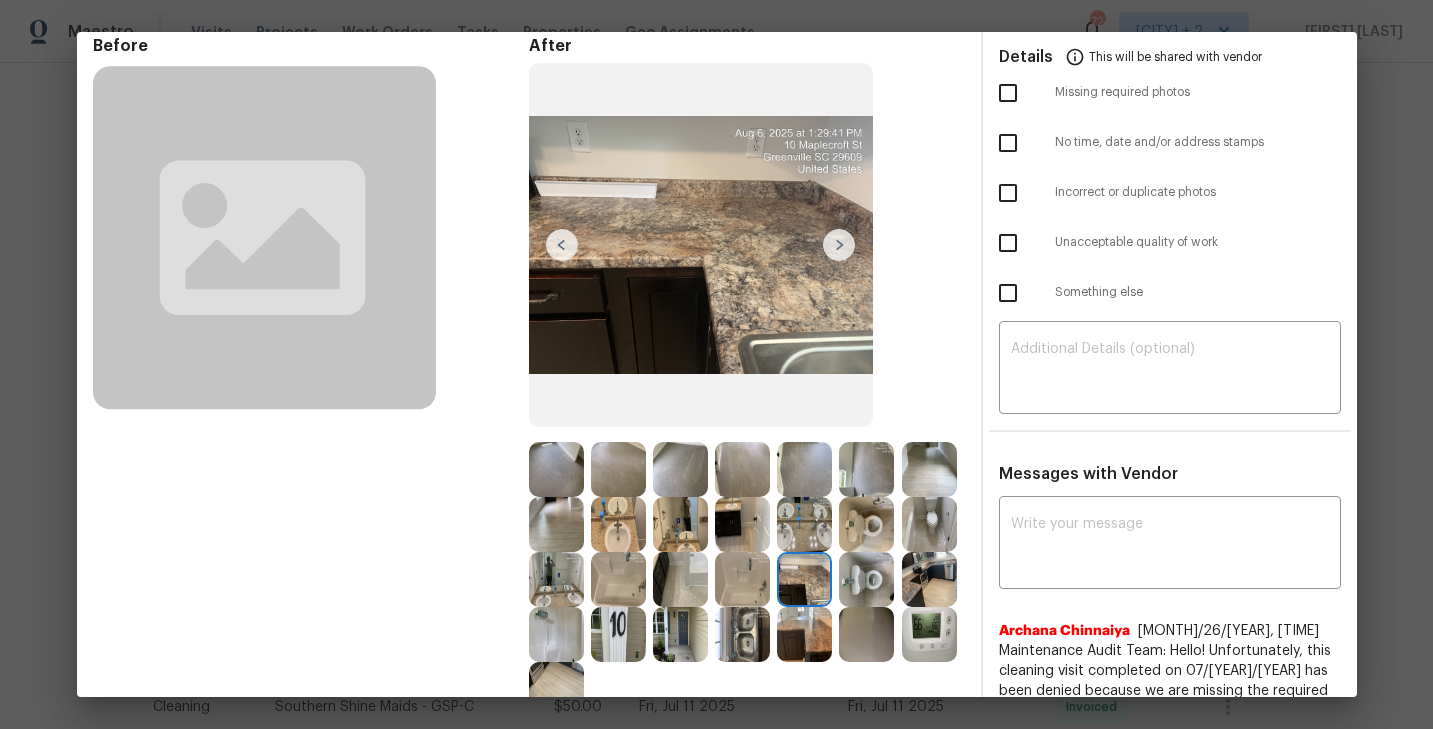 click at bounding box center [839, 245] 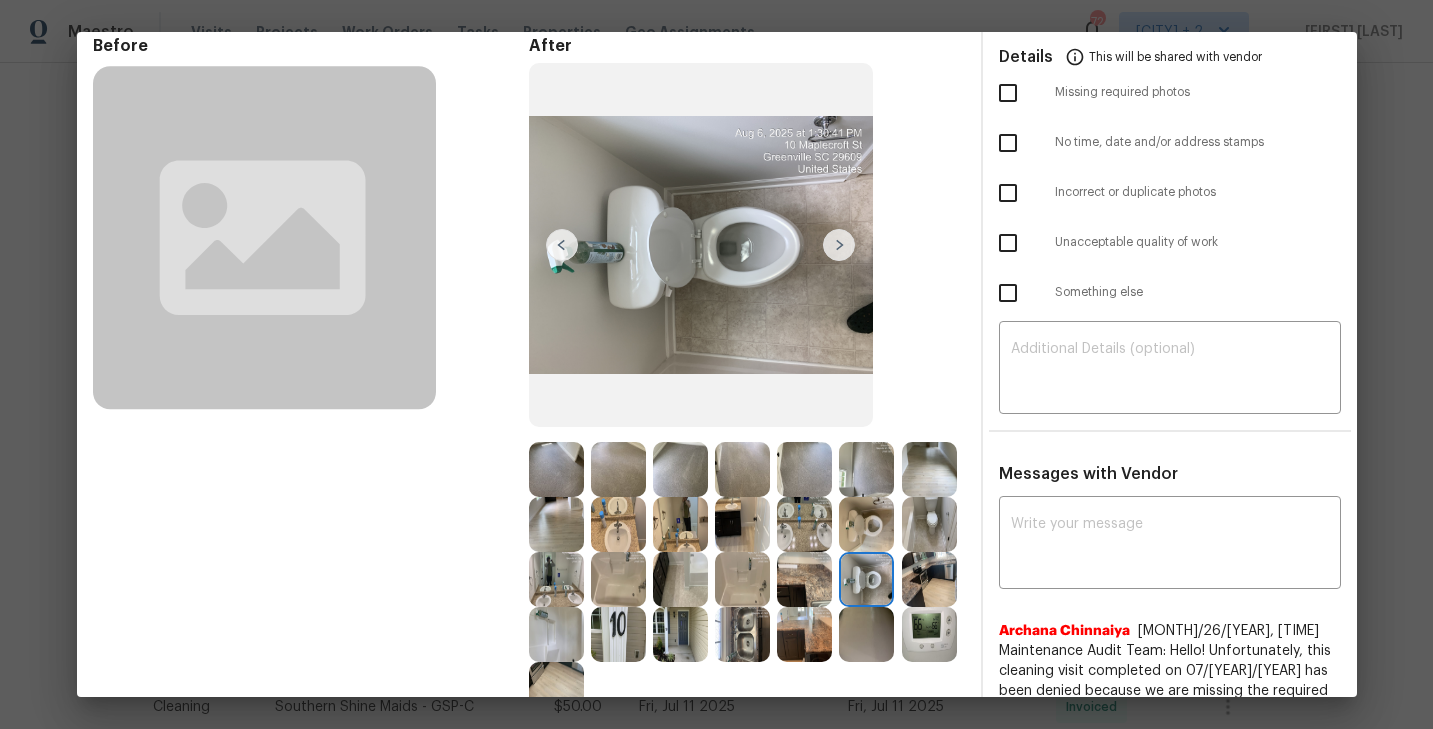 click at bounding box center (839, 245) 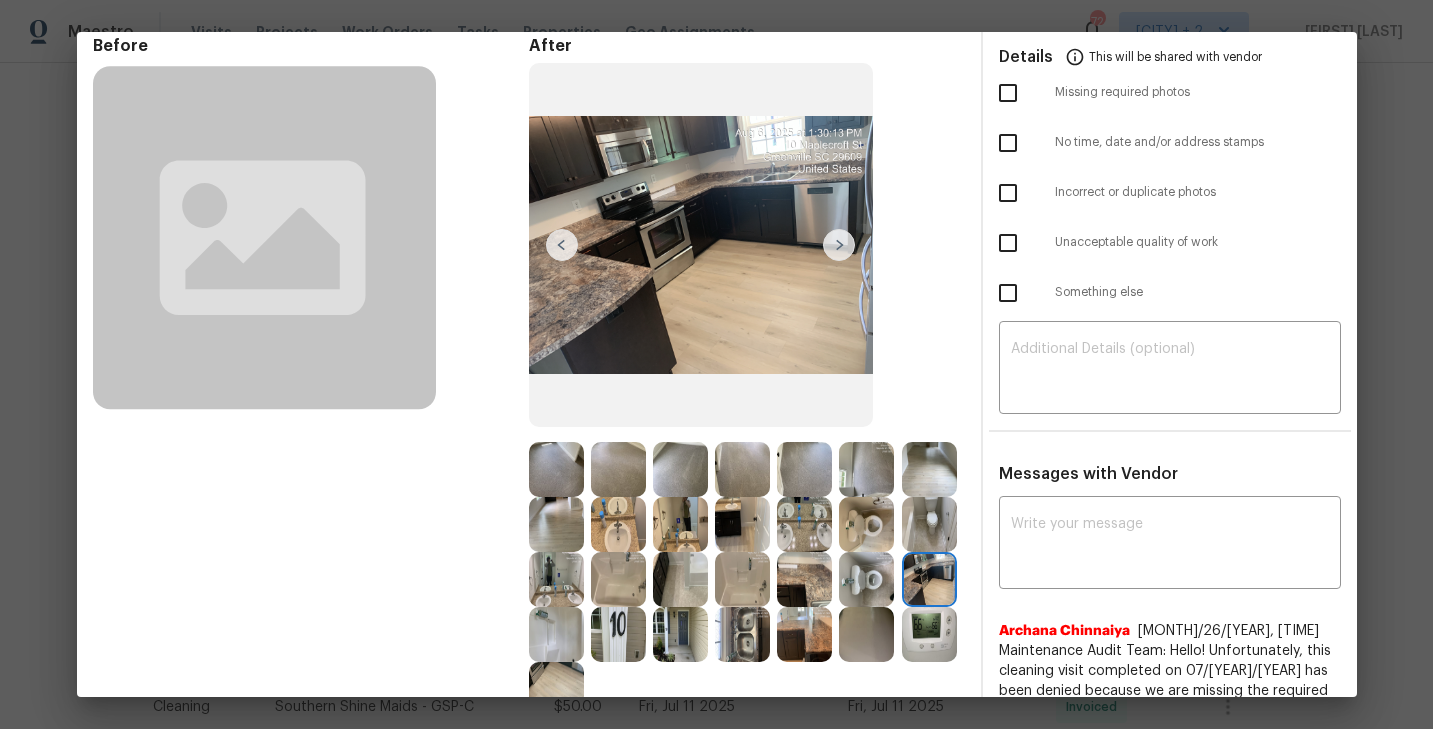 click at bounding box center (839, 245) 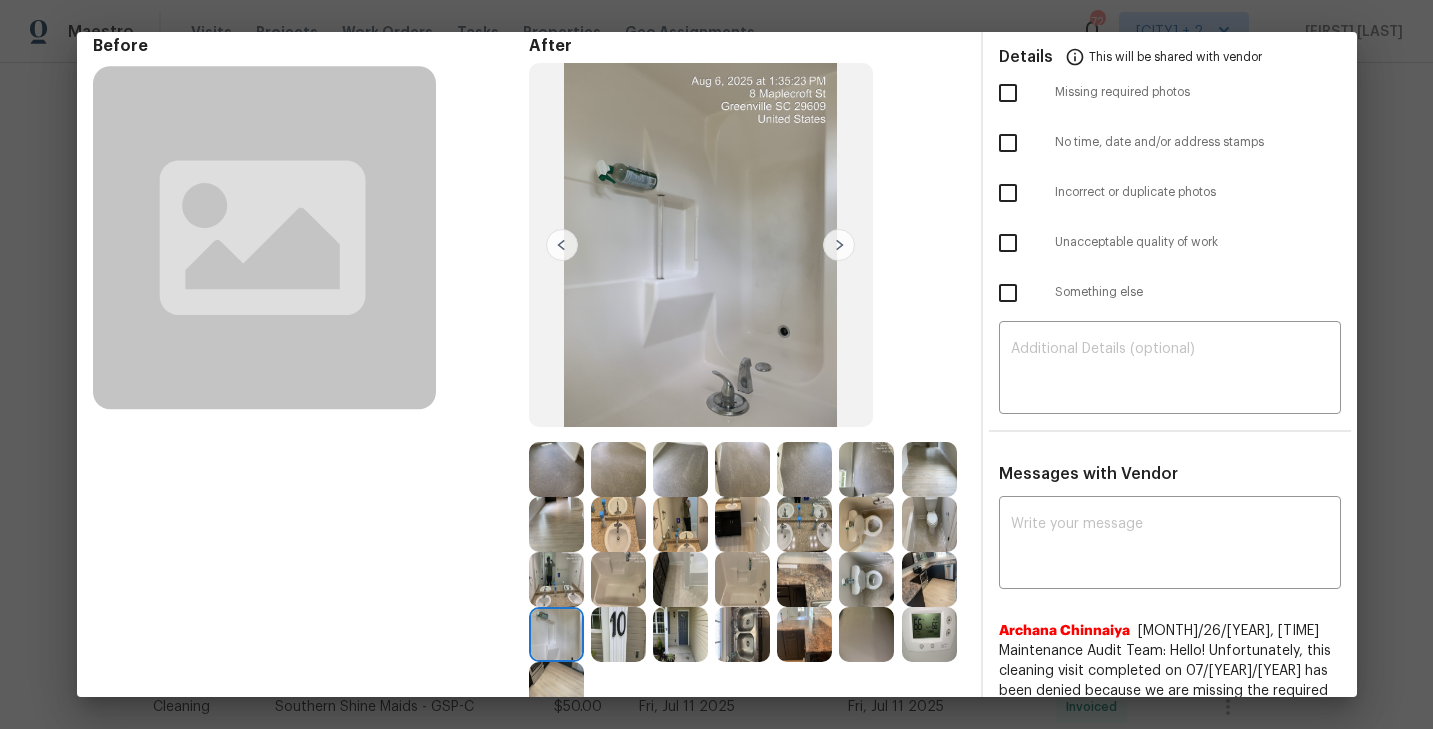 click at bounding box center (839, 245) 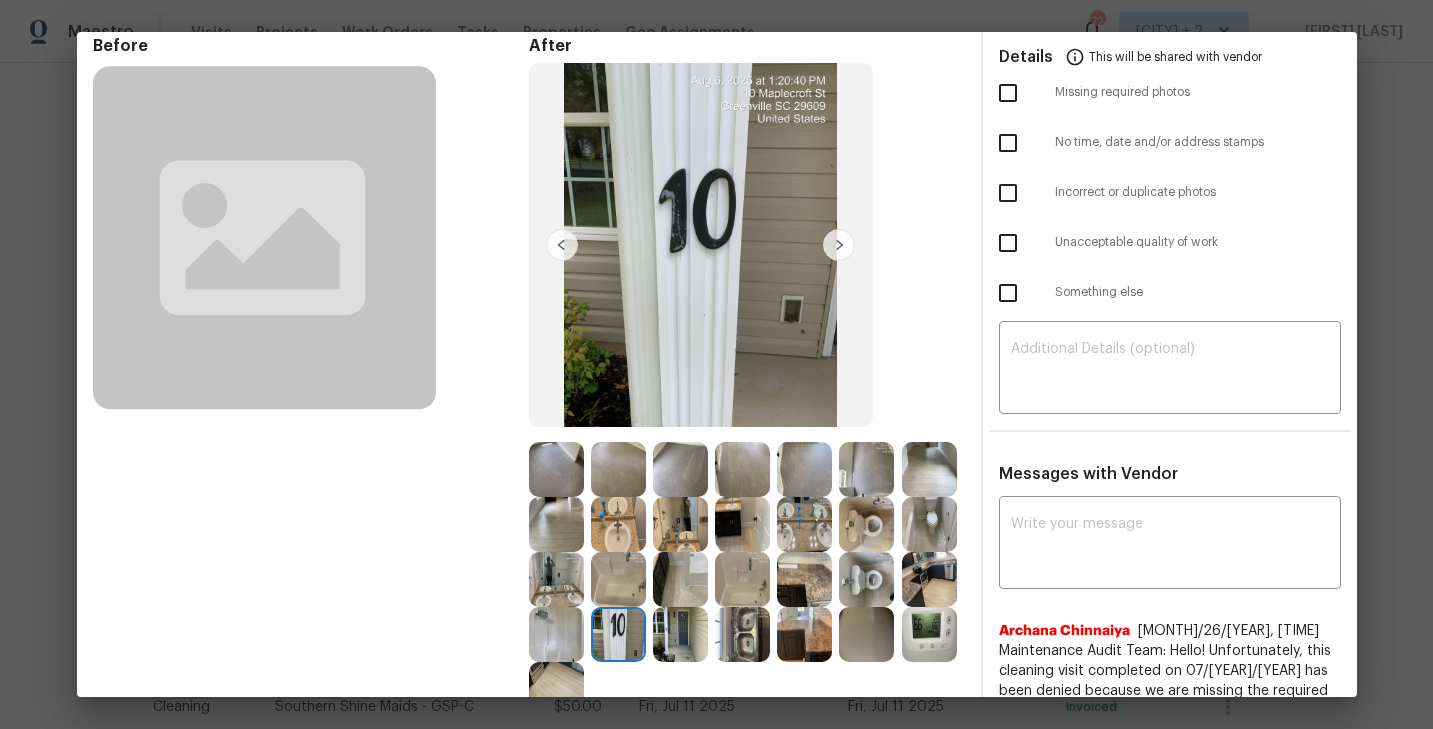 click at bounding box center (839, 245) 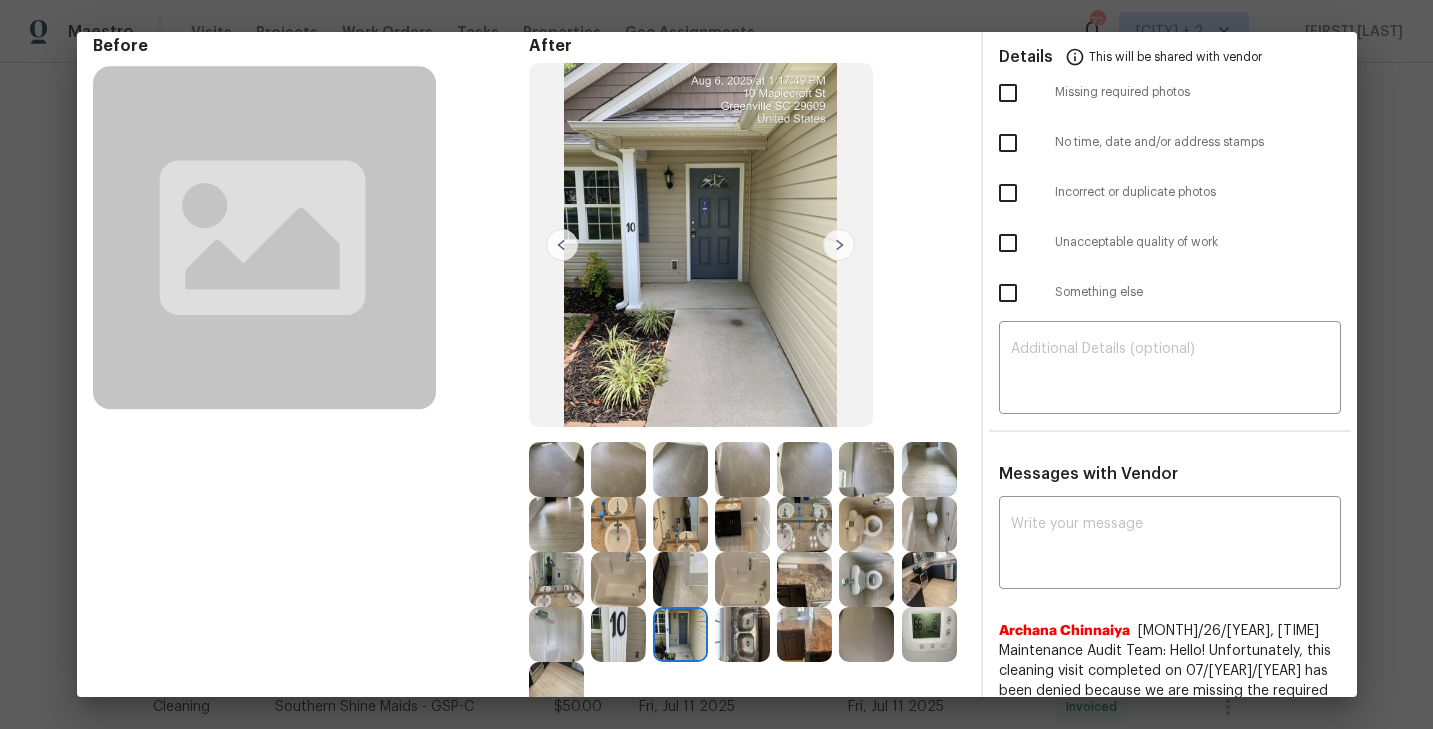 click at bounding box center [839, 245] 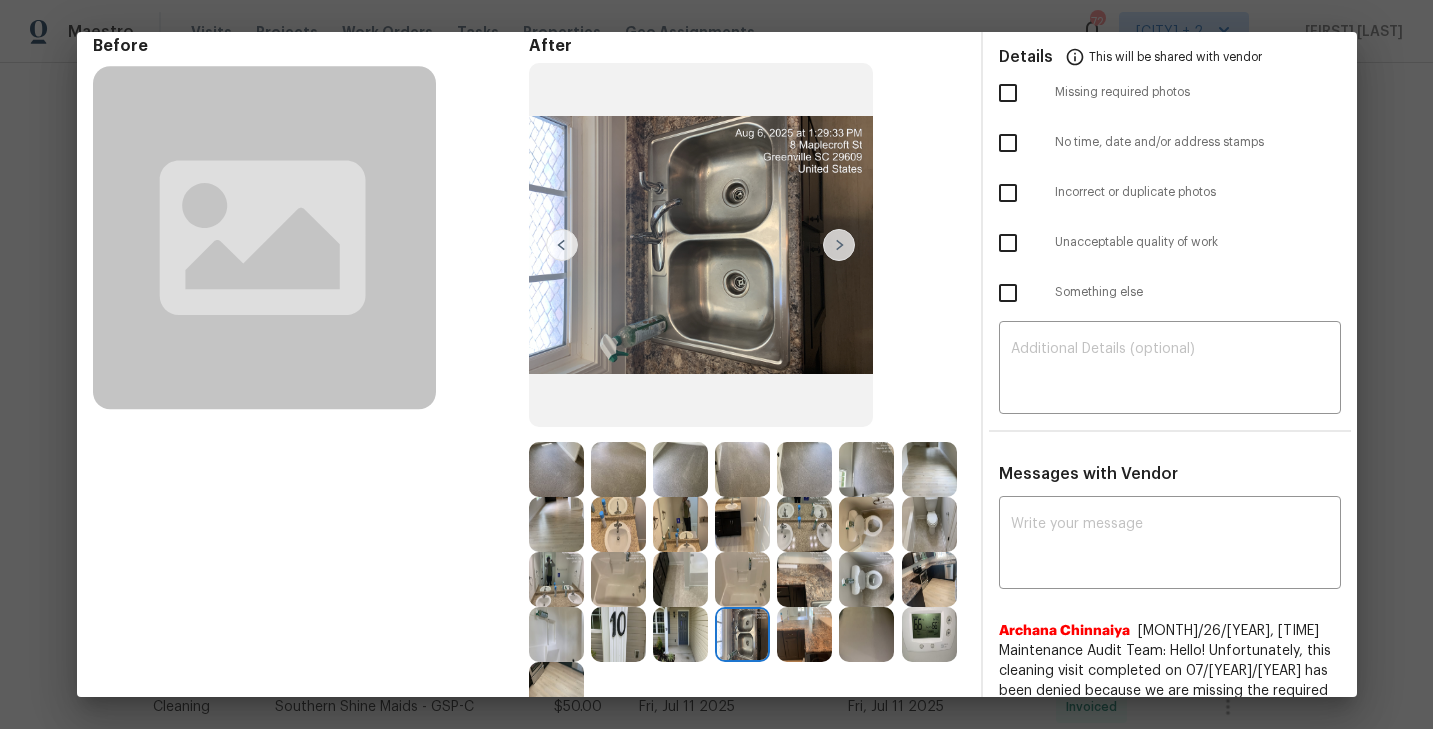 click at bounding box center [839, 245] 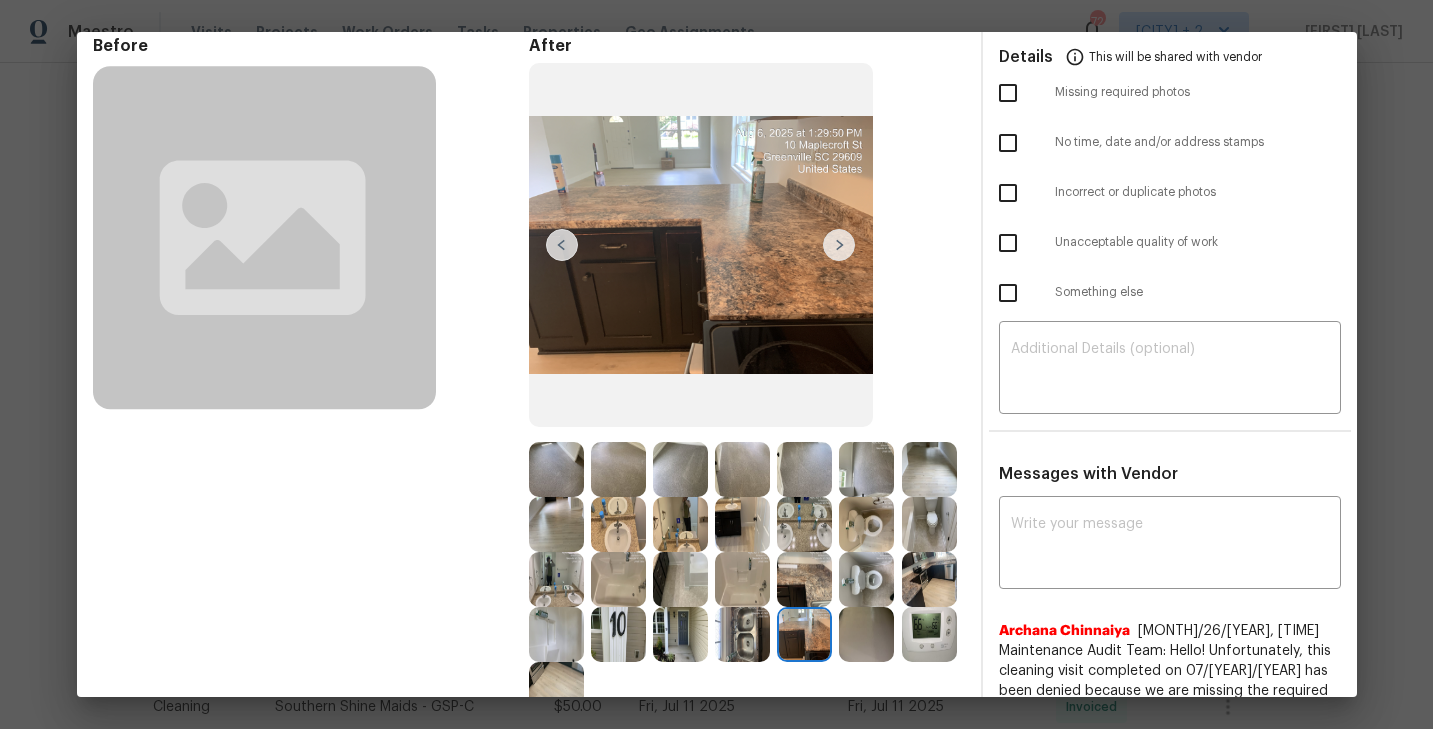 click at bounding box center [839, 245] 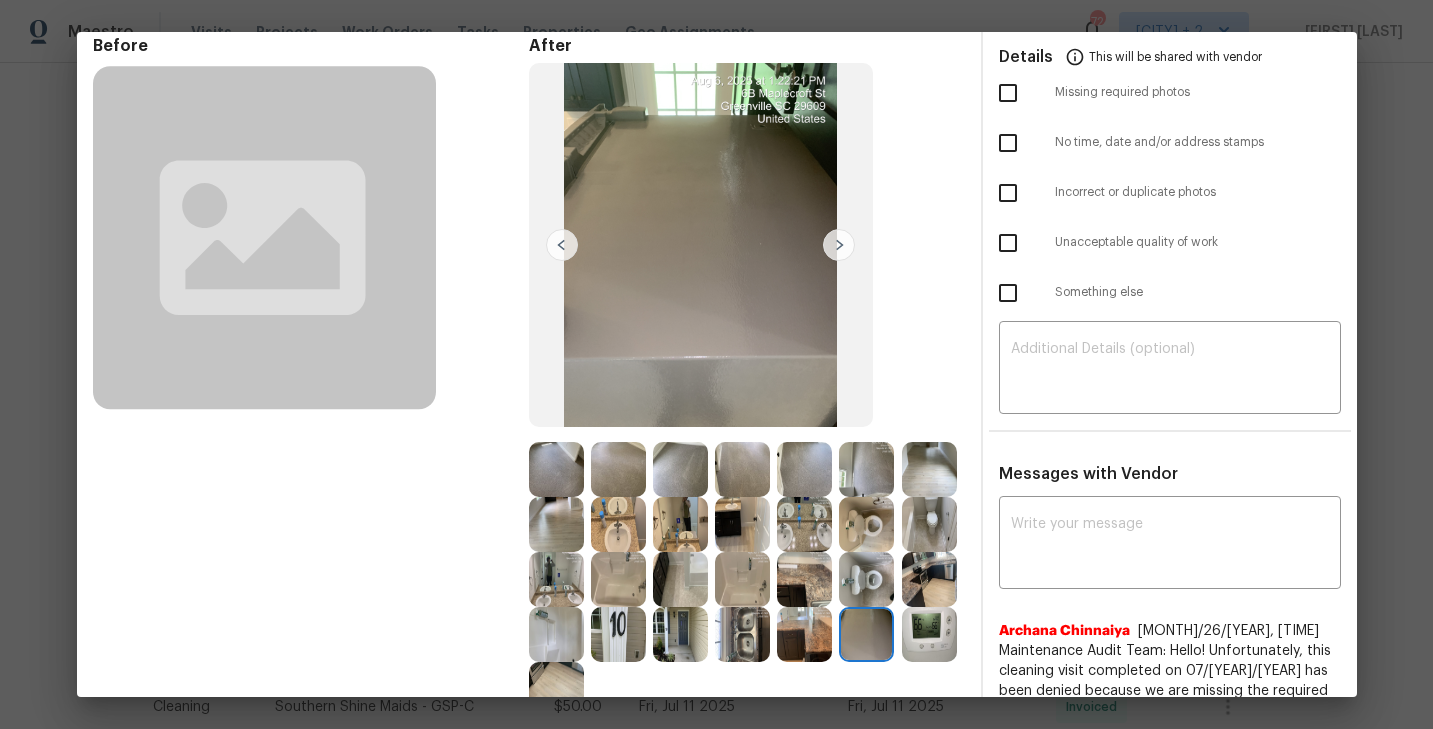 click at bounding box center (839, 245) 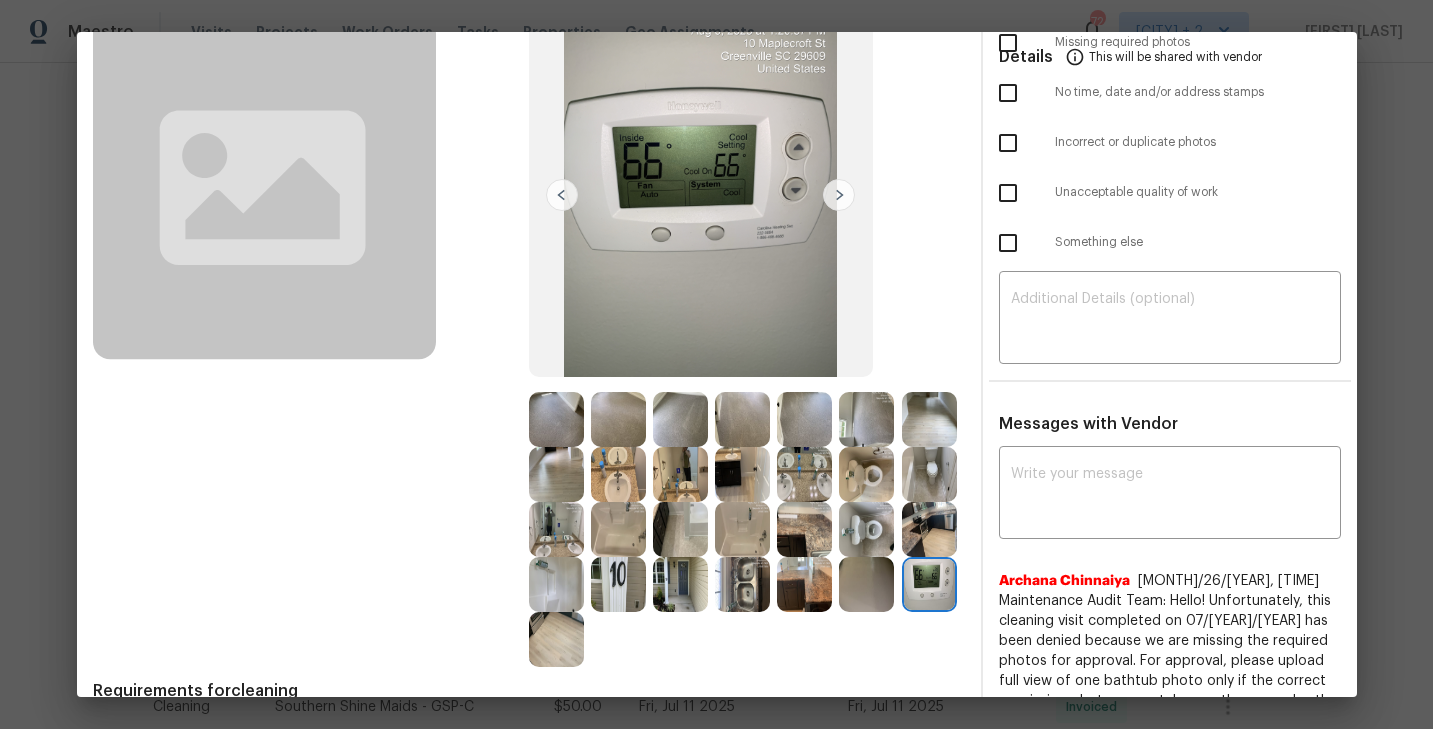 scroll, scrollTop: 0, scrollLeft: 0, axis: both 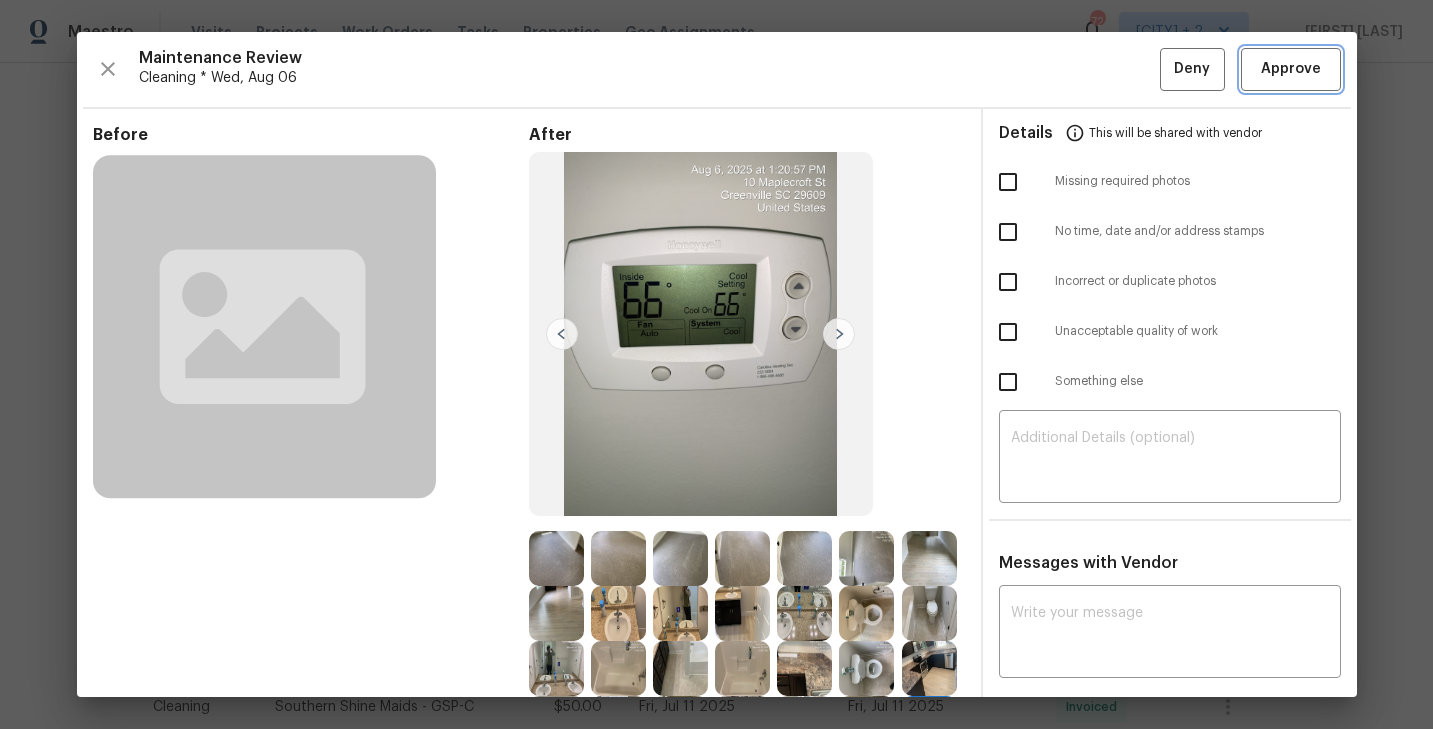 click on "Approve" at bounding box center [1291, 69] 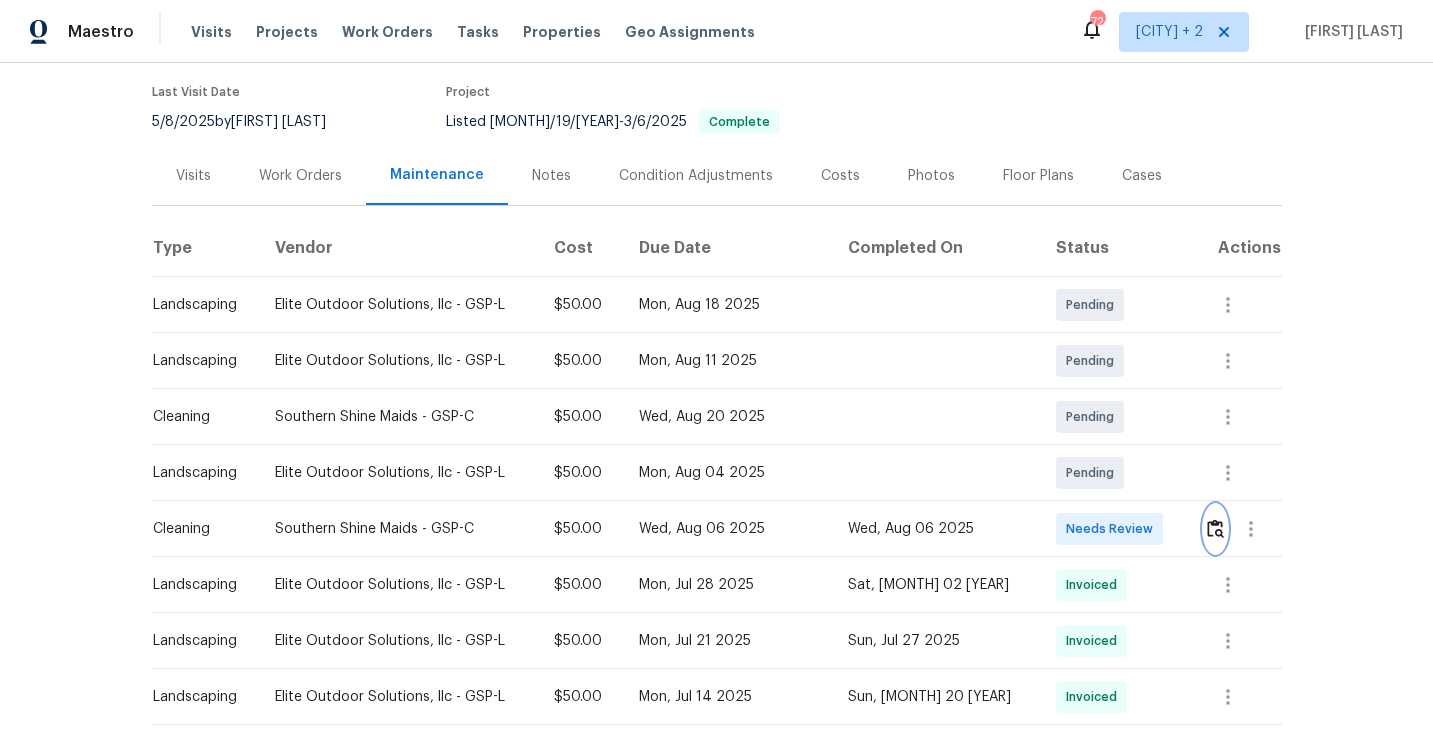 scroll, scrollTop: 0, scrollLeft: 0, axis: both 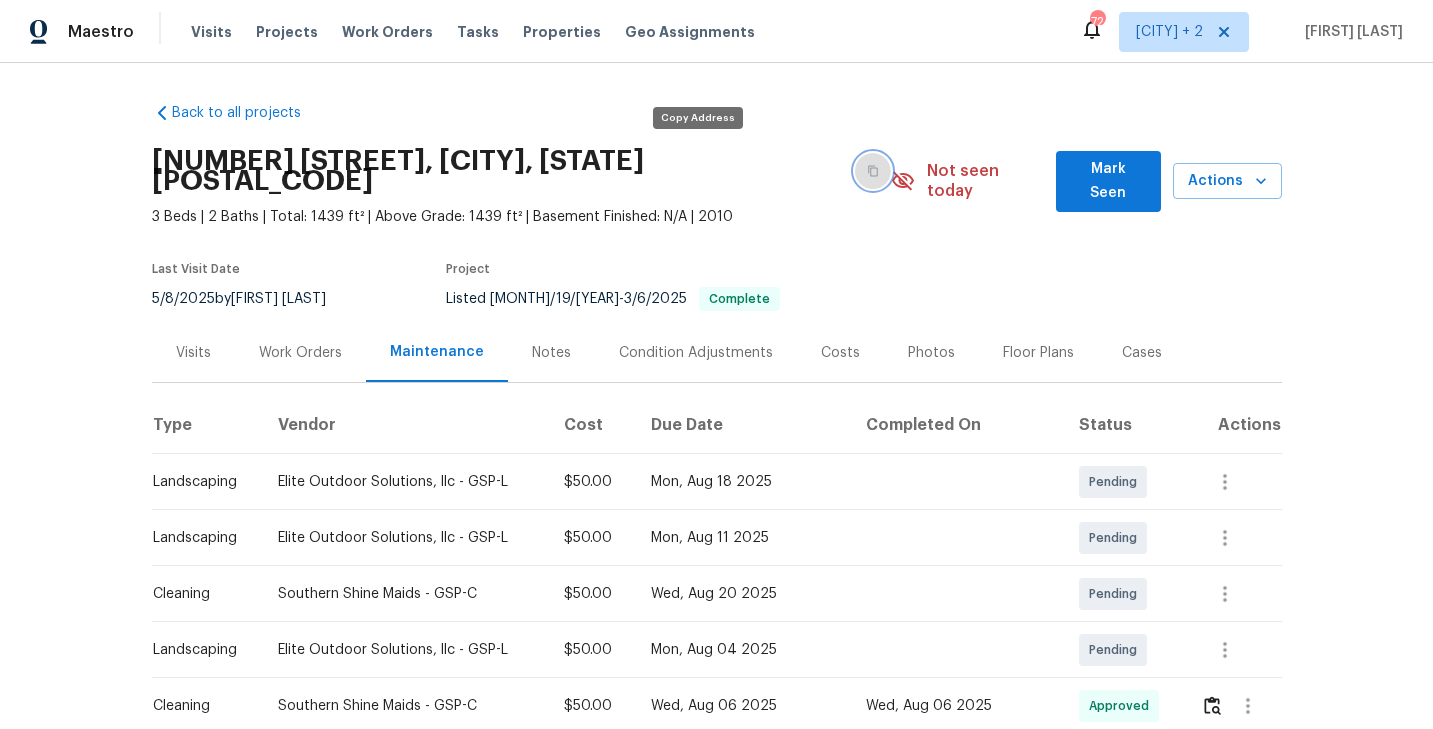 click 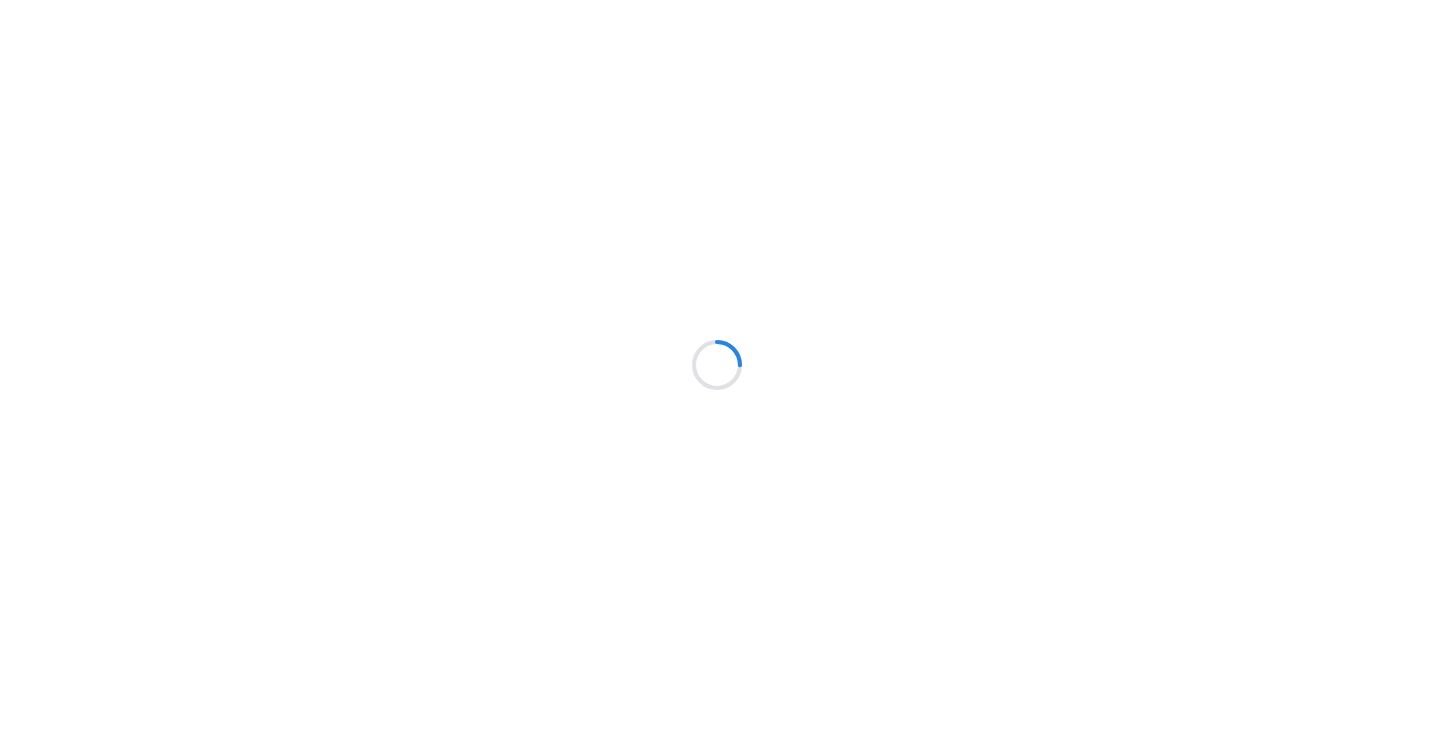 scroll, scrollTop: 0, scrollLeft: 0, axis: both 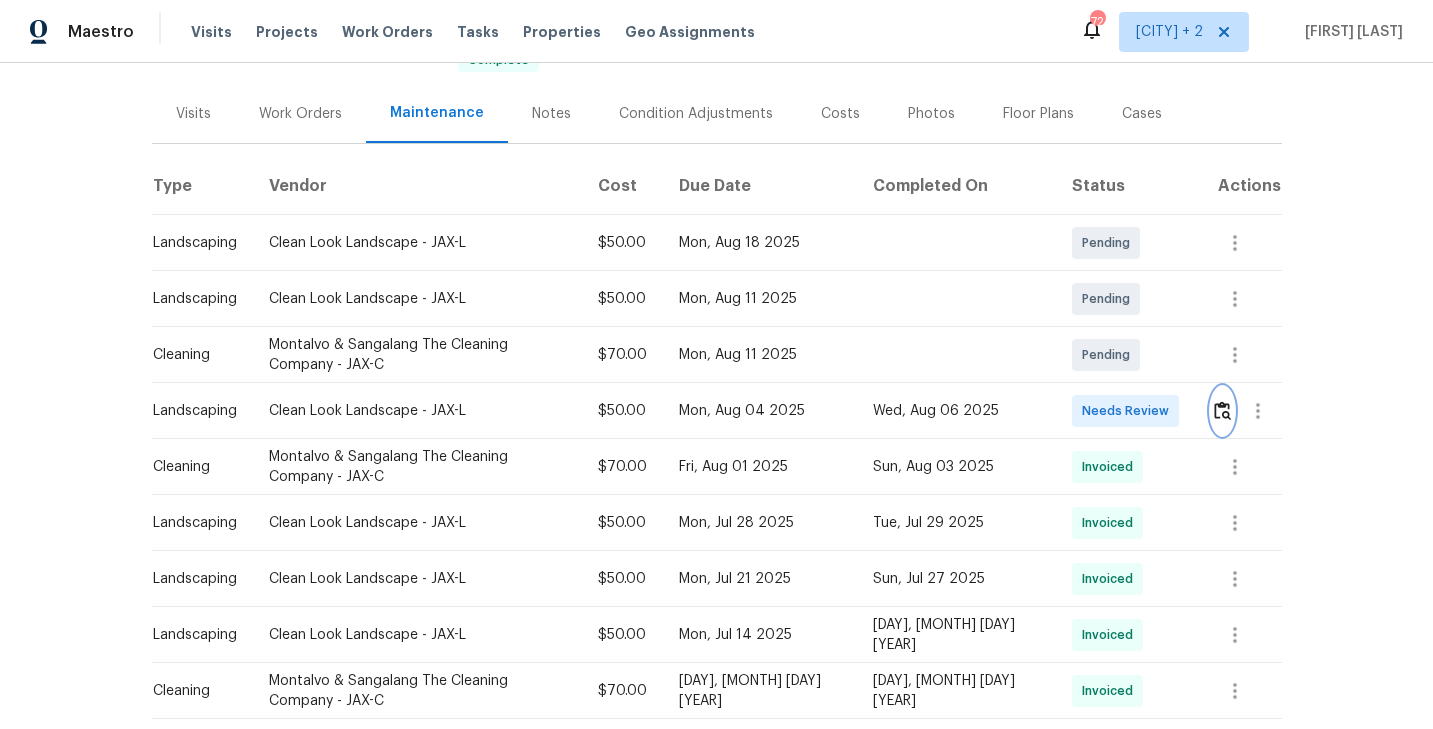 click at bounding box center (1222, 410) 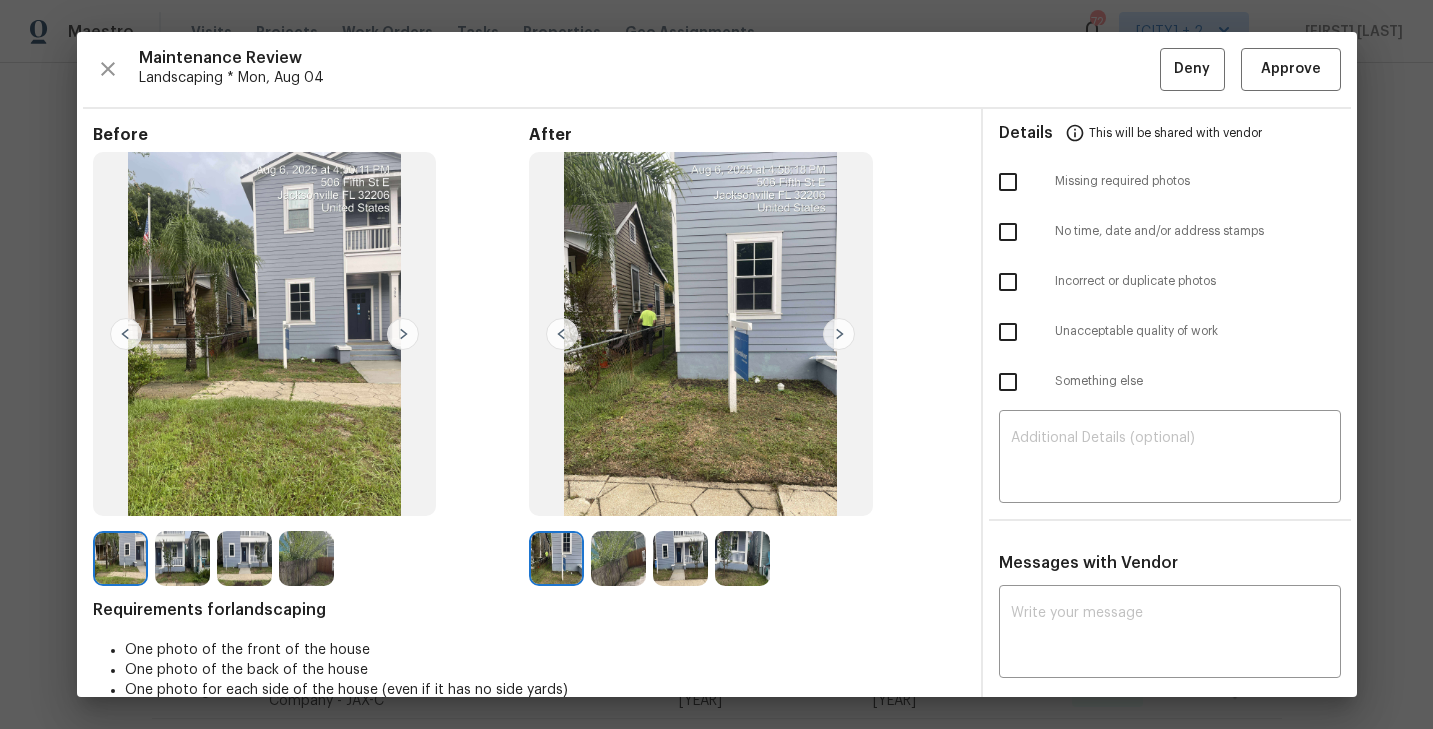 click at bounding box center [839, 334] 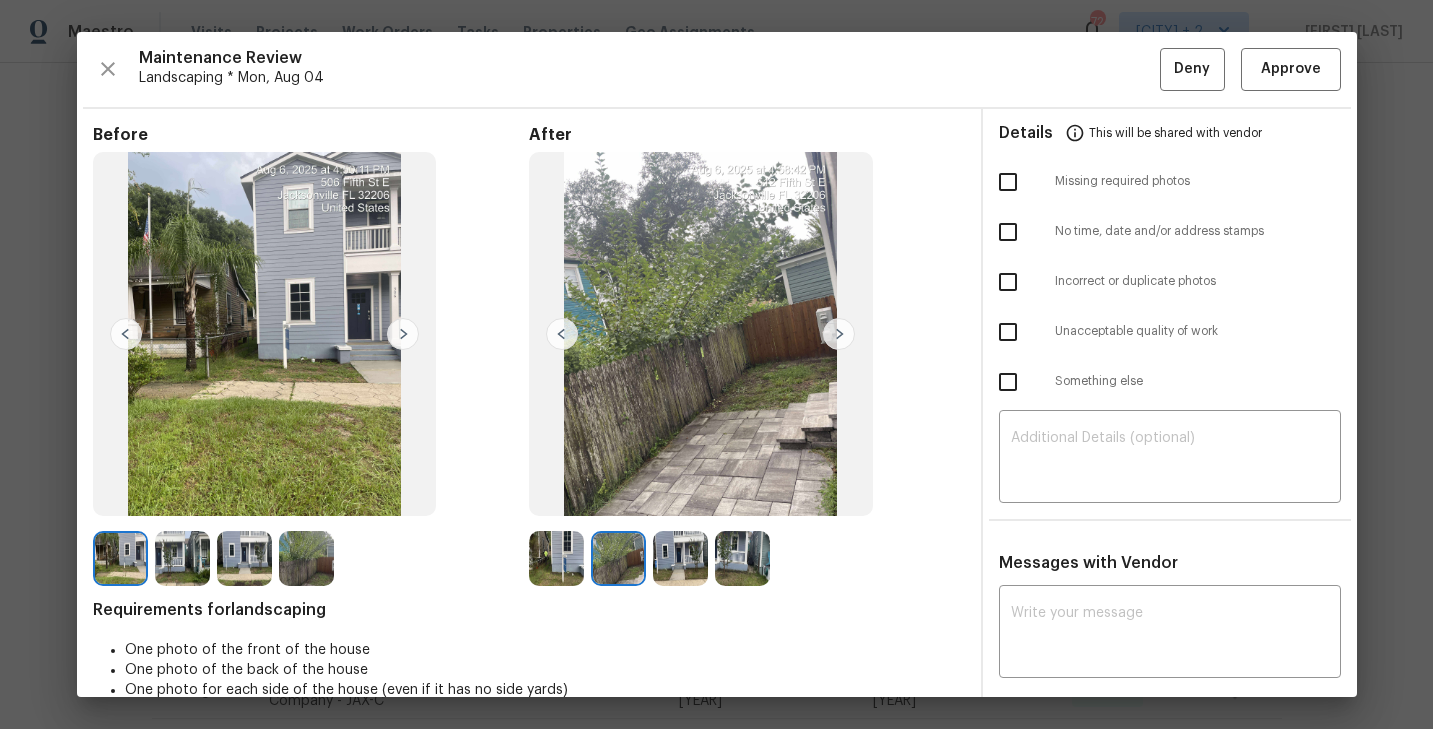 click at bounding box center [680, 558] 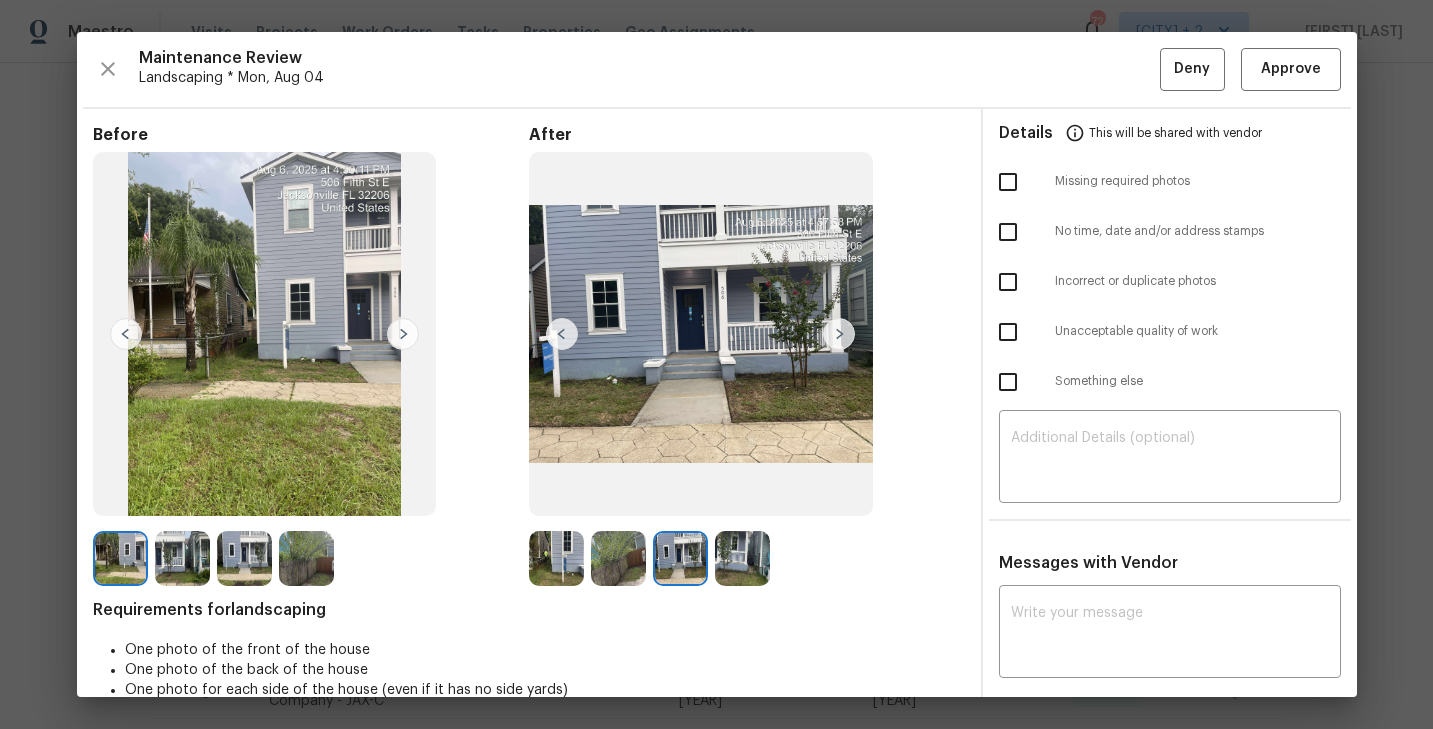 click at bounding box center [839, 334] 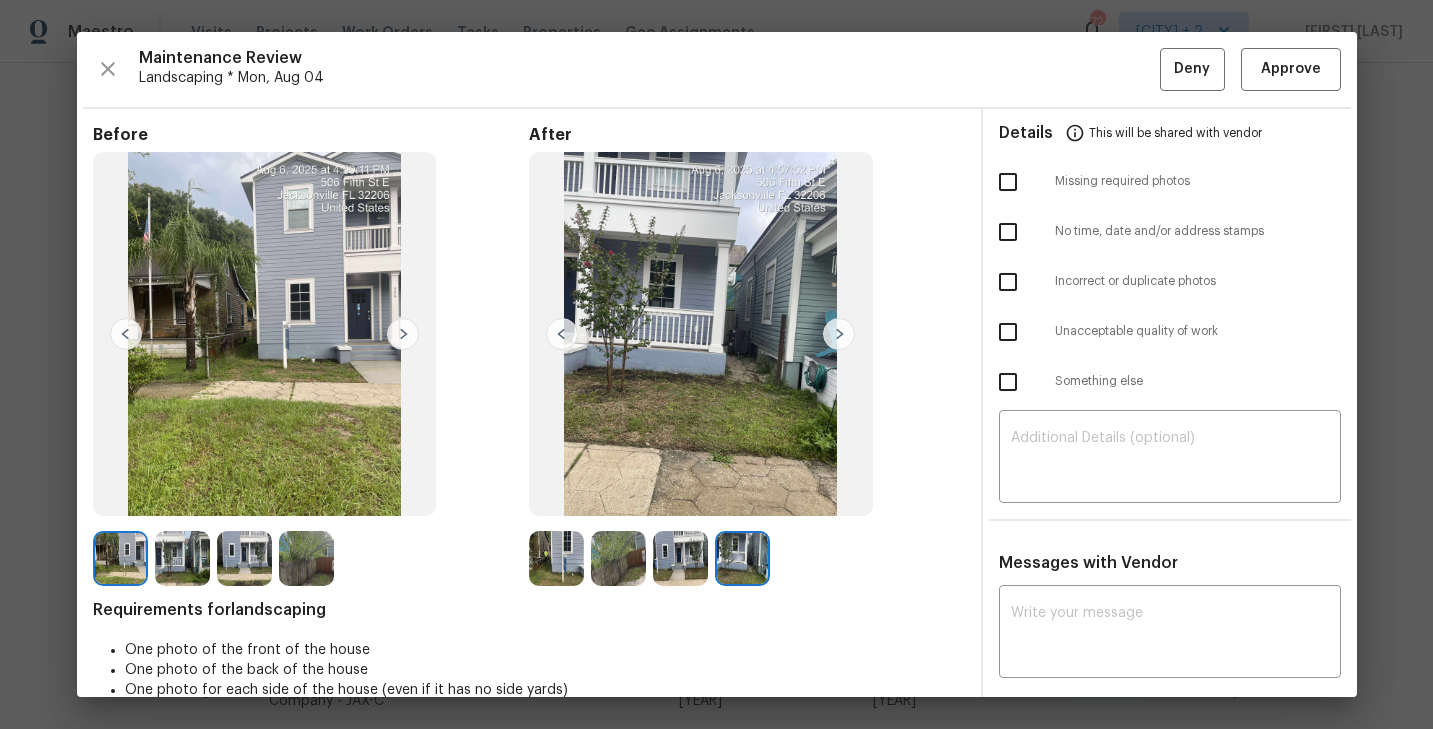 click at bounding box center [556, 558] 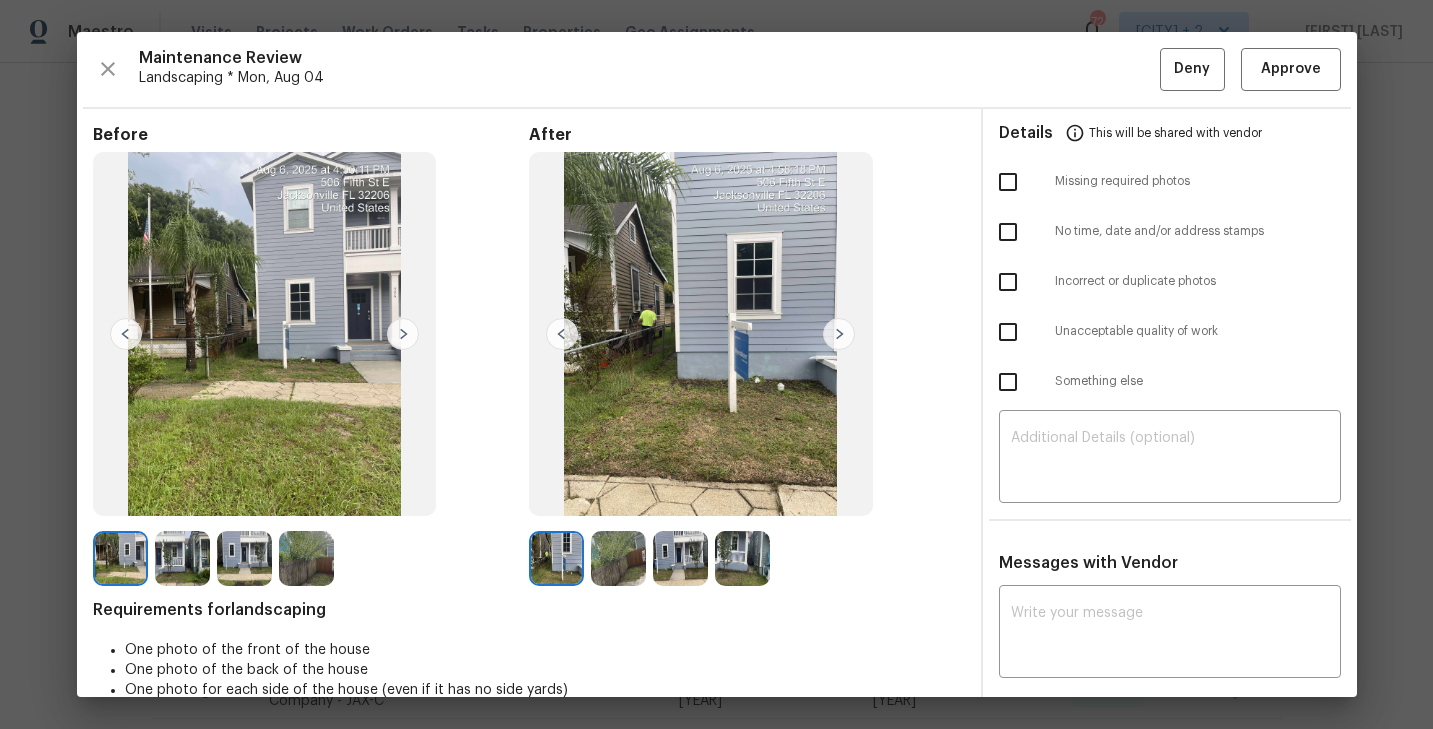 click at bounding box center (618, 558) 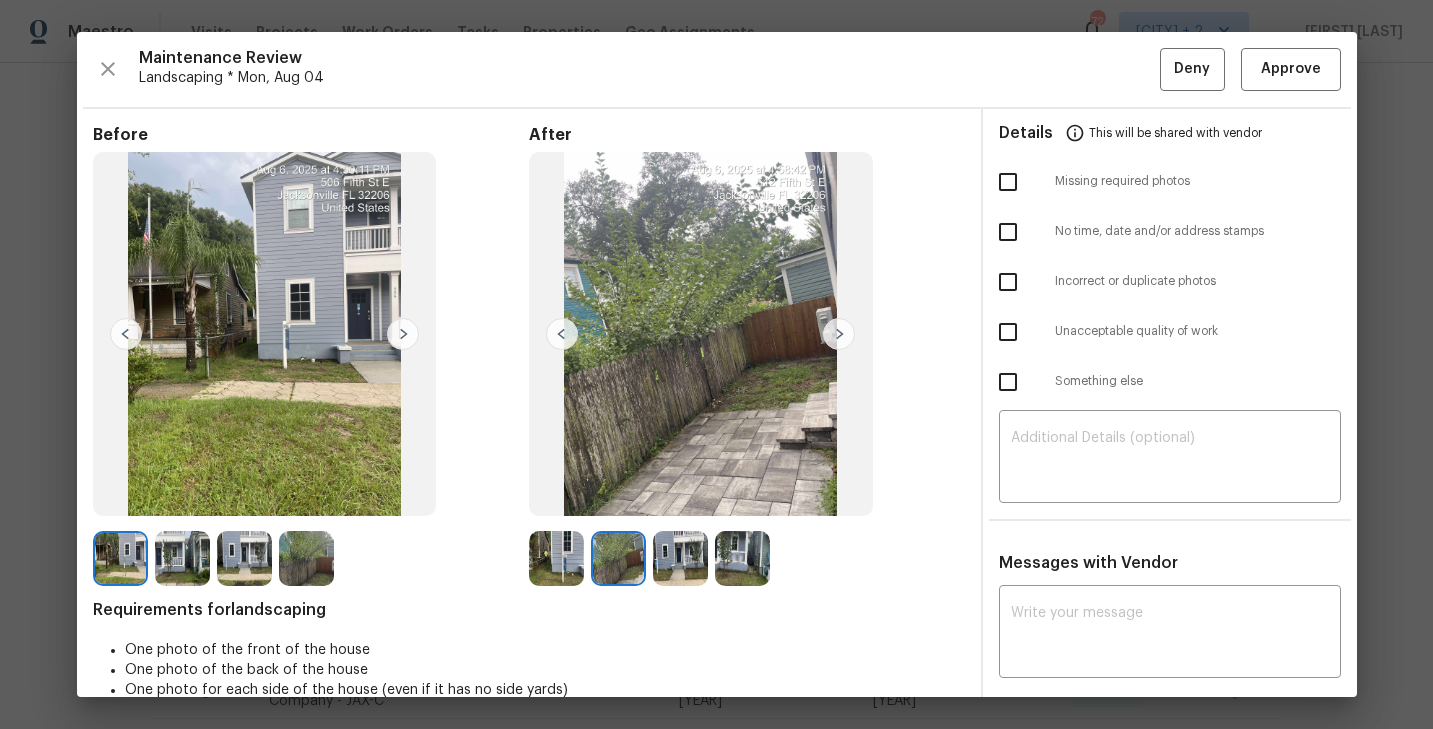 click at bounding box center [680, 558] 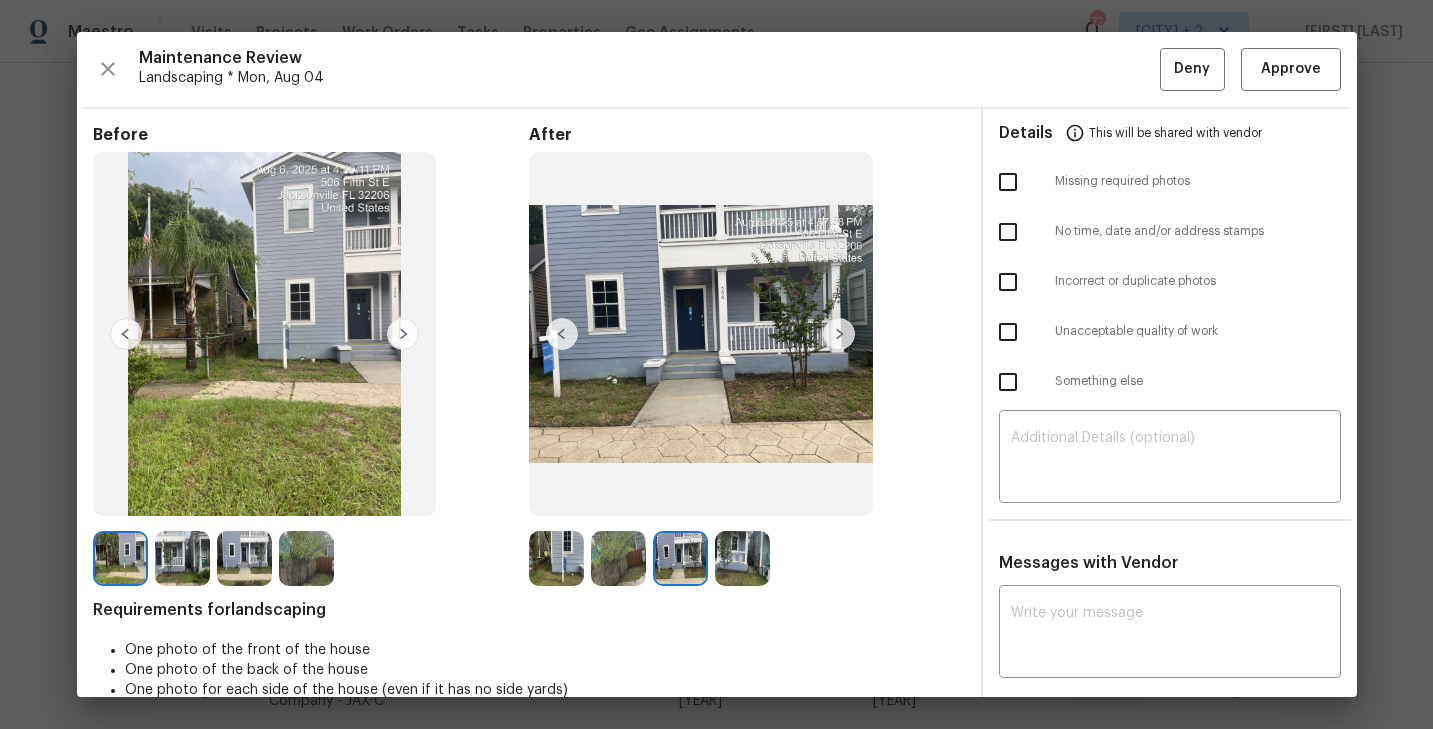 click at bounding box center (742, 558) 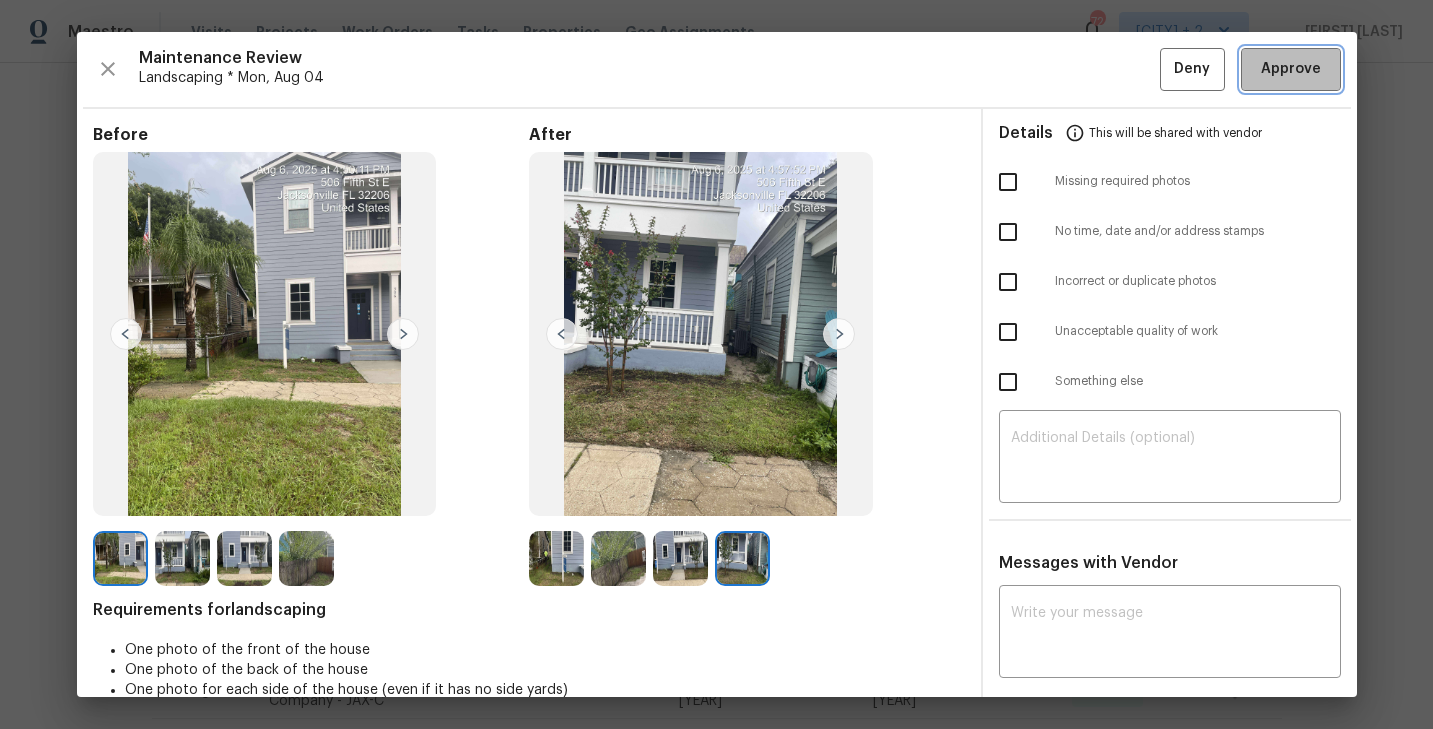 click on "Approve" at bounding box center (1291, 69) 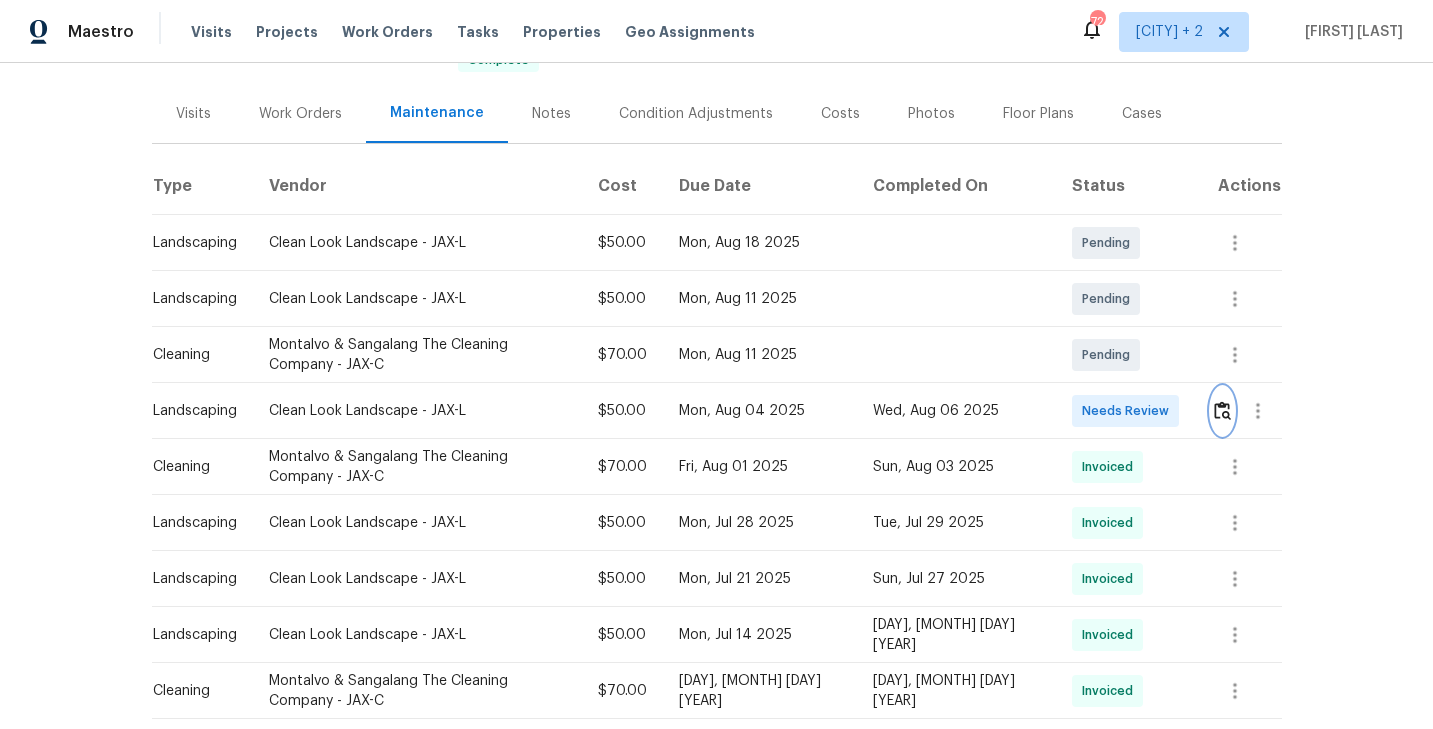 scroll, scrollTop: 0, scrollLeft: 0, axis: both 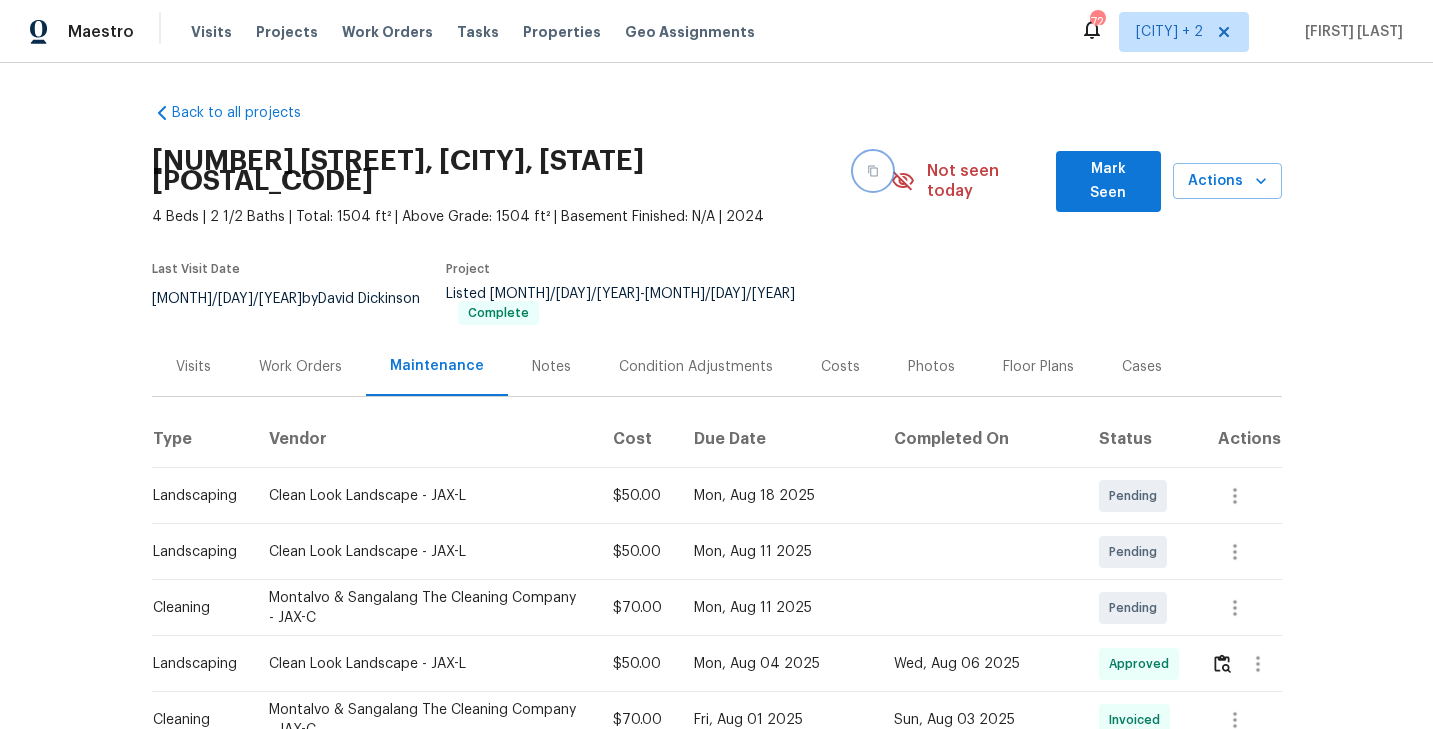 click at bounding box center (873, 171) 